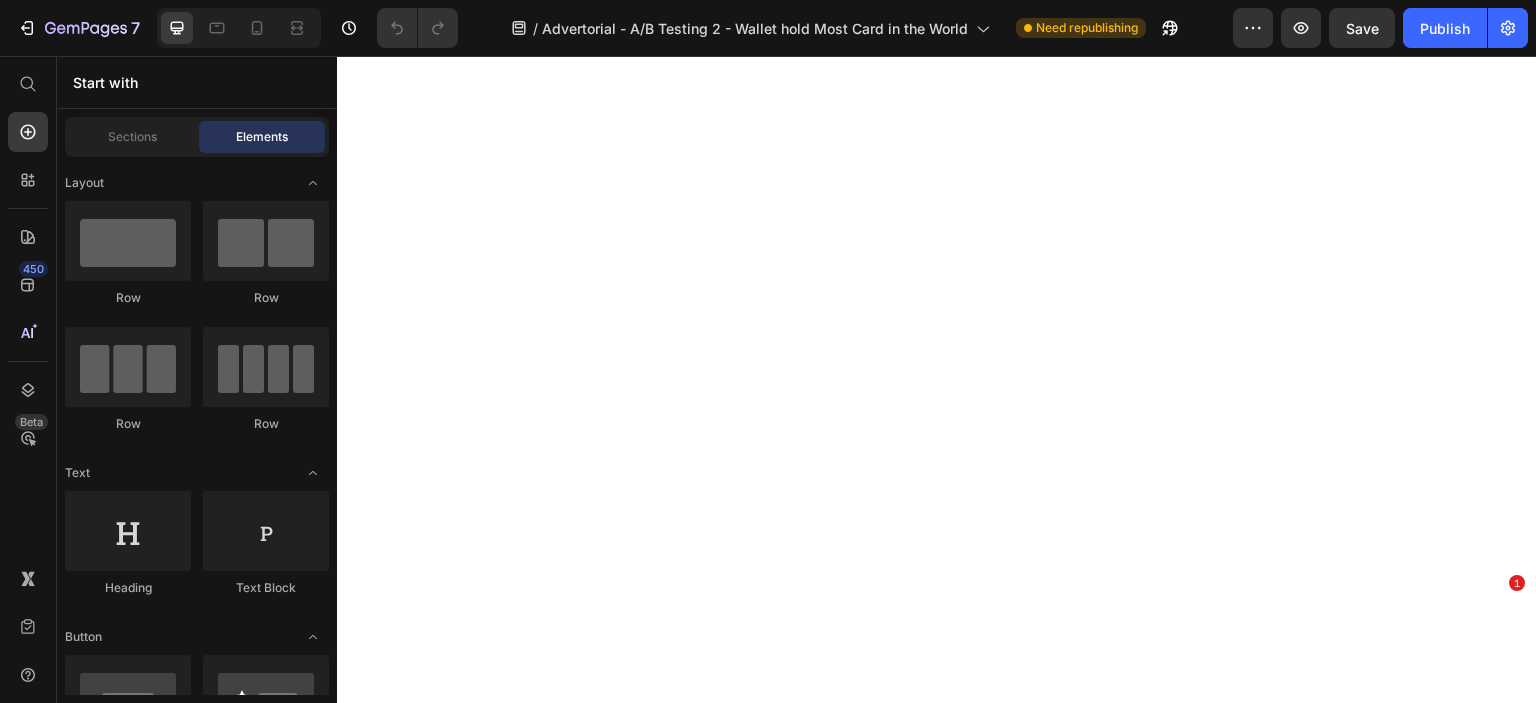 scroll, scrollTop: 0, scrollLeft: 0, axis: both 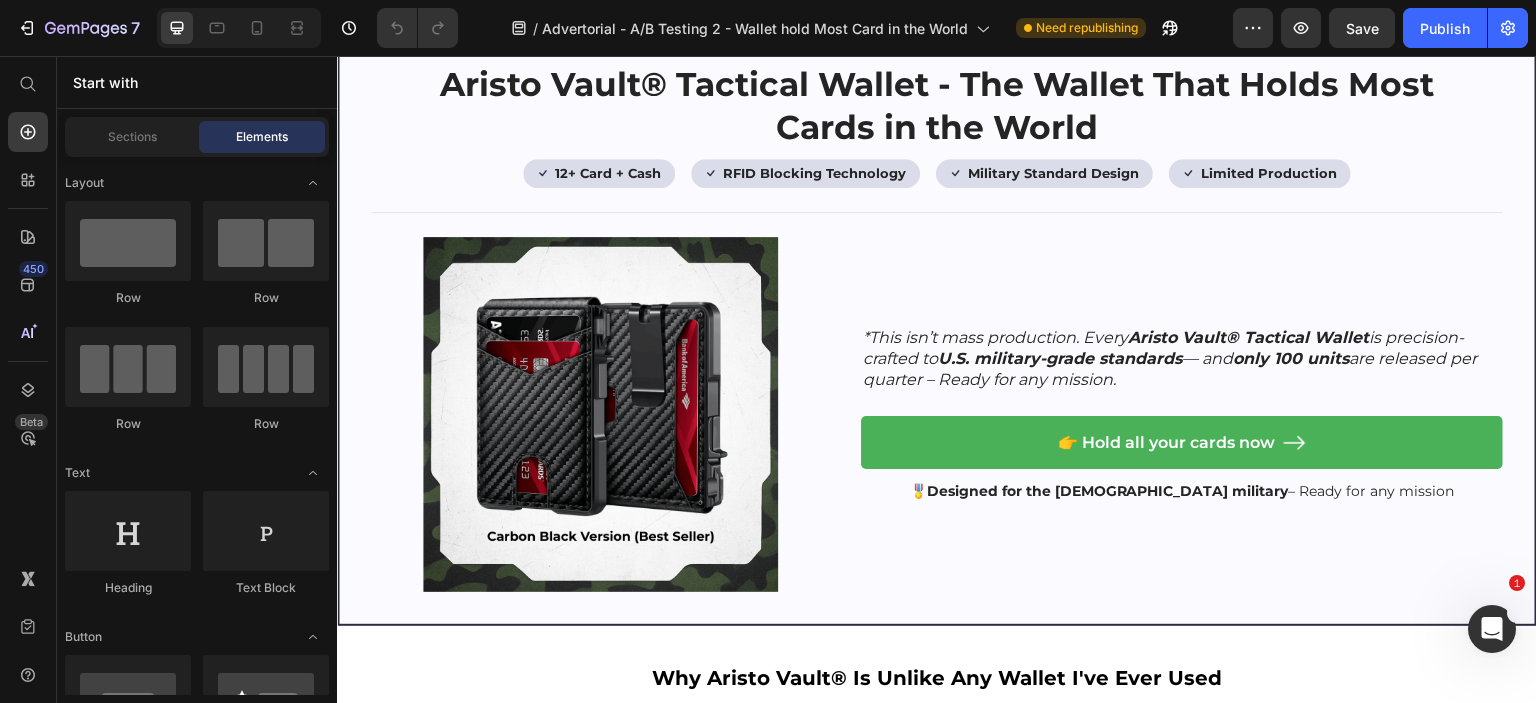 click on "And this isn't just annoying—it’s risky. Heading
You’re constantly deciding which cards to leave at home.
You fumble in checkout lines.
You drop IDs. Item List And many don’t protect your personal data from RFID skimming! Text Block Image Row" at bounding box center [937, -456] 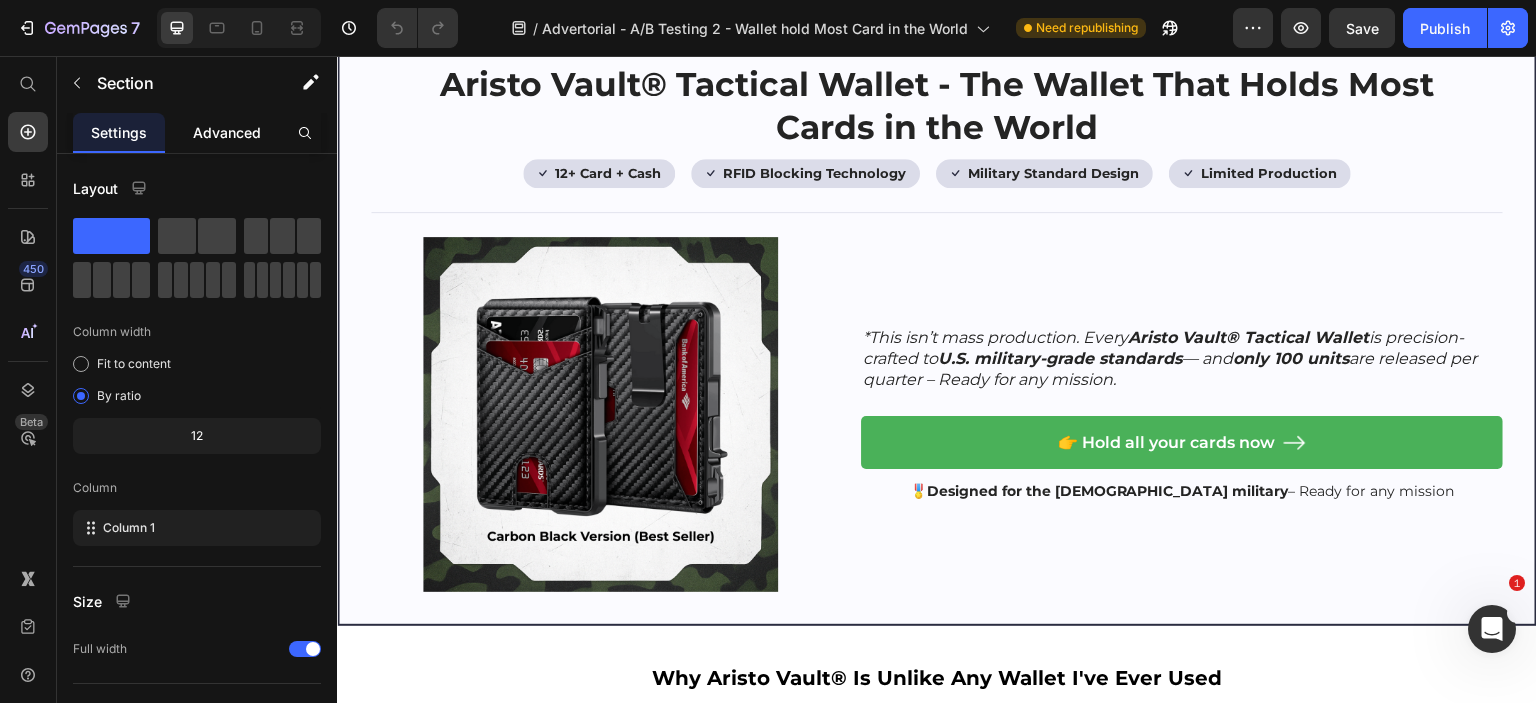 click on "Advanced" 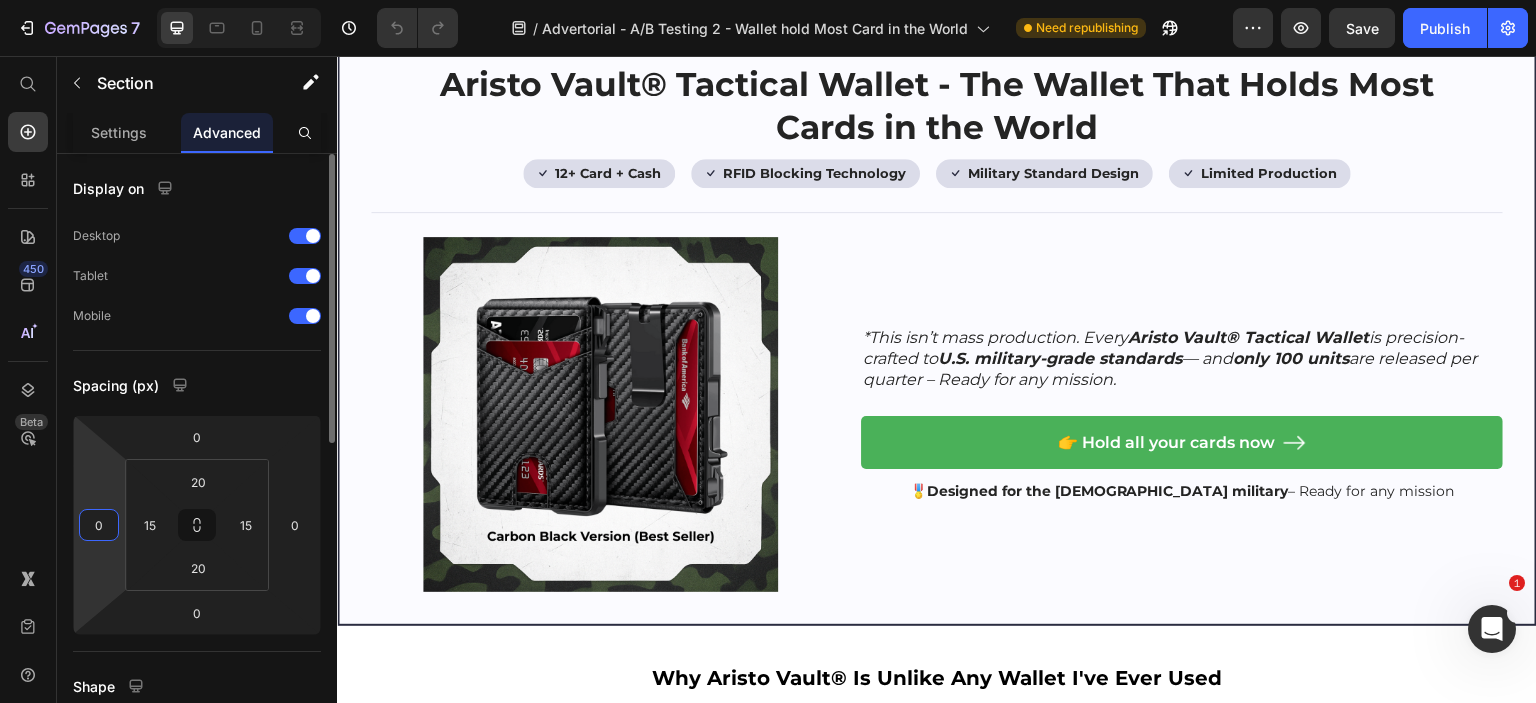 click on "0" at bounding box center (99, 525) 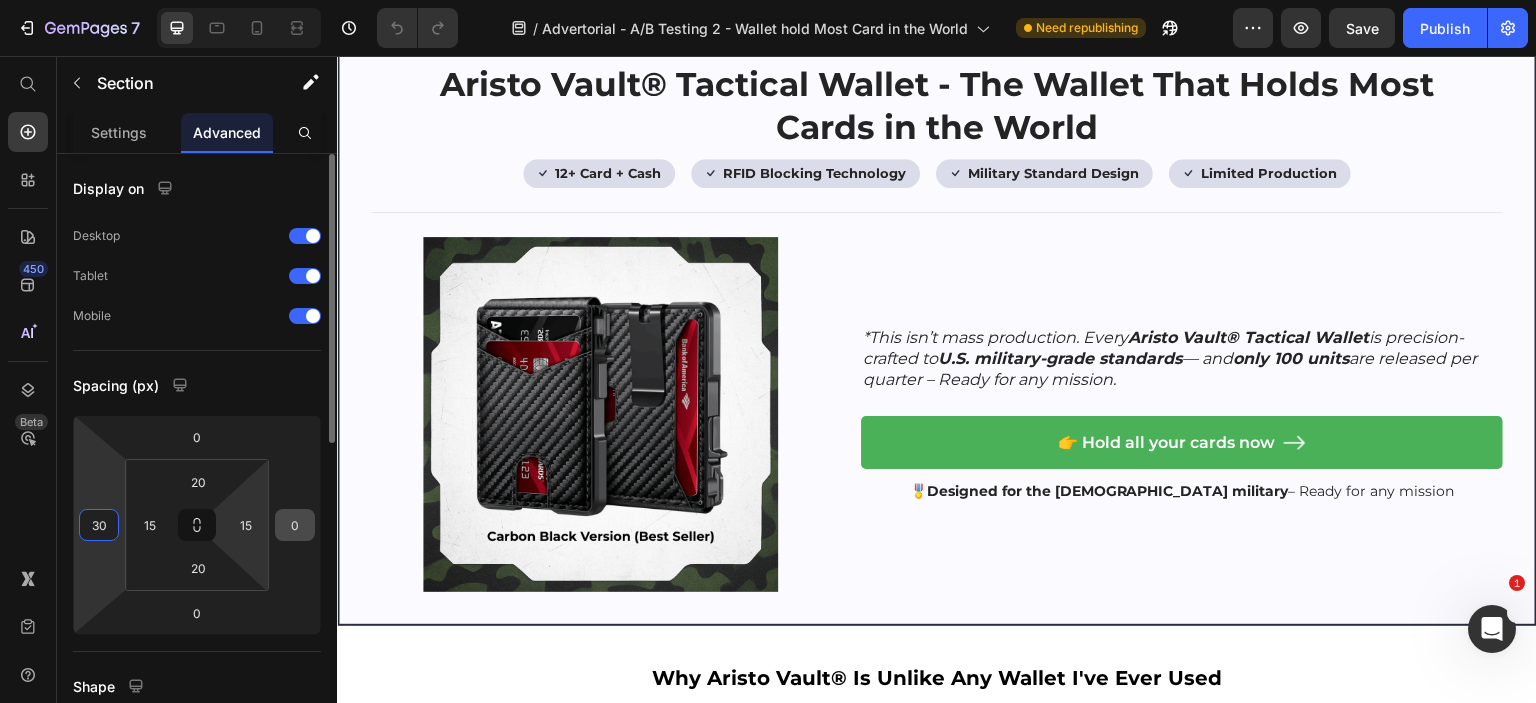 type on "30" 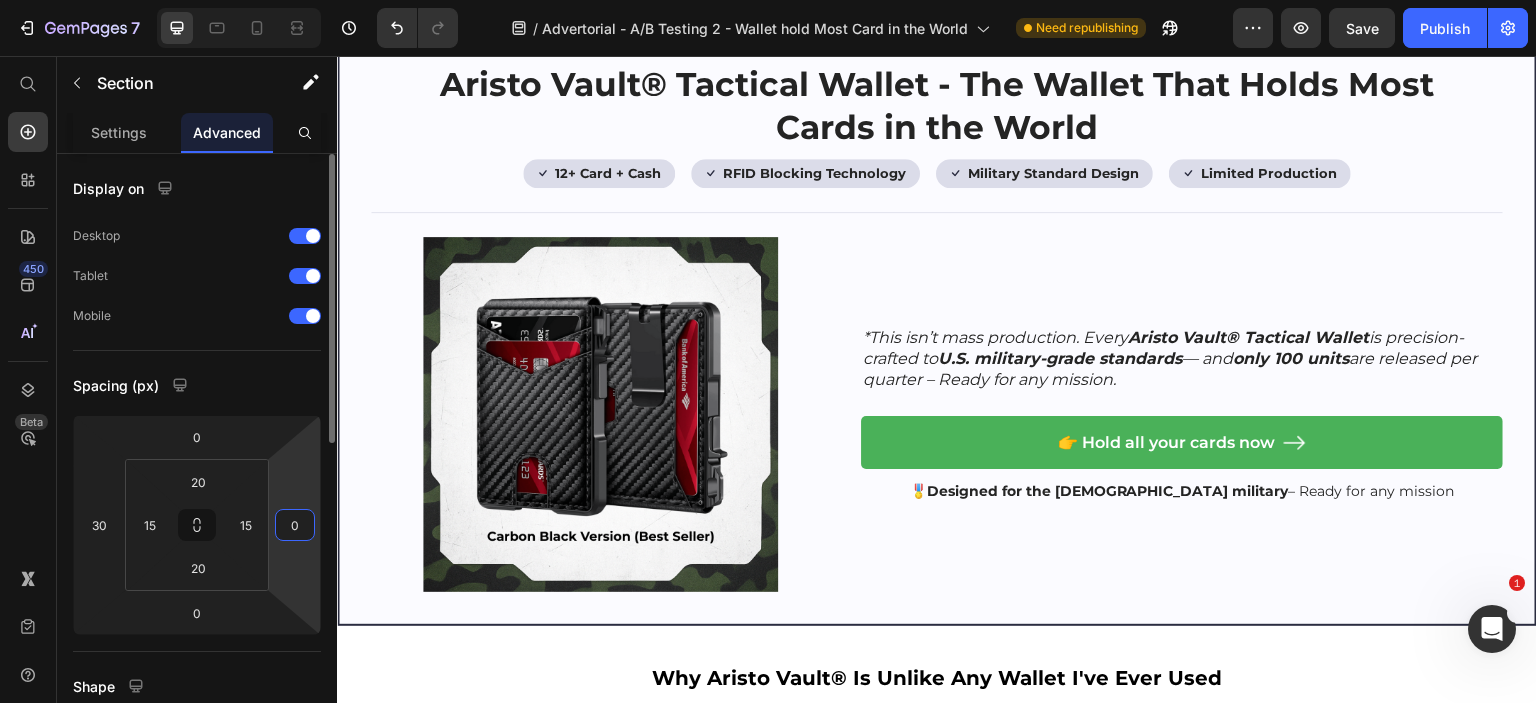 click on "0" at bounding box center (295, 525) 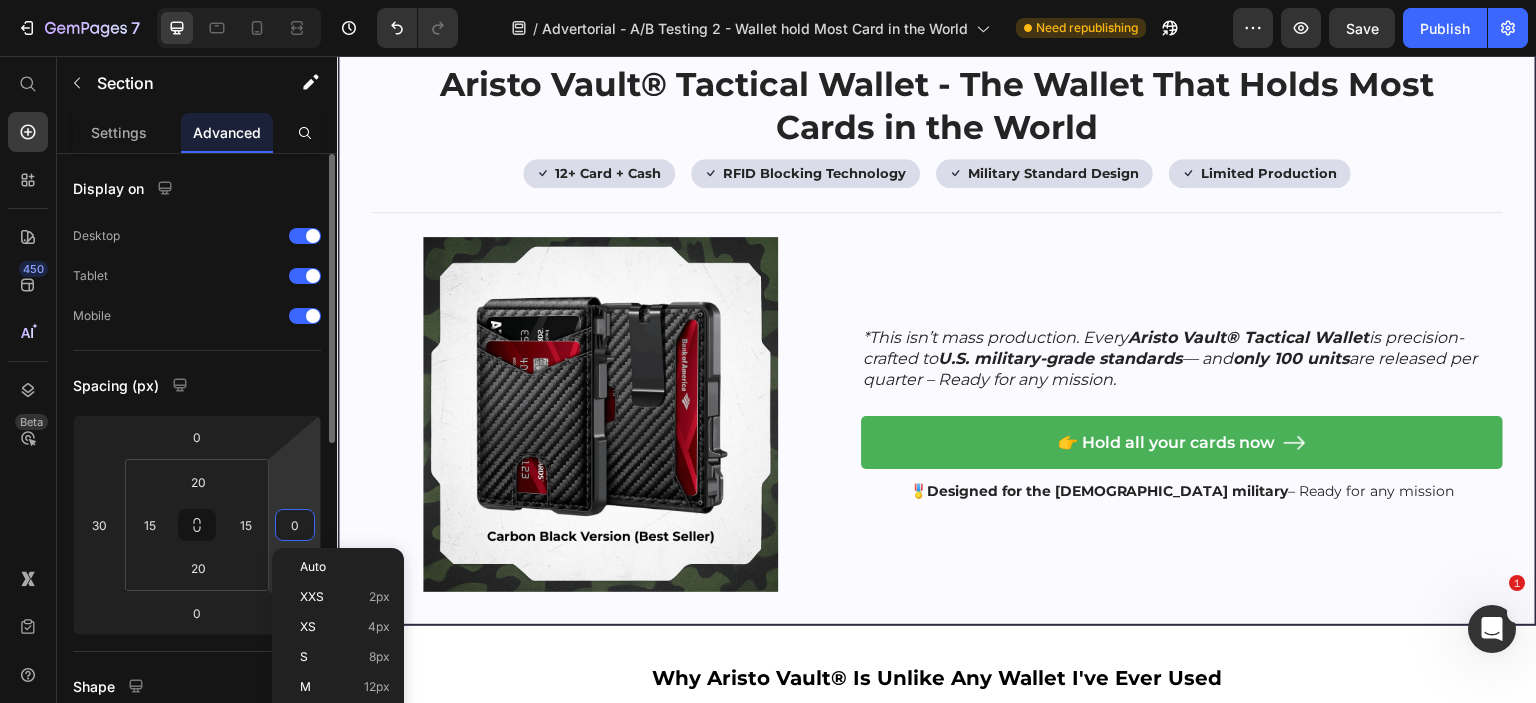 click on "0" at bounding box center (295, 525) 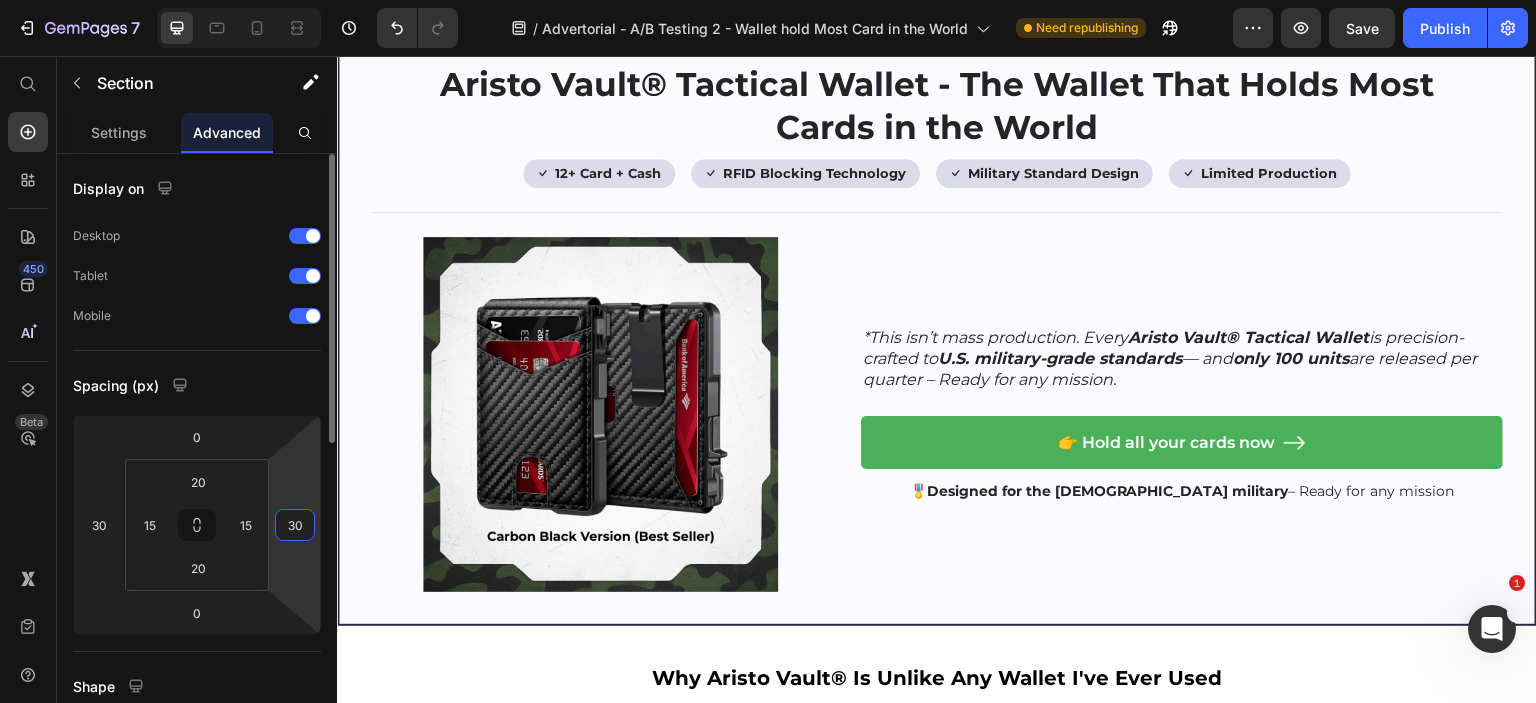 type on "30" 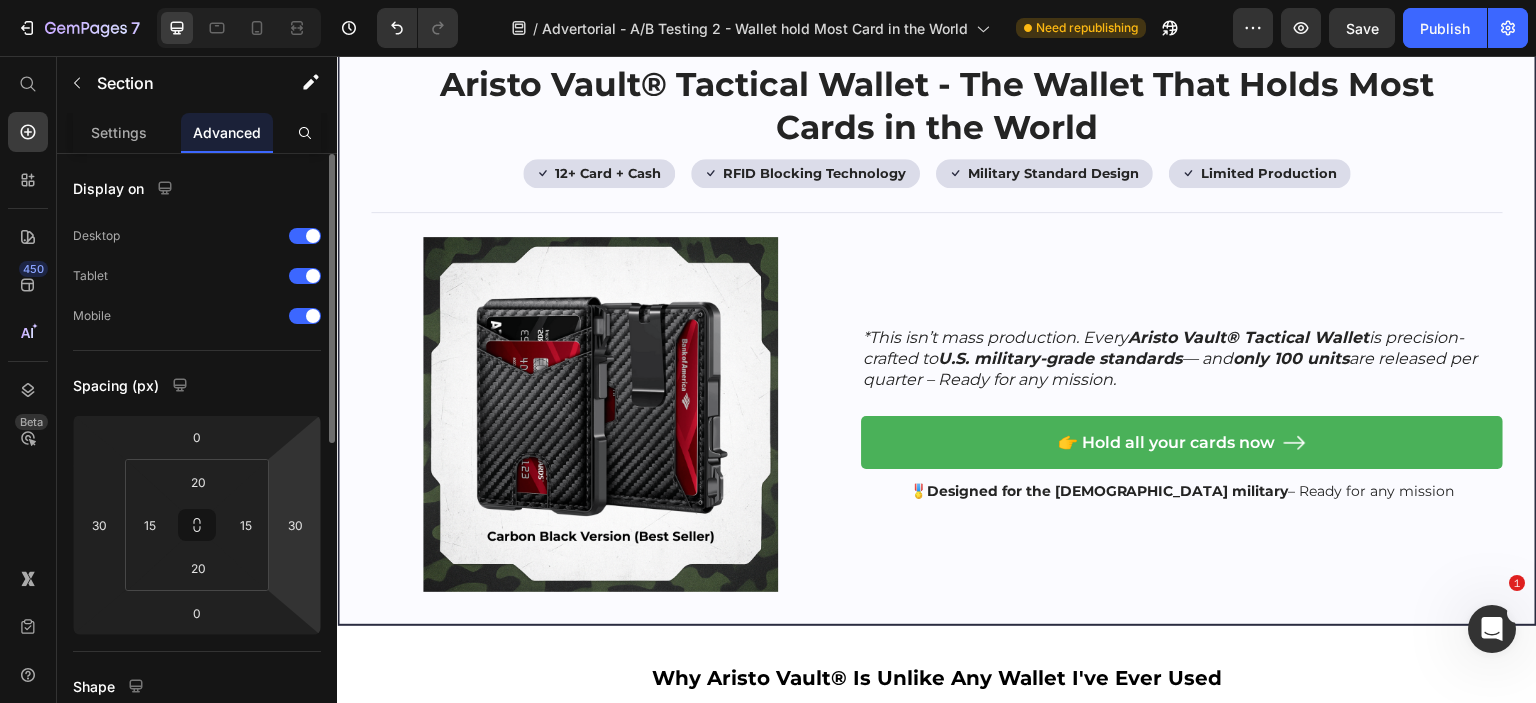 click on "Spacing (px)" at bounding box center [197, 385] 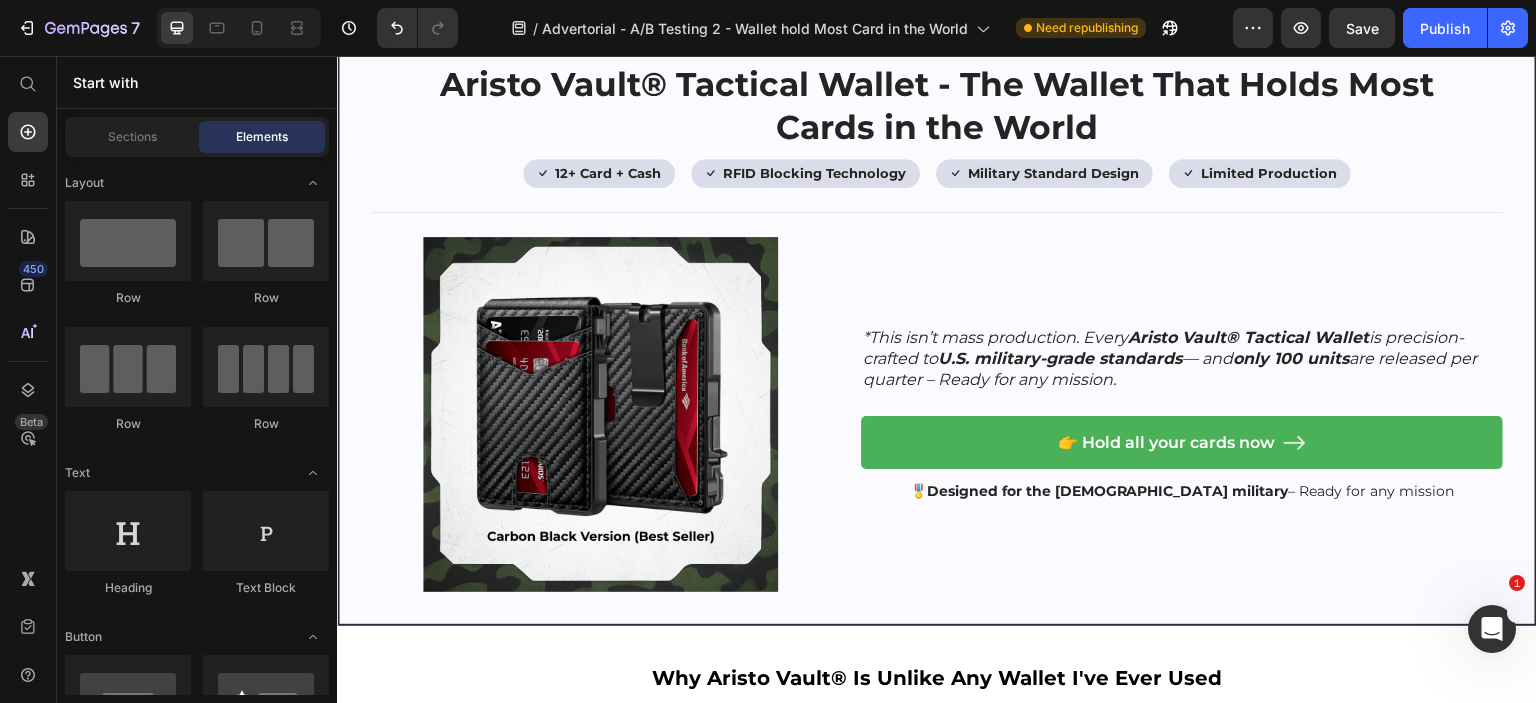 click on "And this isn't just annoying—it’s risky. Heading
You’re constantly deciding which cards to leave at home.
You fumble in checkout lines.
You drop IDs. Item List And many don’t protect your personal data from RFID skimming! Text Block Image Row Section 4   You can create reusable sections Create Theme Section AI Content Write with GemAI What would you like to describe here? Tone and Voice Persuasive Product Aristo Vault® Wallet Upgraded Version 2.0 With Cash Slot Show more Generate" at bounding box center (937, -456) 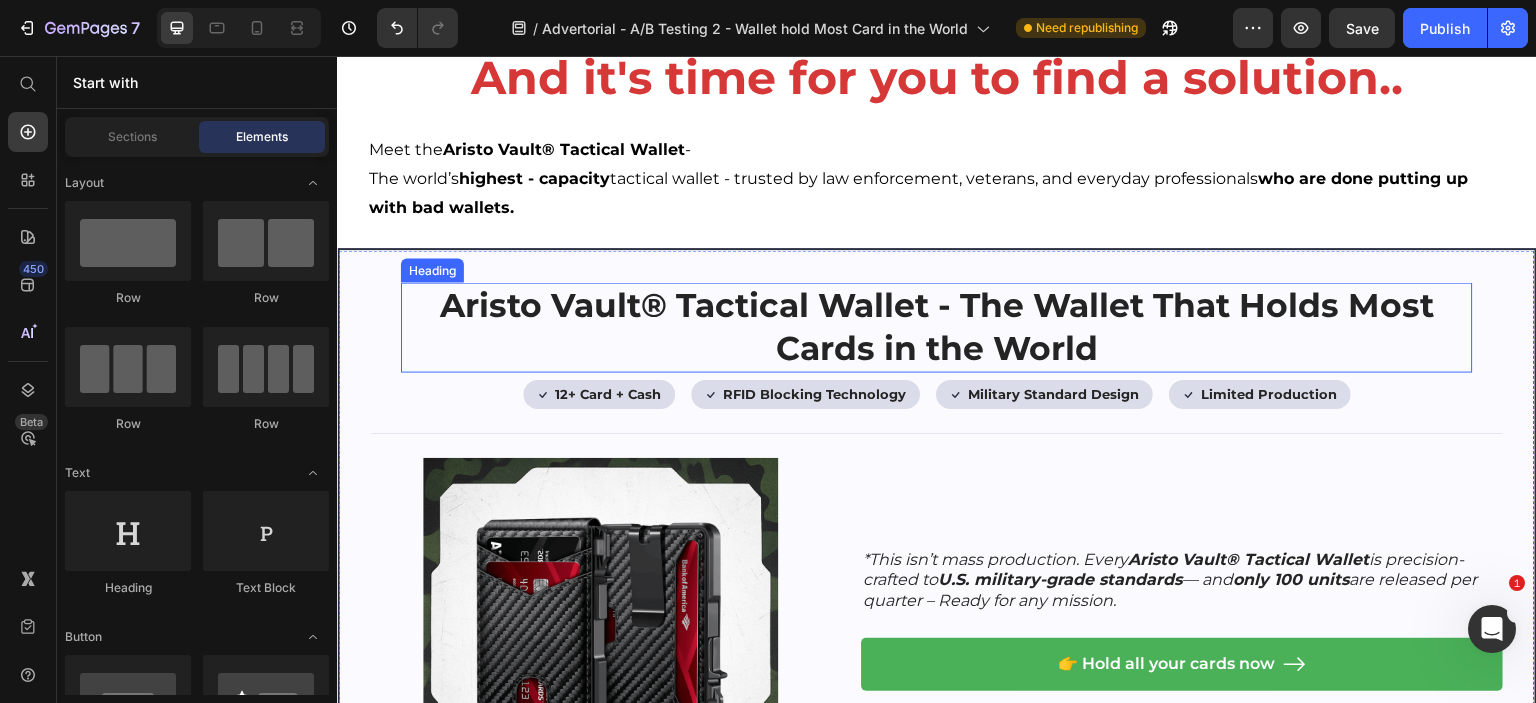 scroll, scrollTop: 2400, scrollLeft: 0, axis: vertical 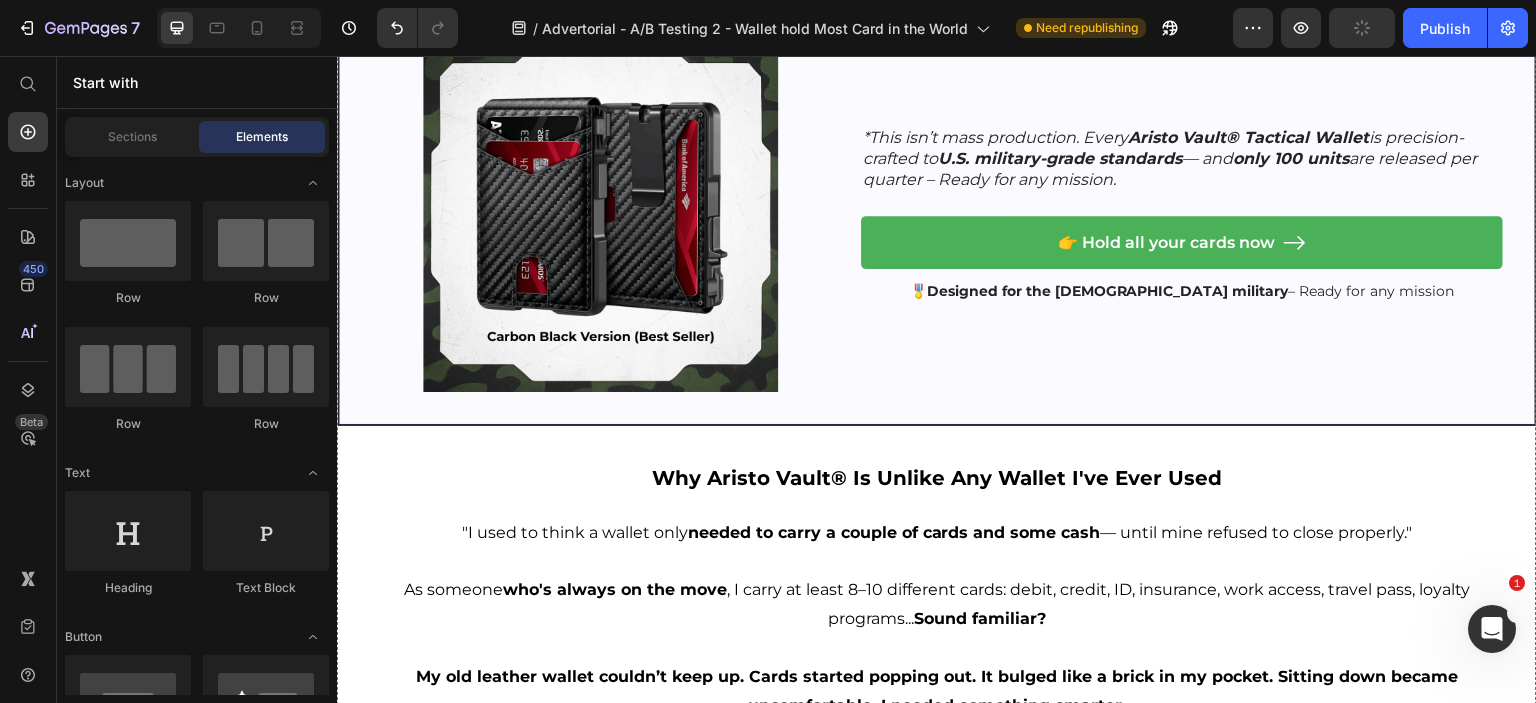click on "highest - capacity" at bounding box center (534, -244) 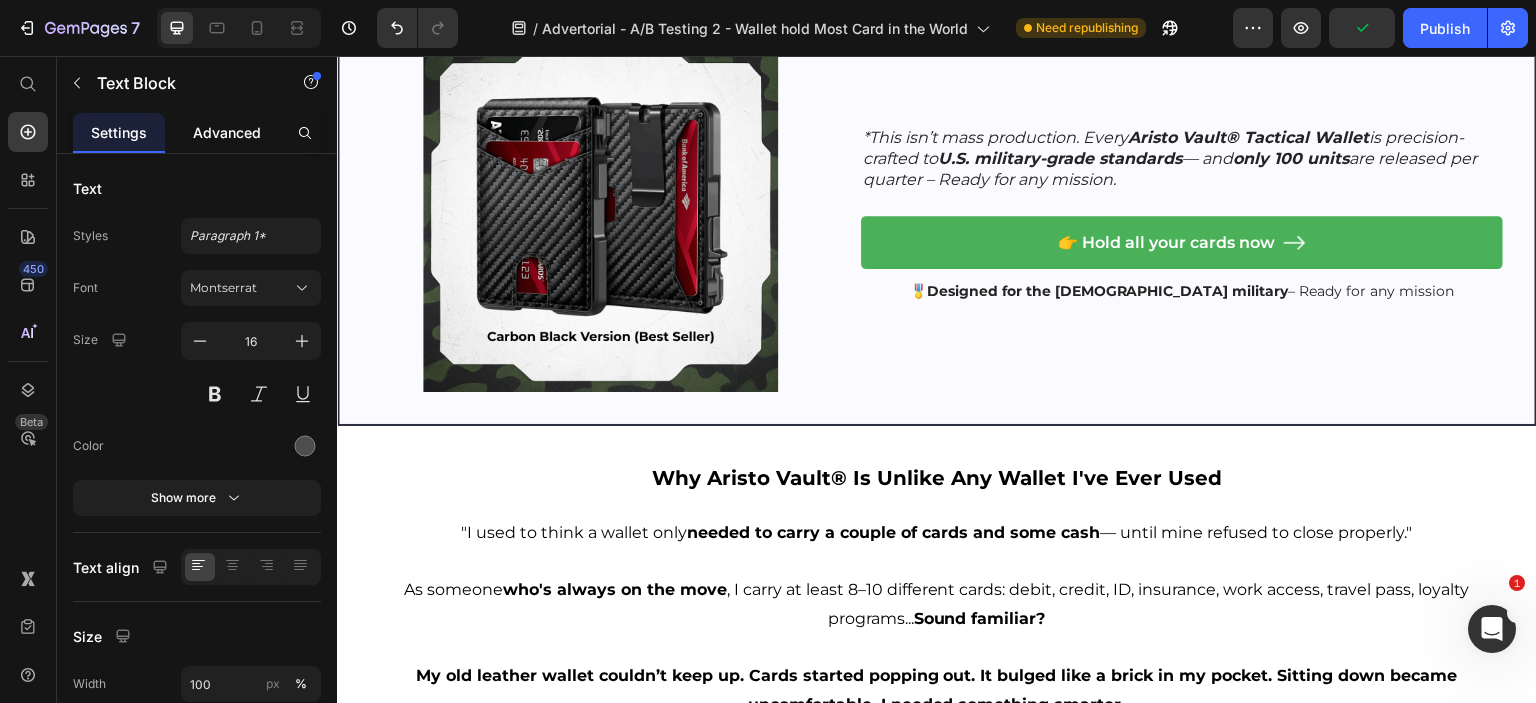 click on "Advanced" at bounding box center (227, 132) 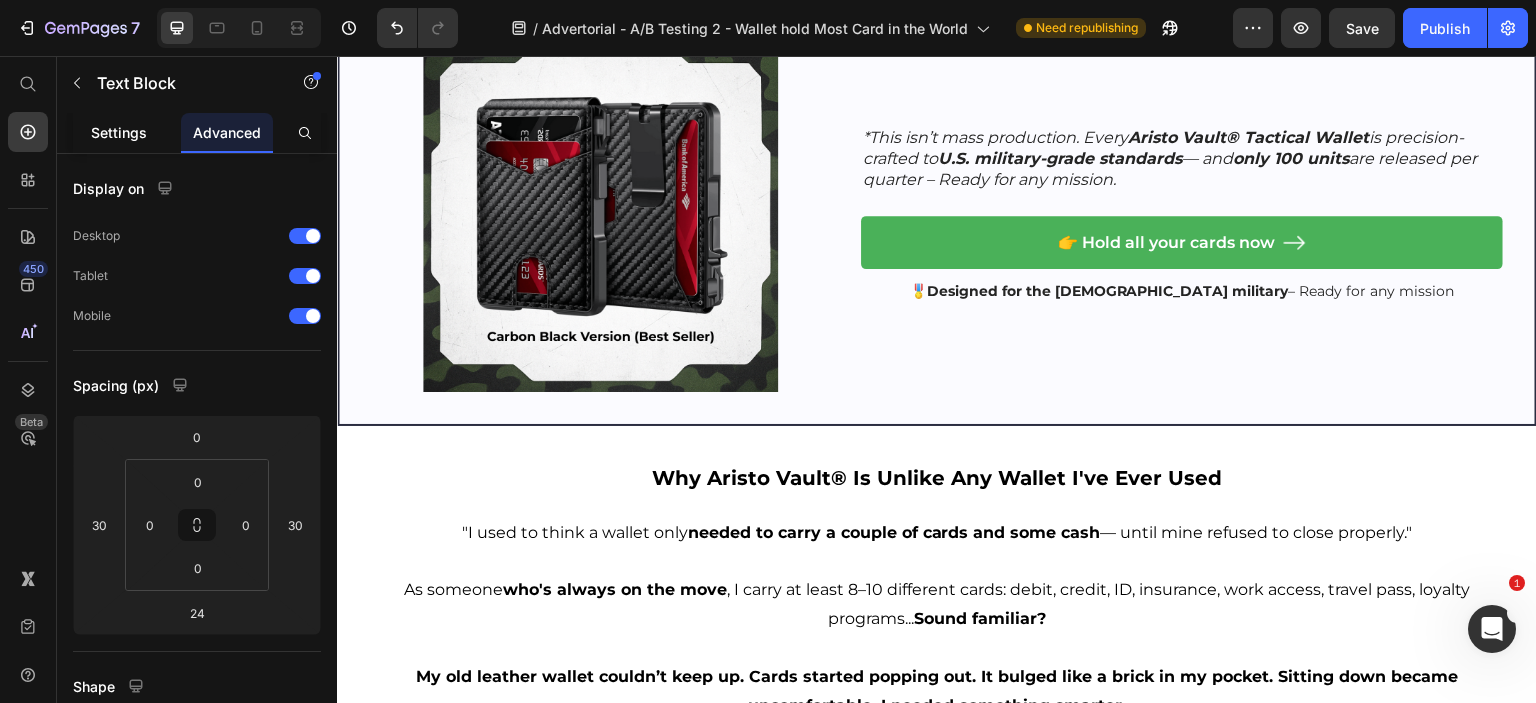 click on "Settings" at bounding box center (119, 132) 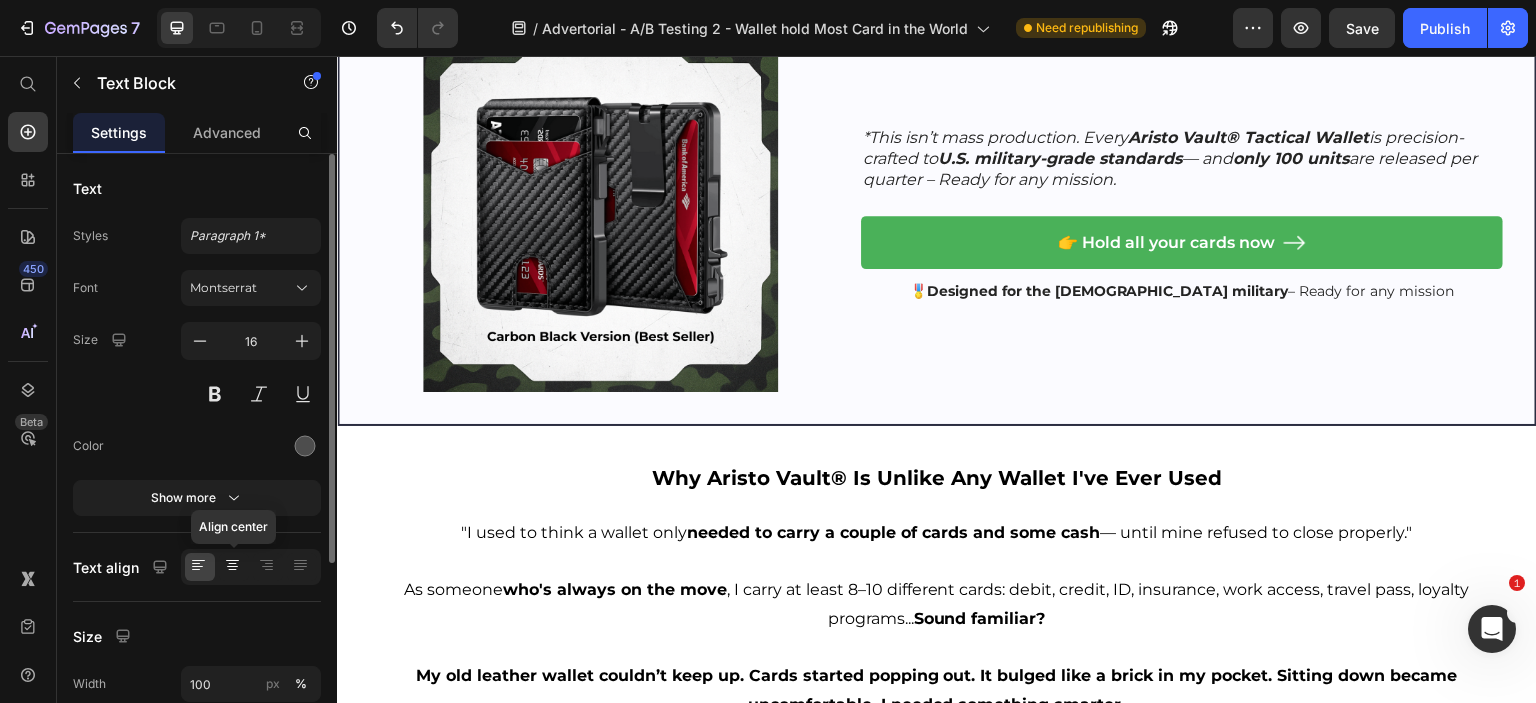 click 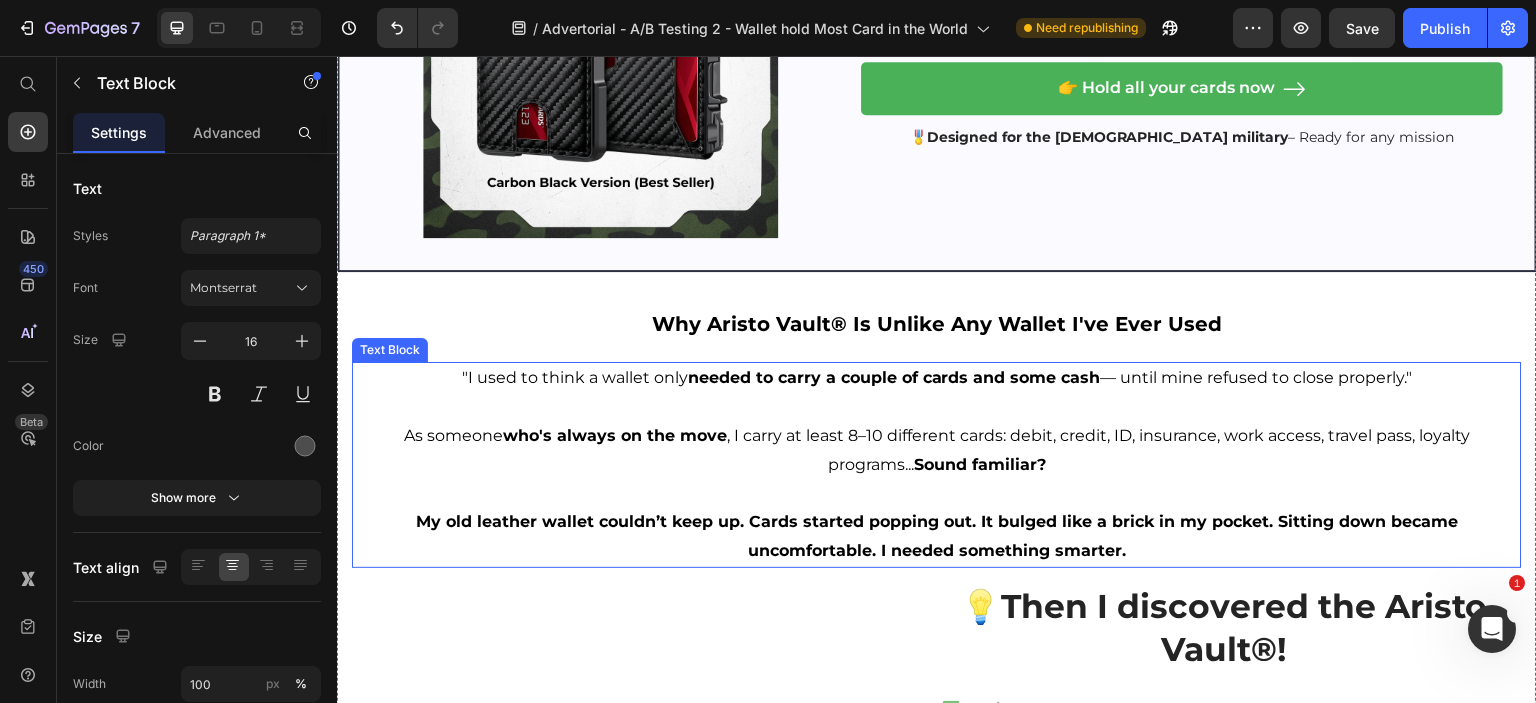 scroll, scrollTop: 3500, scrollLeft: 0, axis: vertical 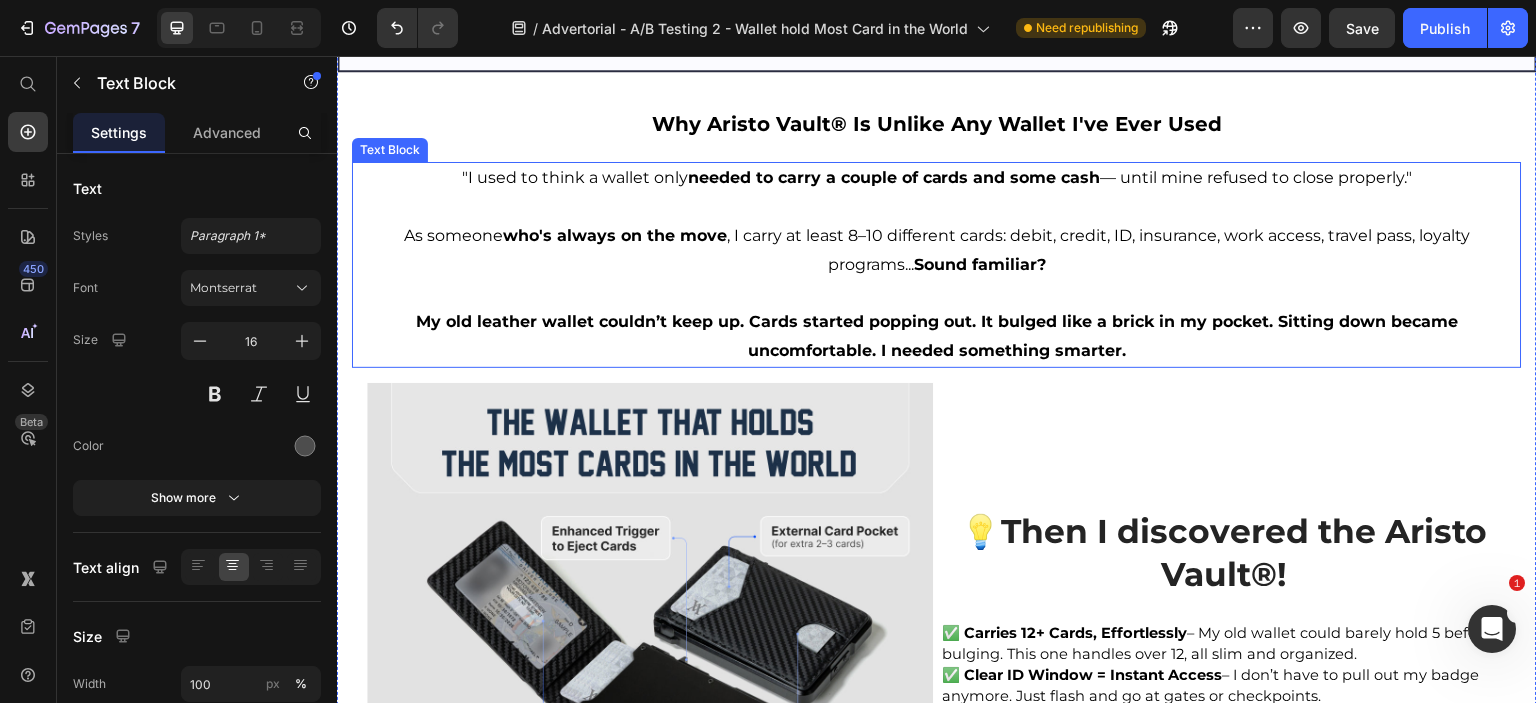 click on "My old leather wallet couldn’t keep up. Cards started popping out. It bulged like a brick in my pocket. Sitting down became uncomfortable. I needed something smarter." at bounding box center [937, 337] 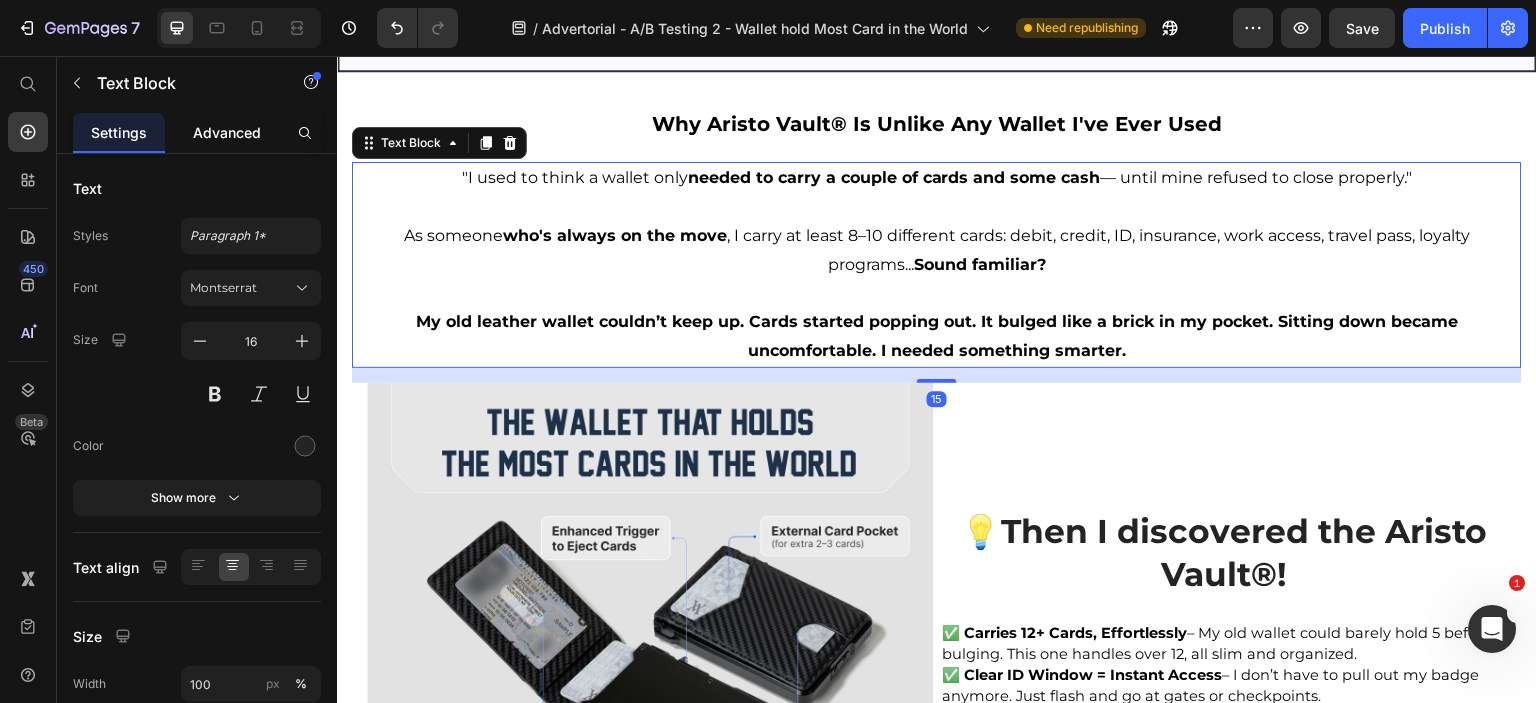 click on "Advanced" at bounding box center [227, 132] 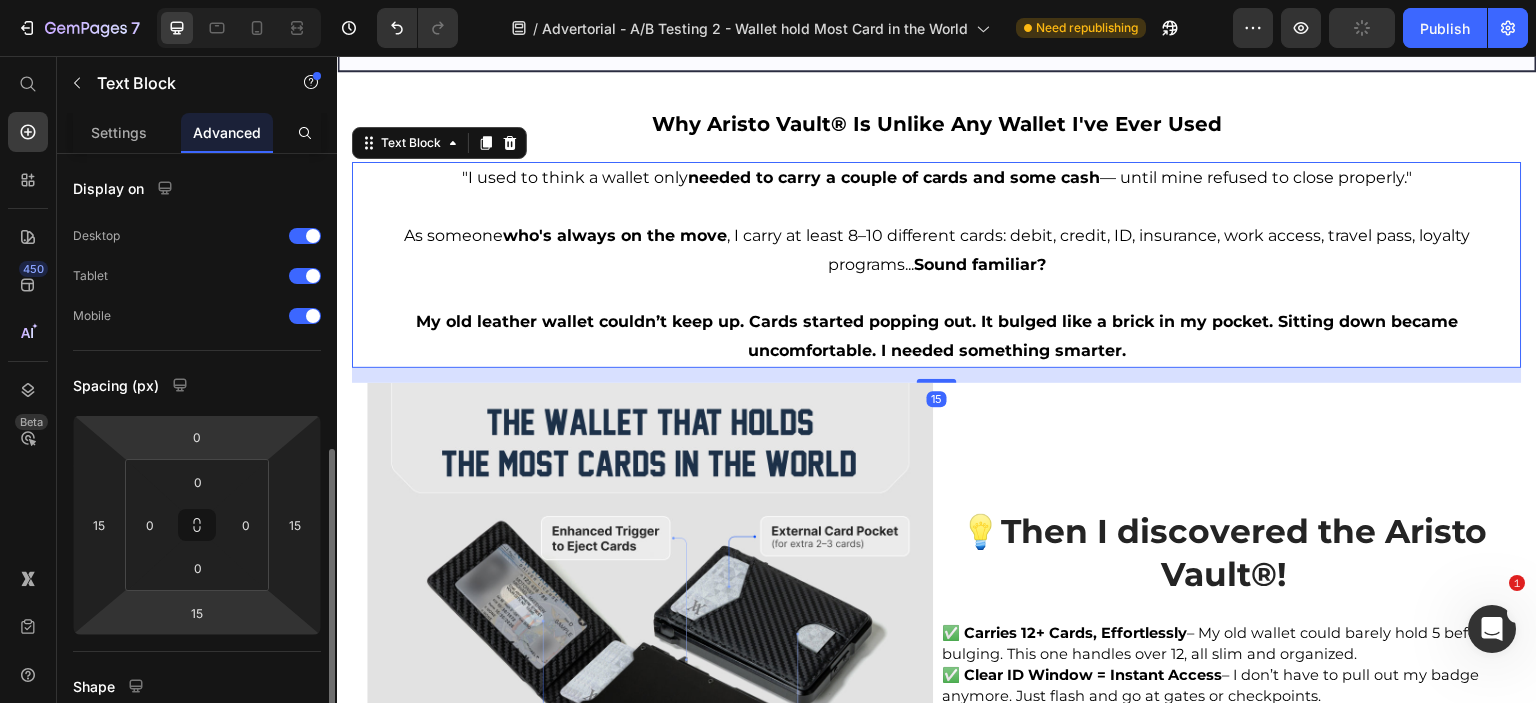 scroll, scrollTop: 200, scrollLeft: 0, axis: vertical 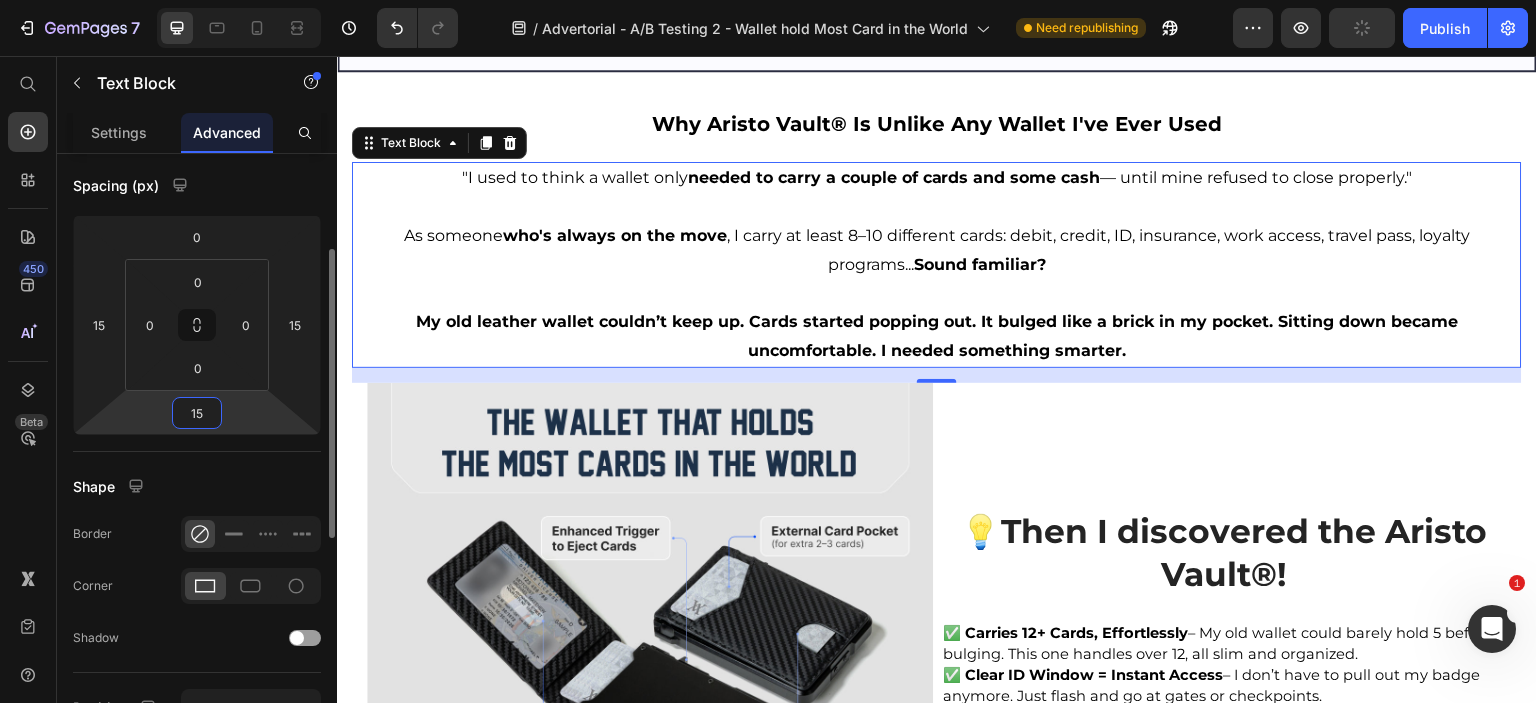 click on "15" at bounding box center [197, 413] 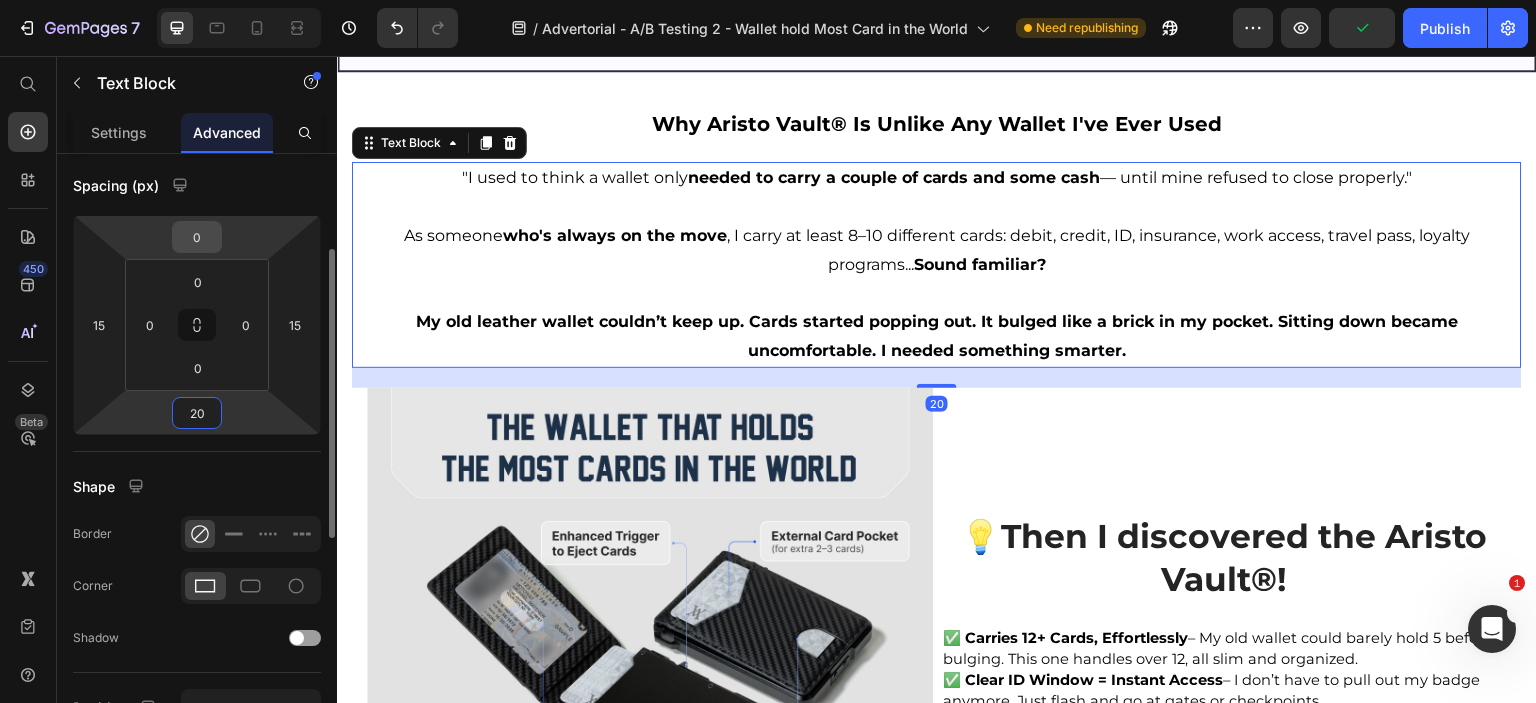 type on "20" 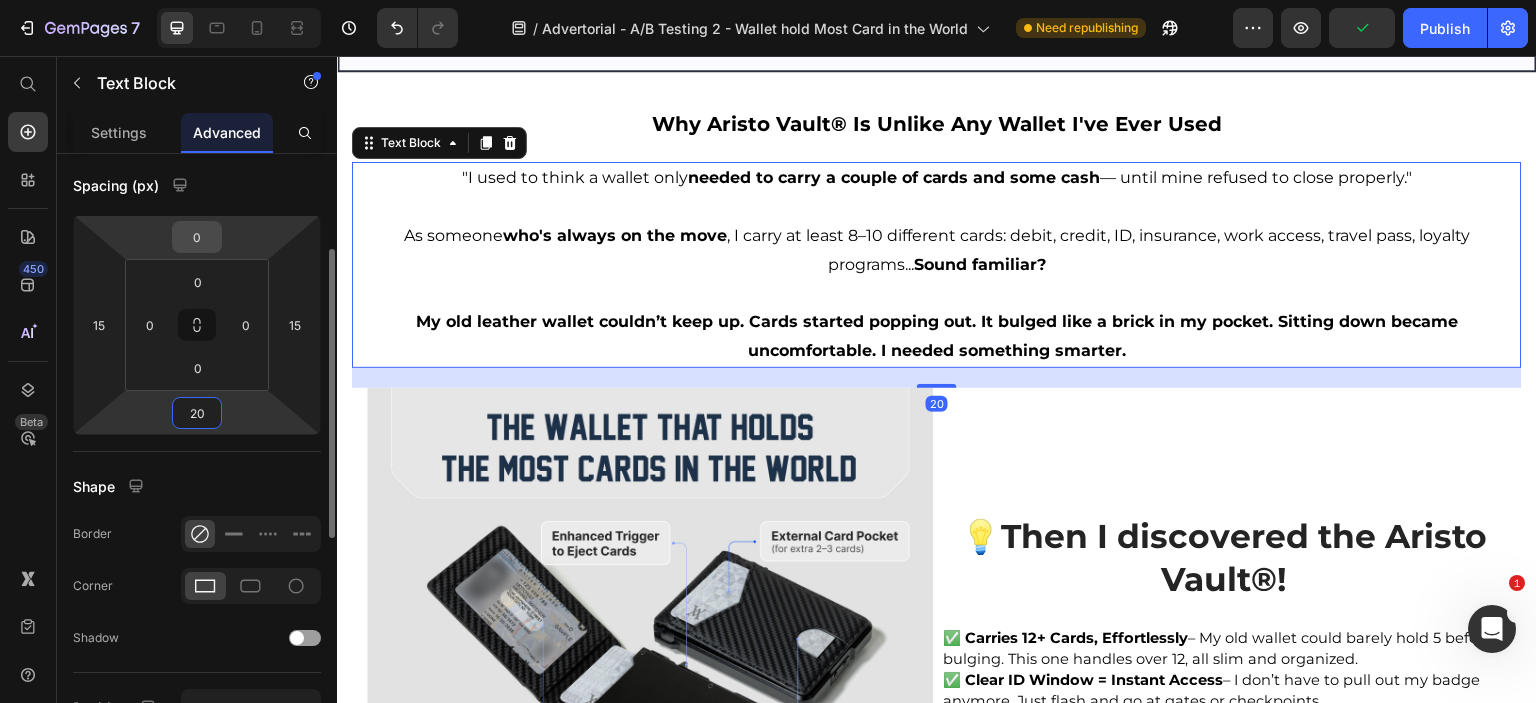 click on "0" at bounding box center [197, 237] 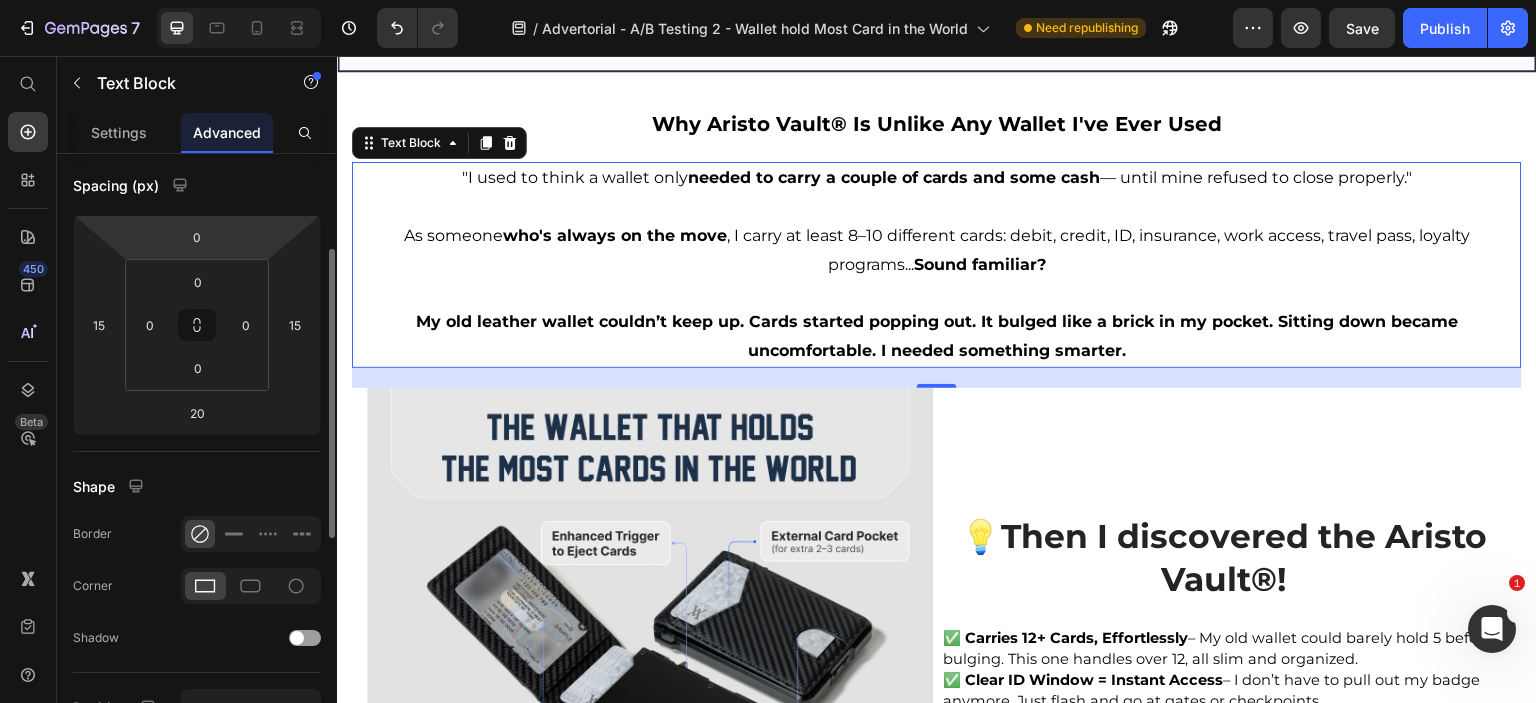 click on "Display on Desktop Tablet Mobile Spacing (px) 0 15 20 15 0 0 0 0 Shape Border Corner Shadow Position Opacity 100 % Animation Interaction Upgrade to Optimize plan  to unlock Interaction & other premium features. CSS class" at bounding box center [197, 539] 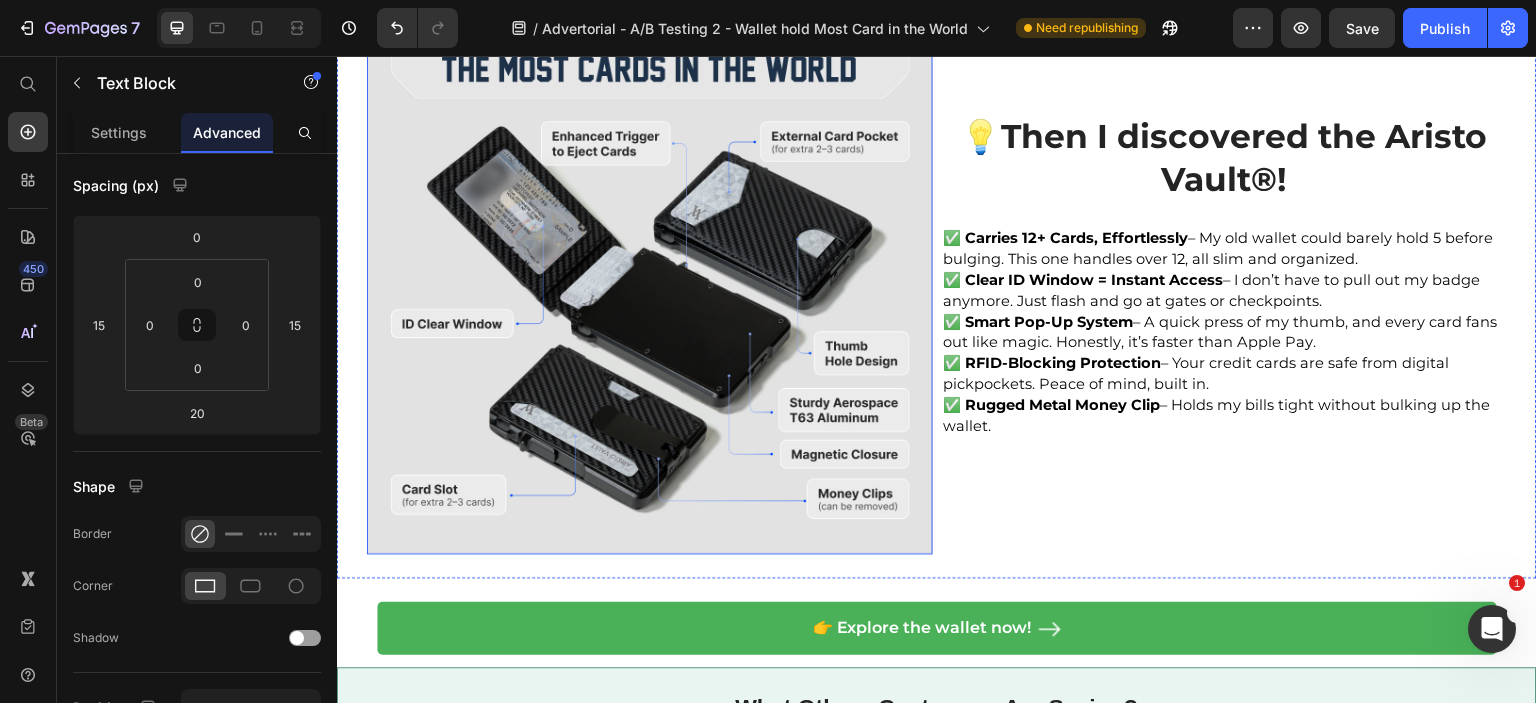 scroll, scrollTop: 4000, scrollLeft: 0, axis: vertical 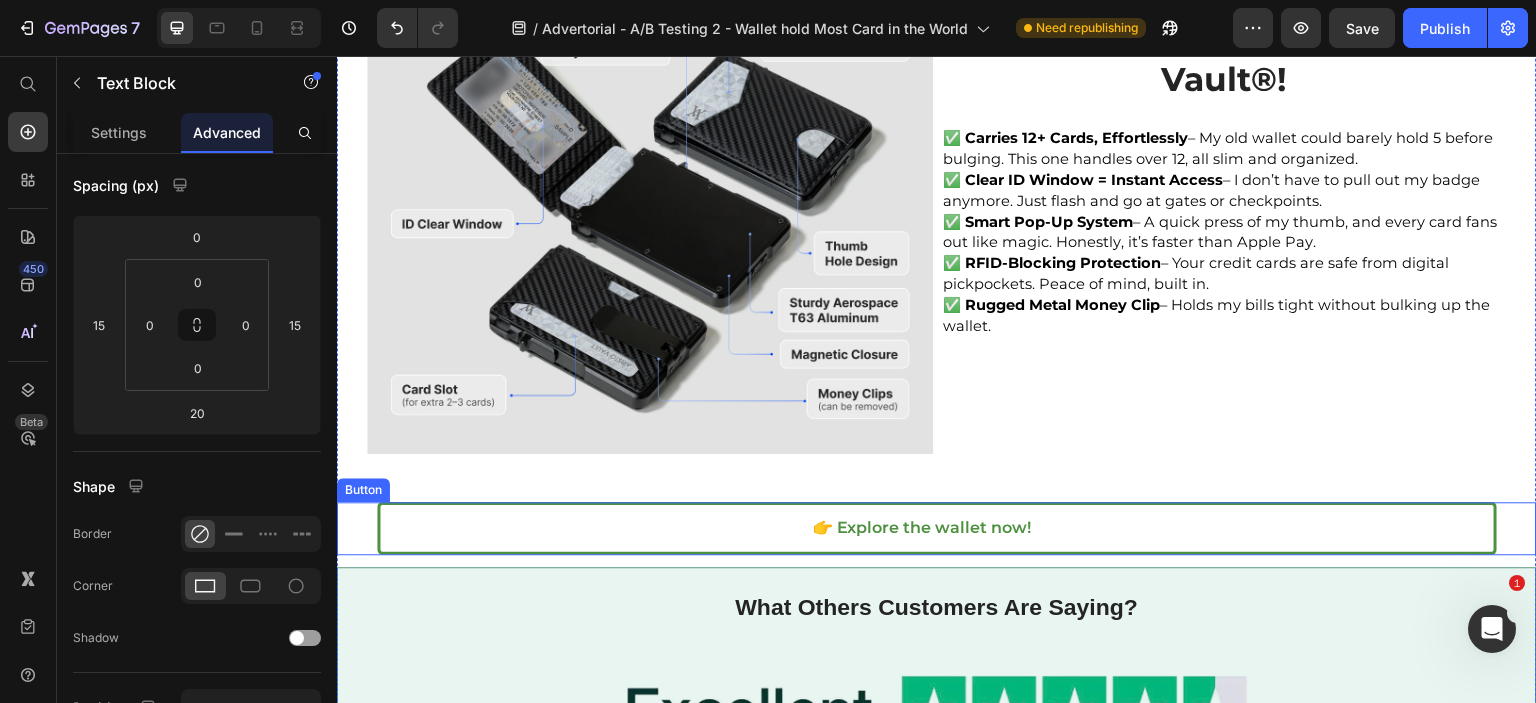 click on "👉 Explore the wallet now!" at bounding box center [937, 528] 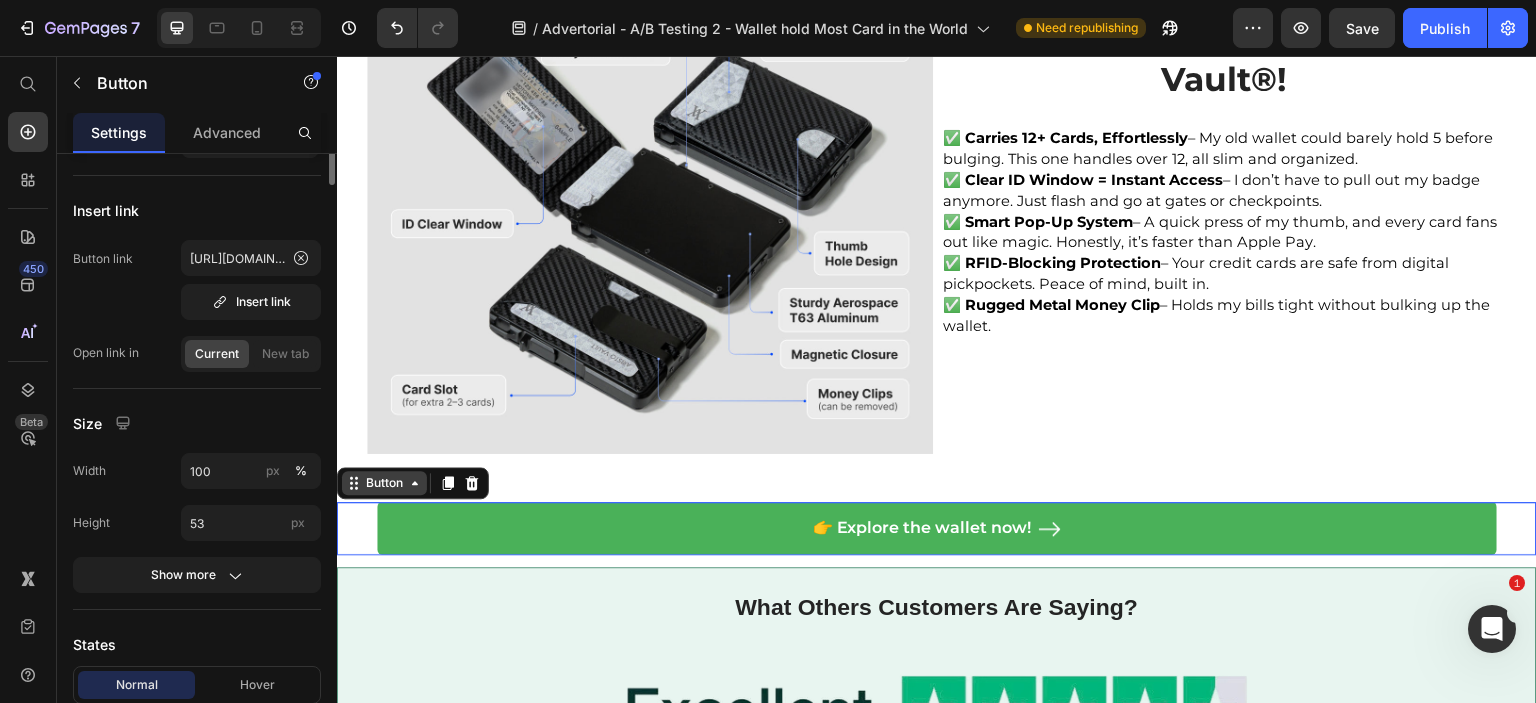 scroll, scrollTop: 0, scrollLeft: 0, axis: both 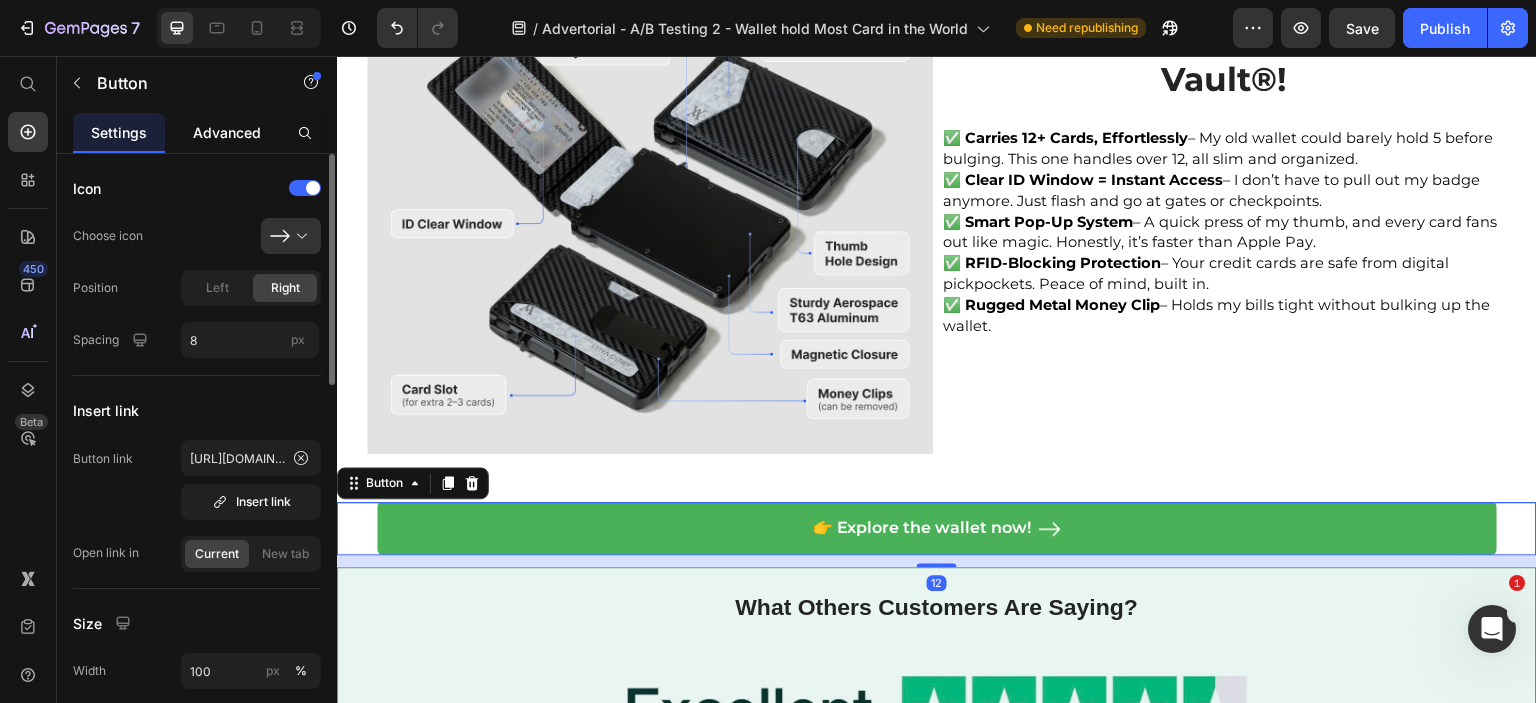 click on "Advanced" 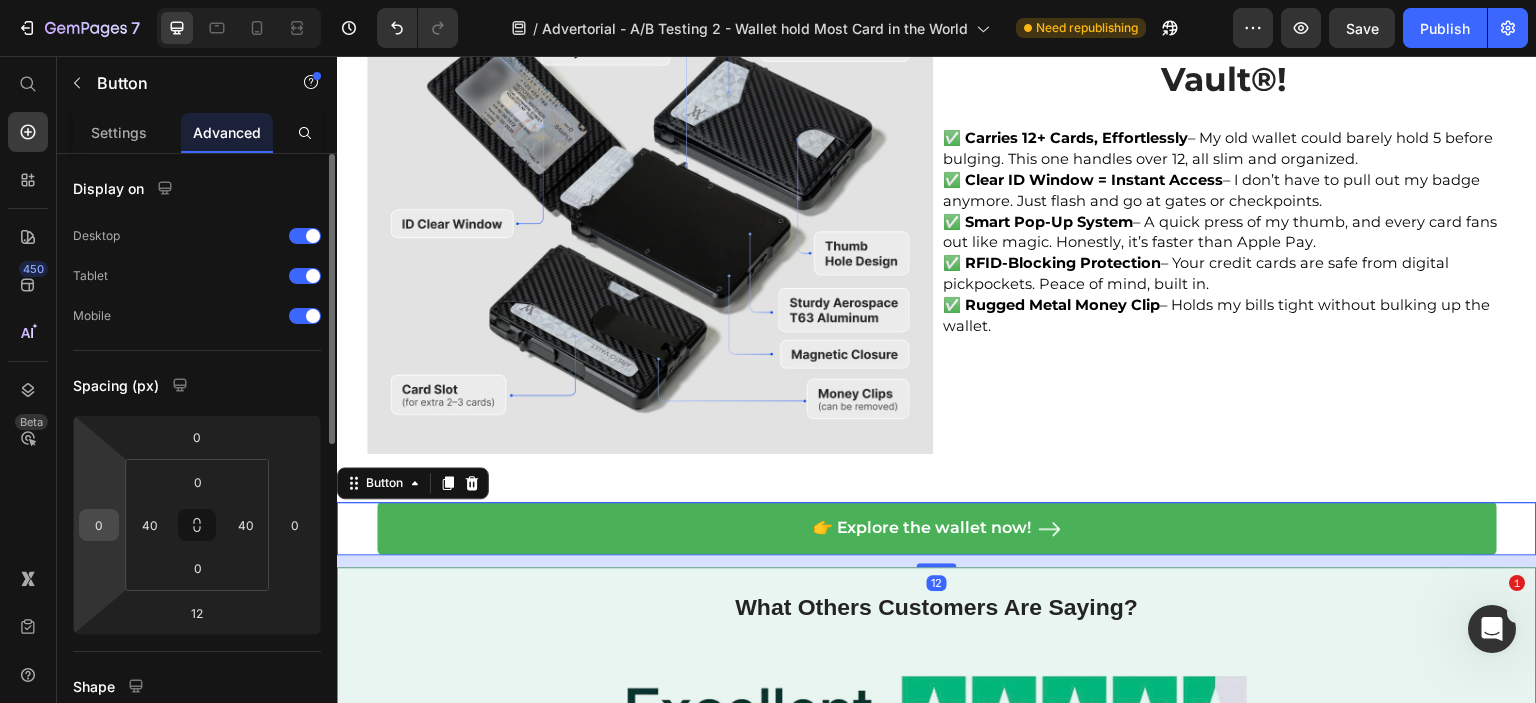 click on "0" at bounding box center (99, 525) 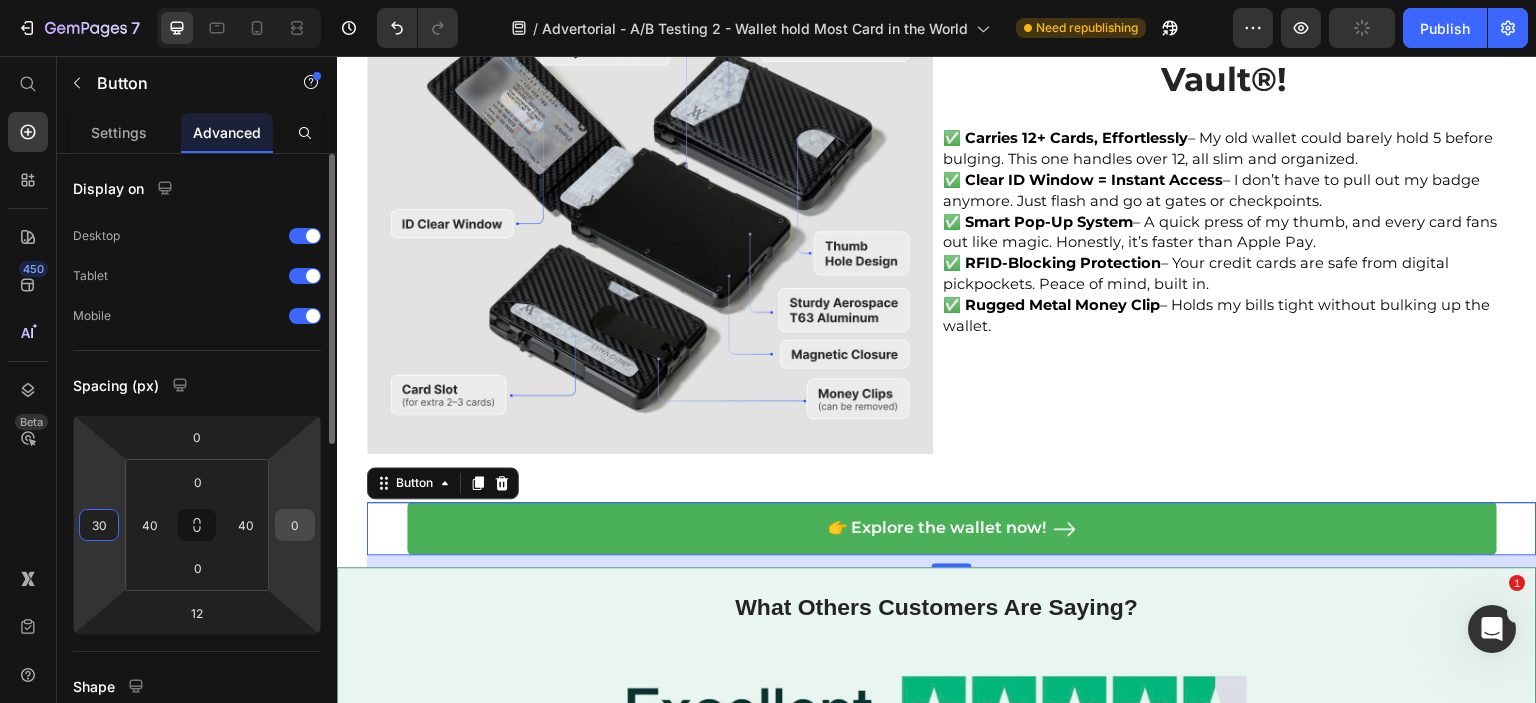 type on "30" 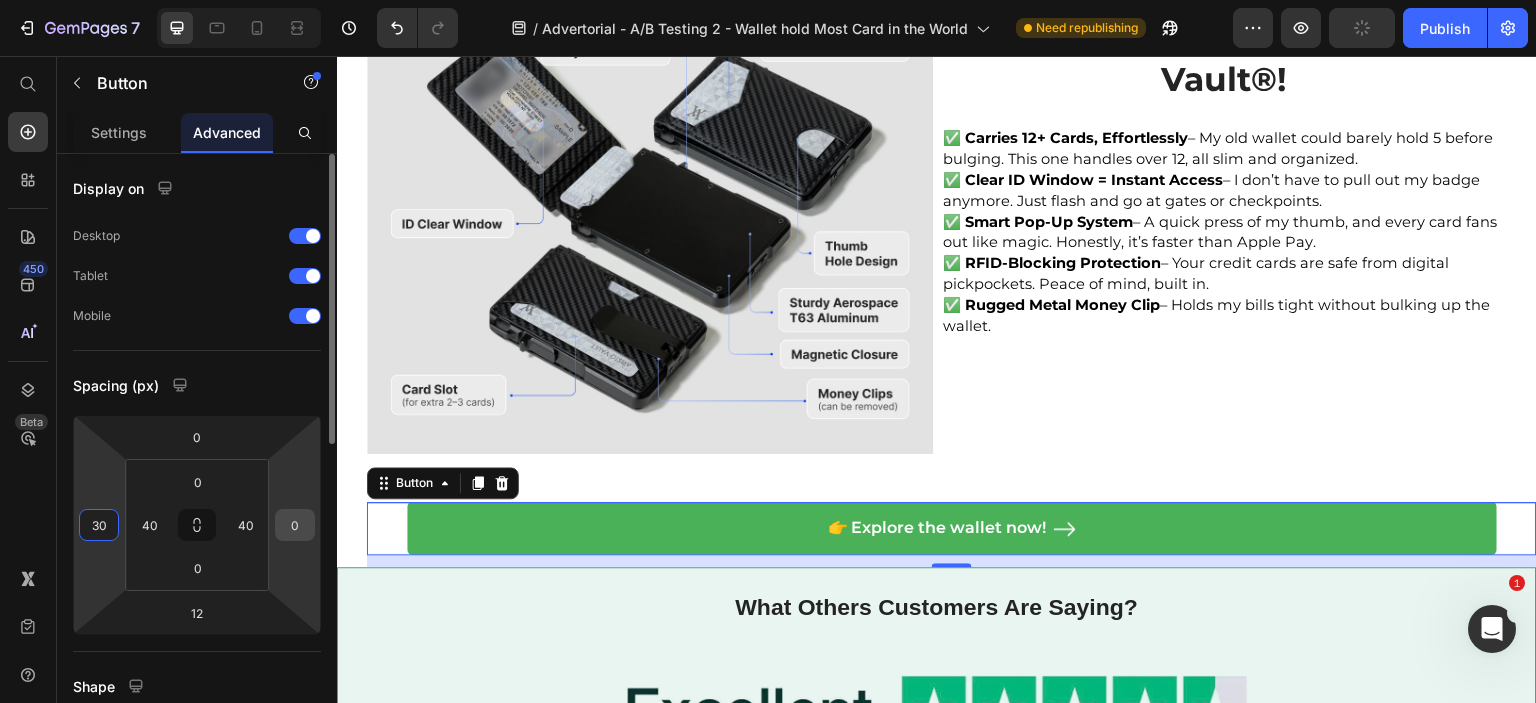 click on "0" at bounding box center (295, 525) 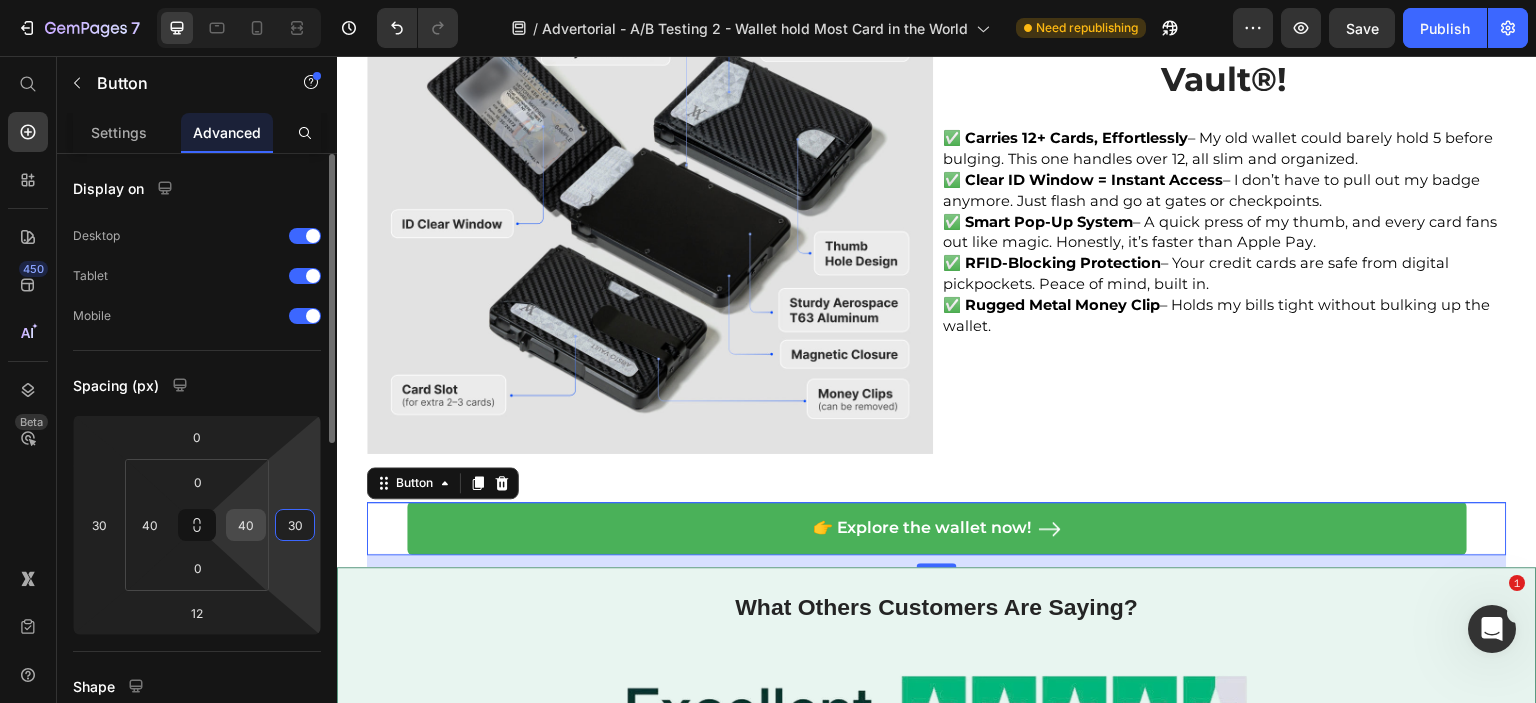 type on "30" 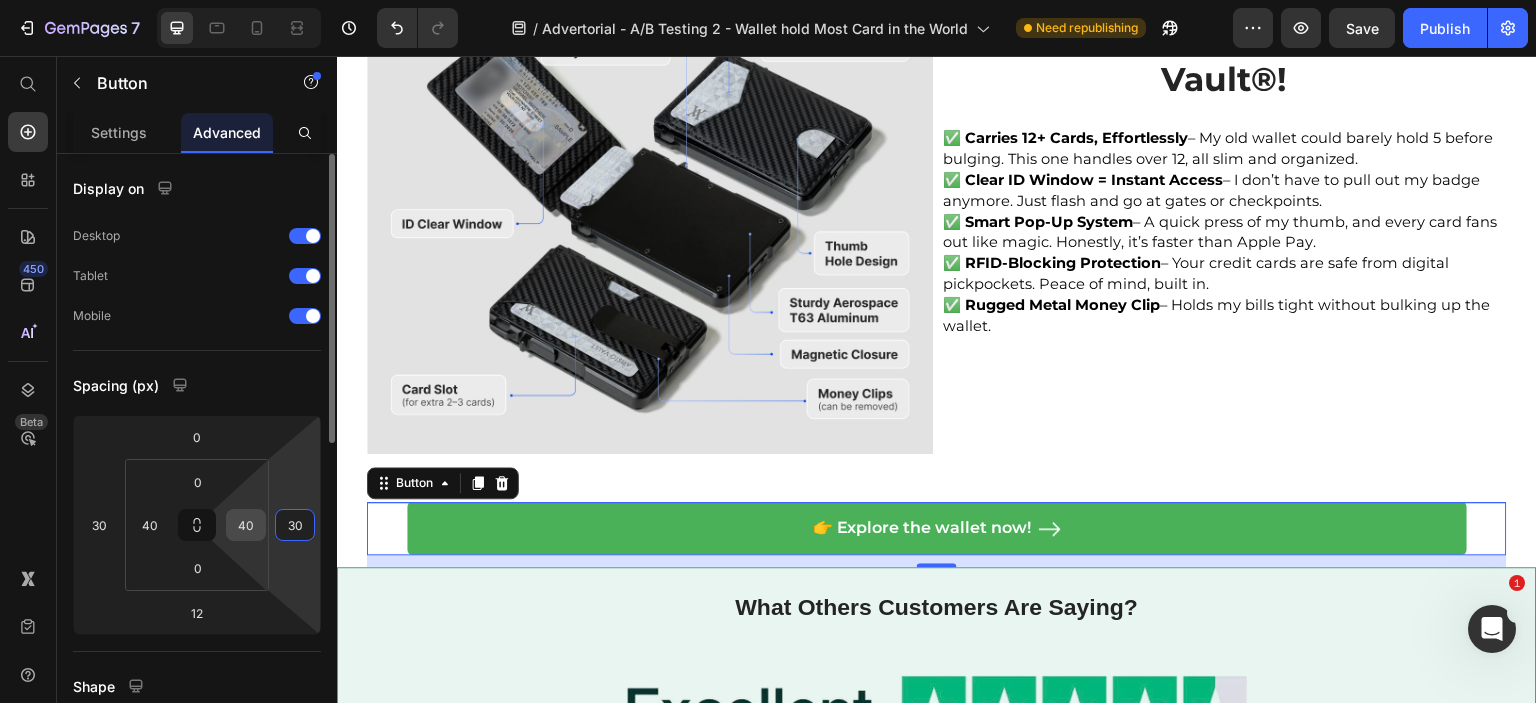 click on "40" at bounding box center [246, 525] 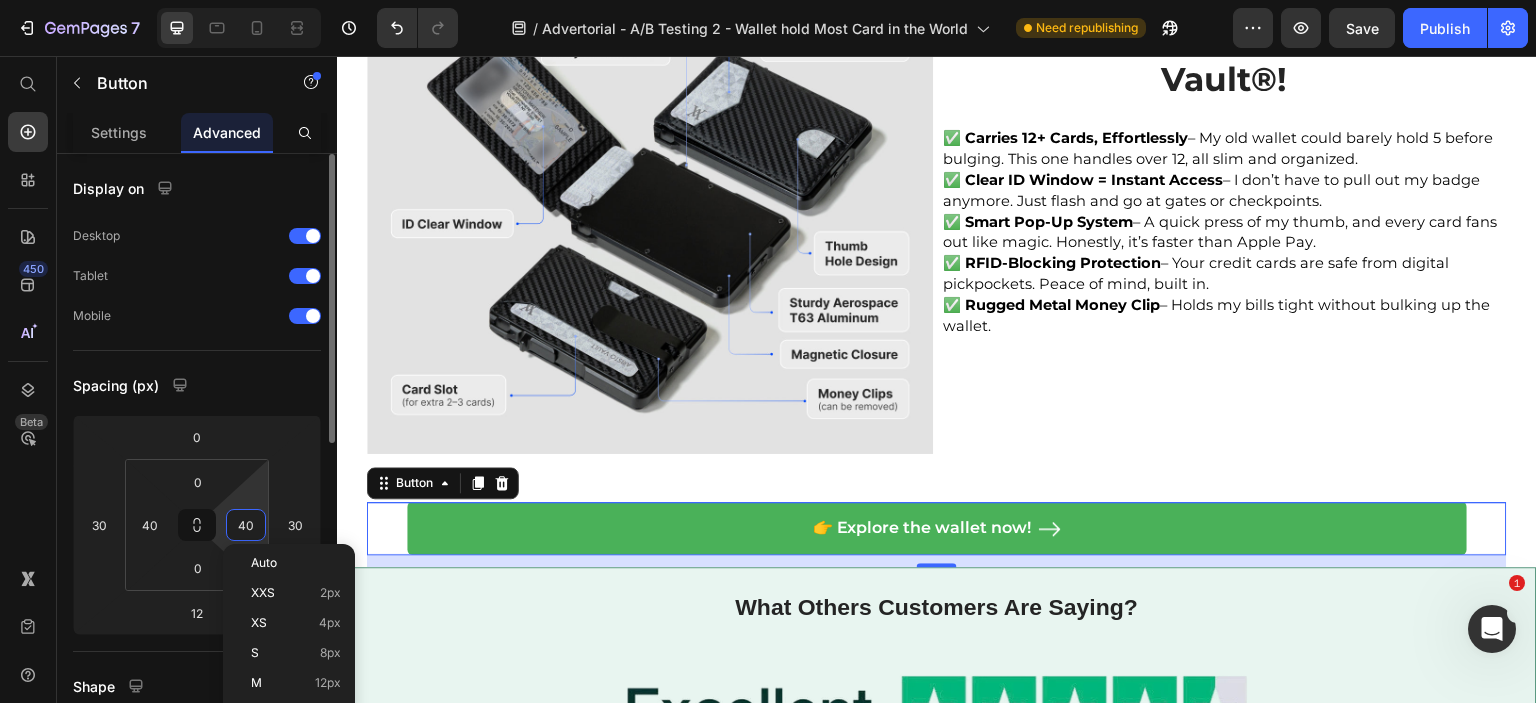 click on "40" at bounding box center [246, 525] 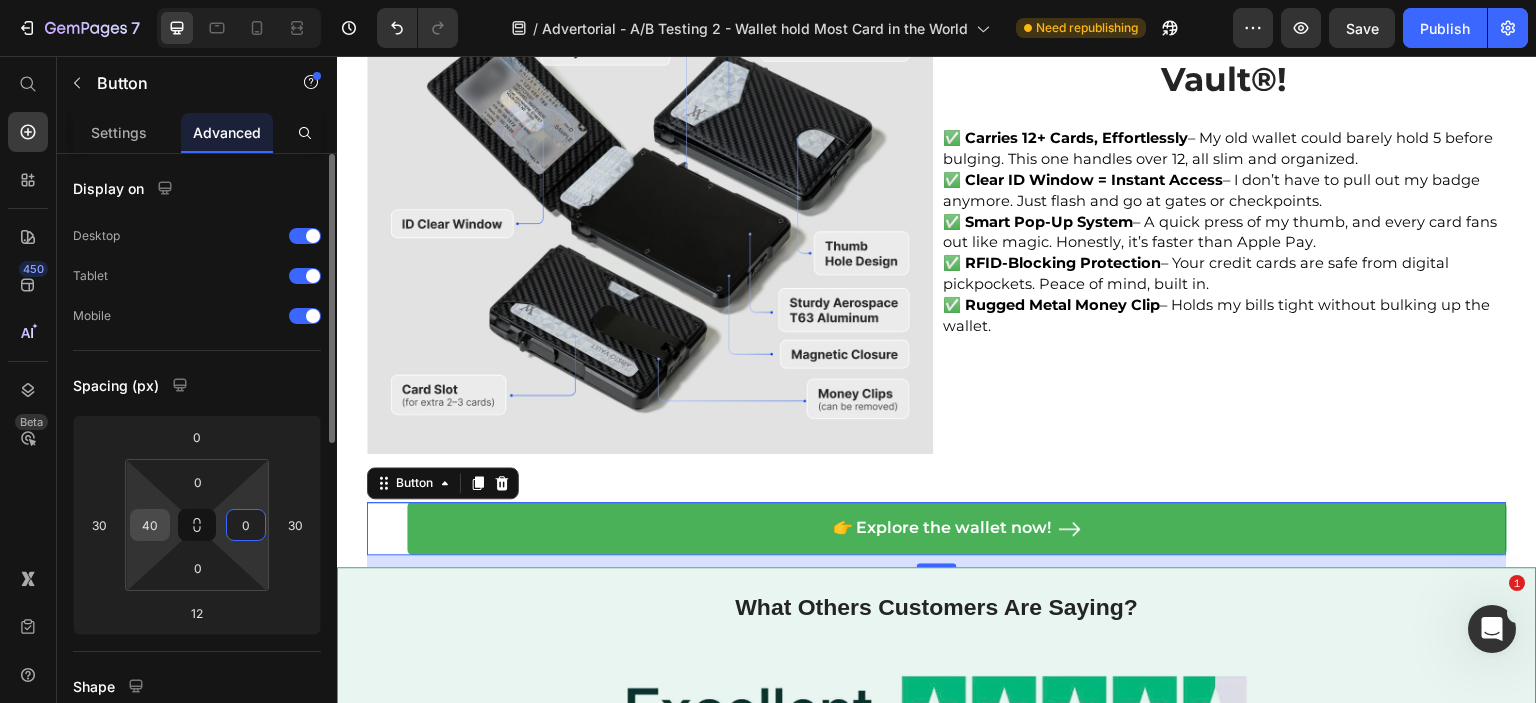 type on "0" 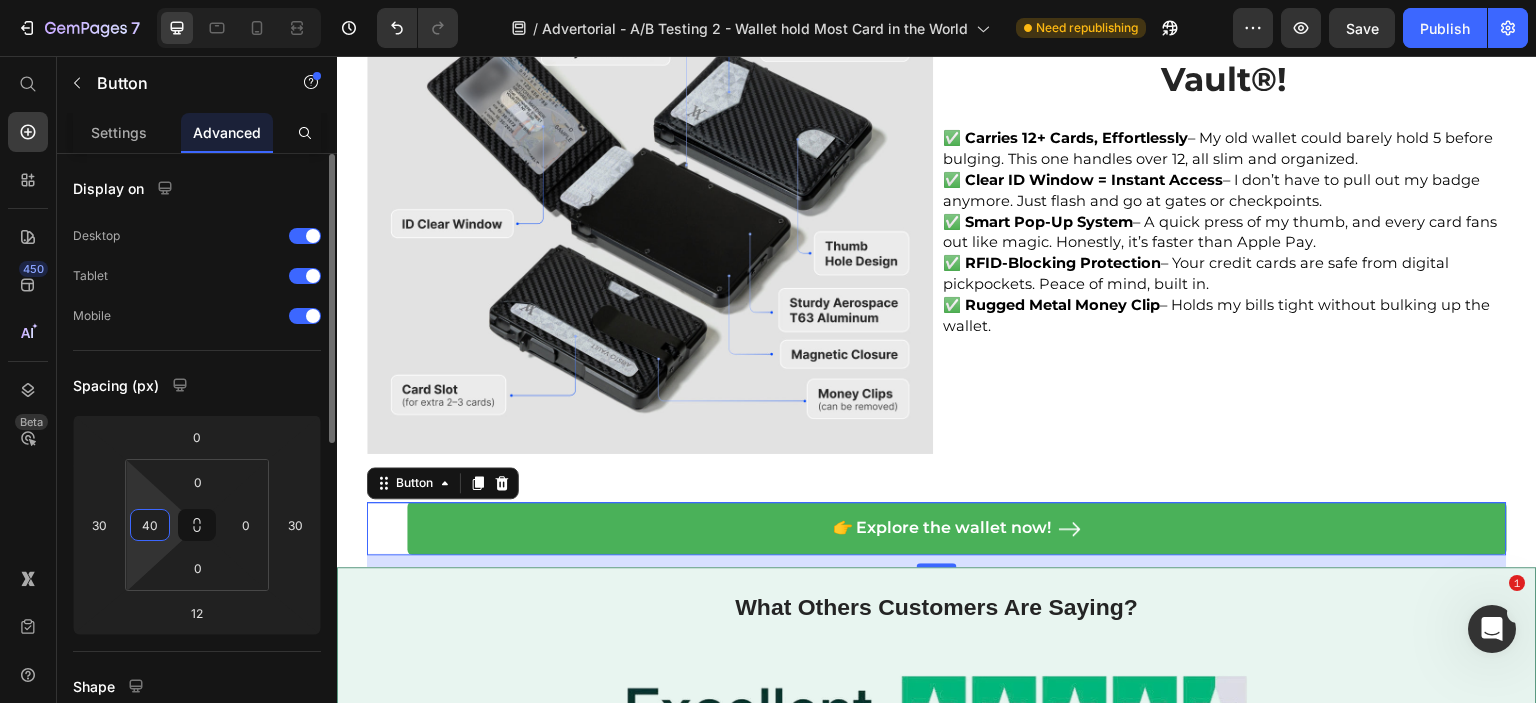 click on "40" at bounding box center (150, 525) 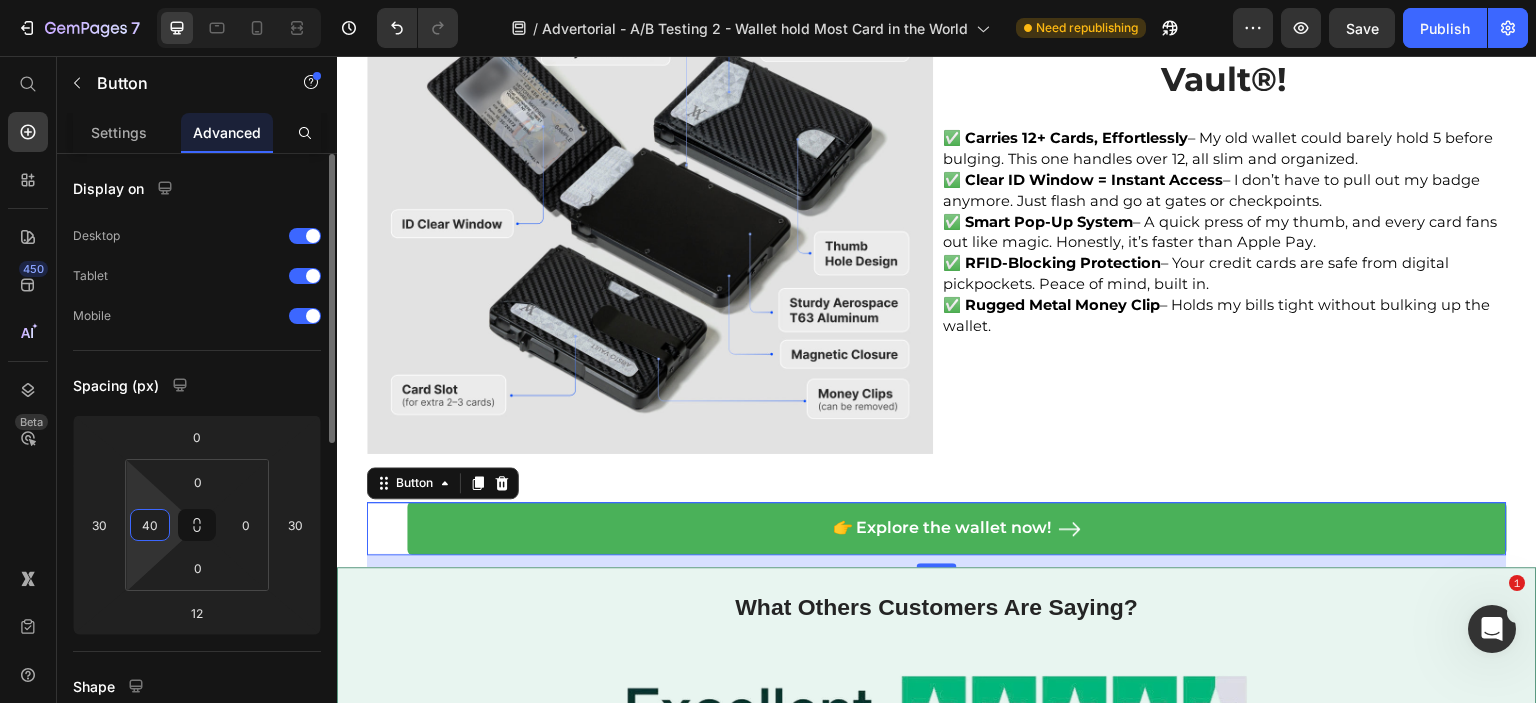 click on "40" at bounding box center [150, 525] 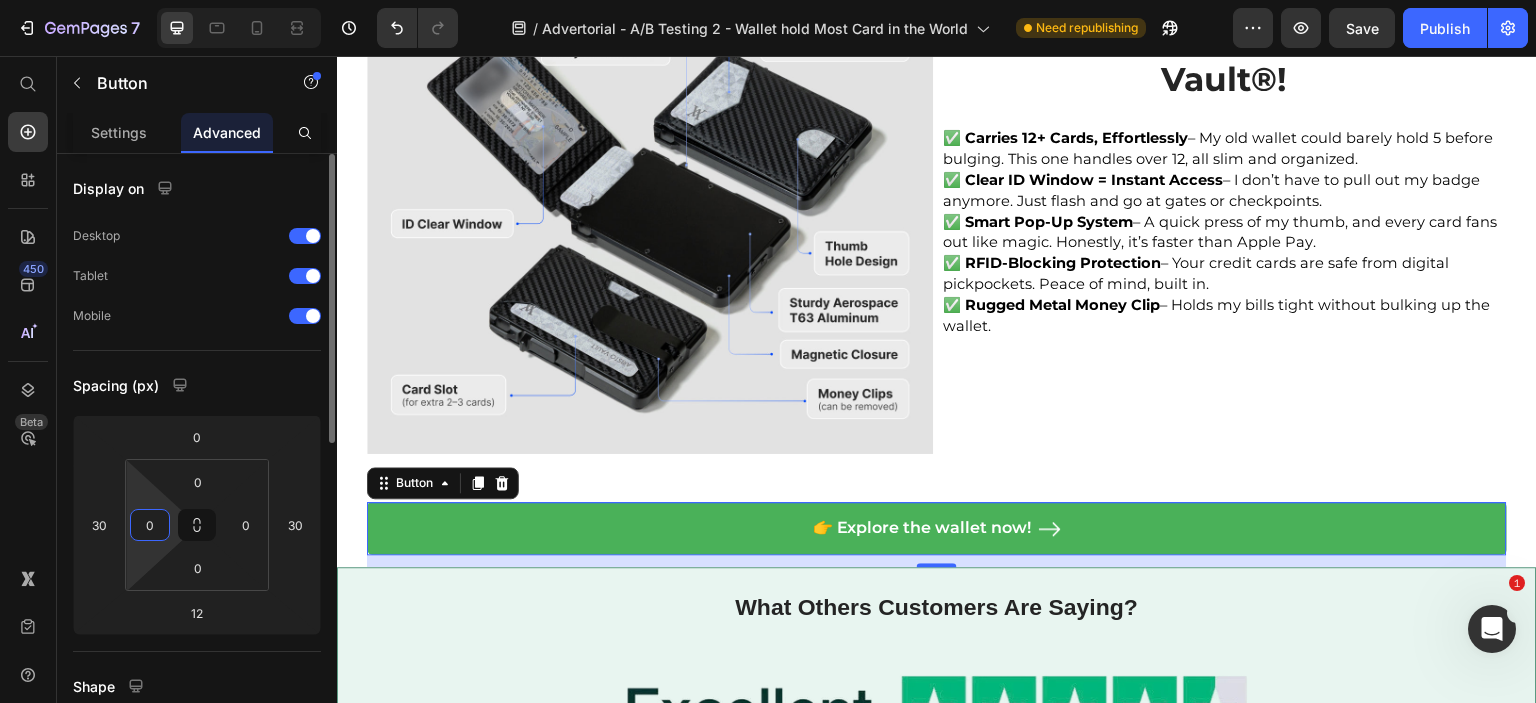 type on "0" 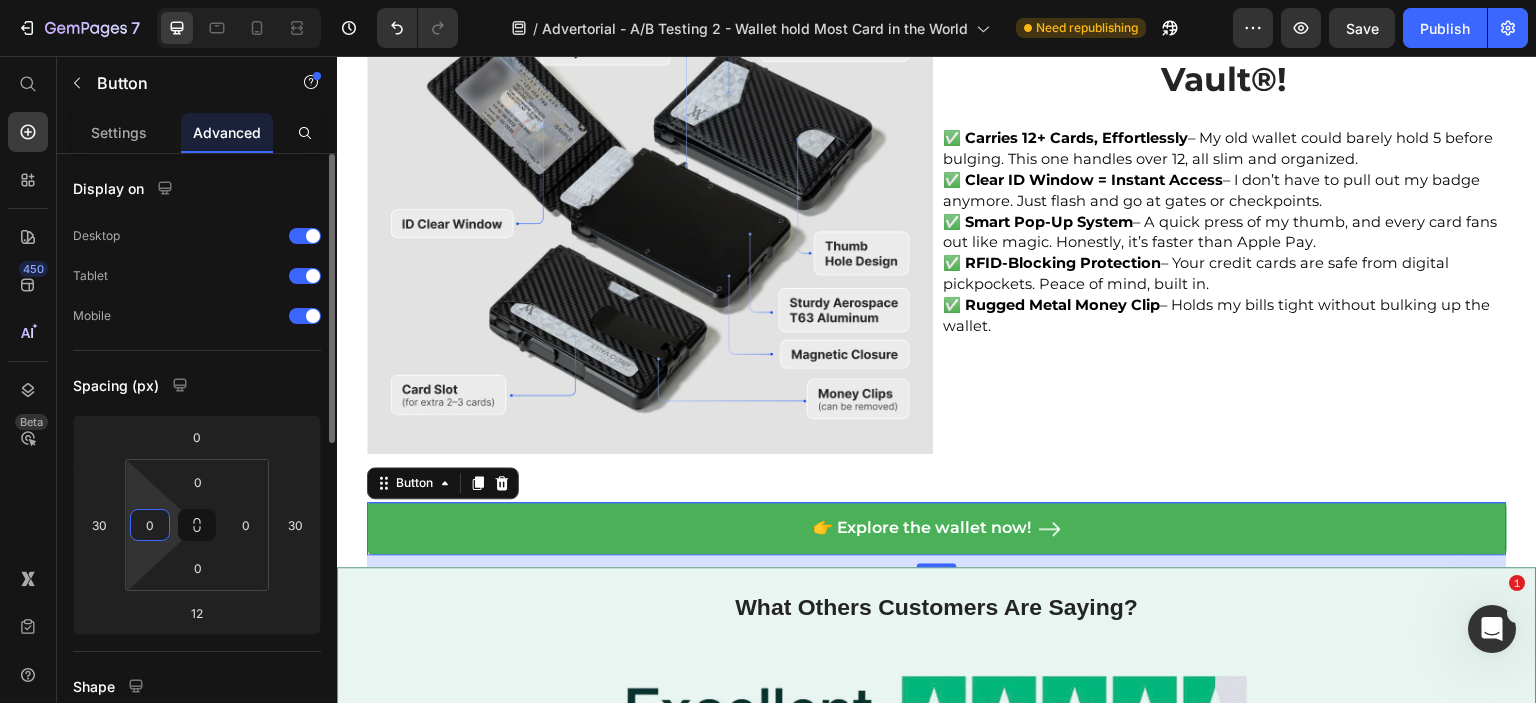 click 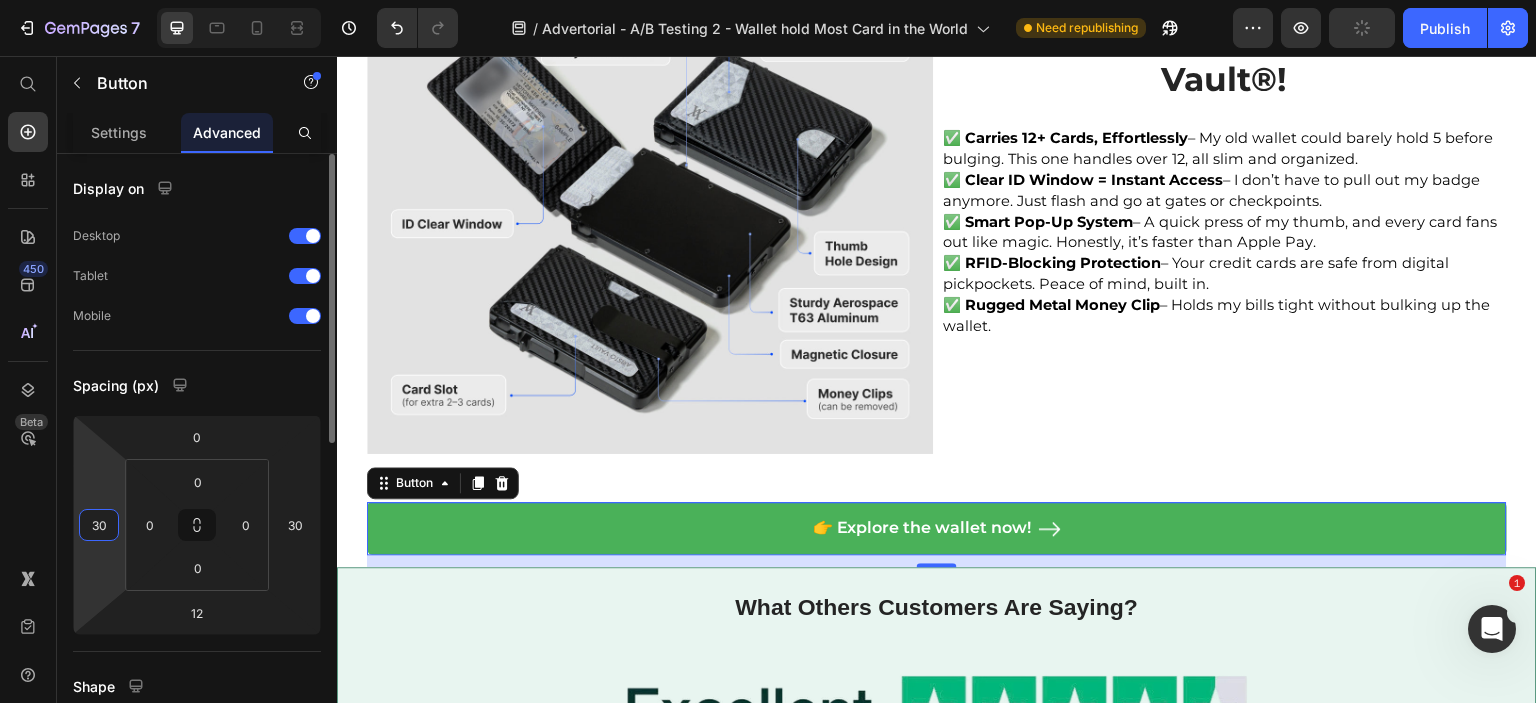 click on "30" at bounding box center (99, 525) 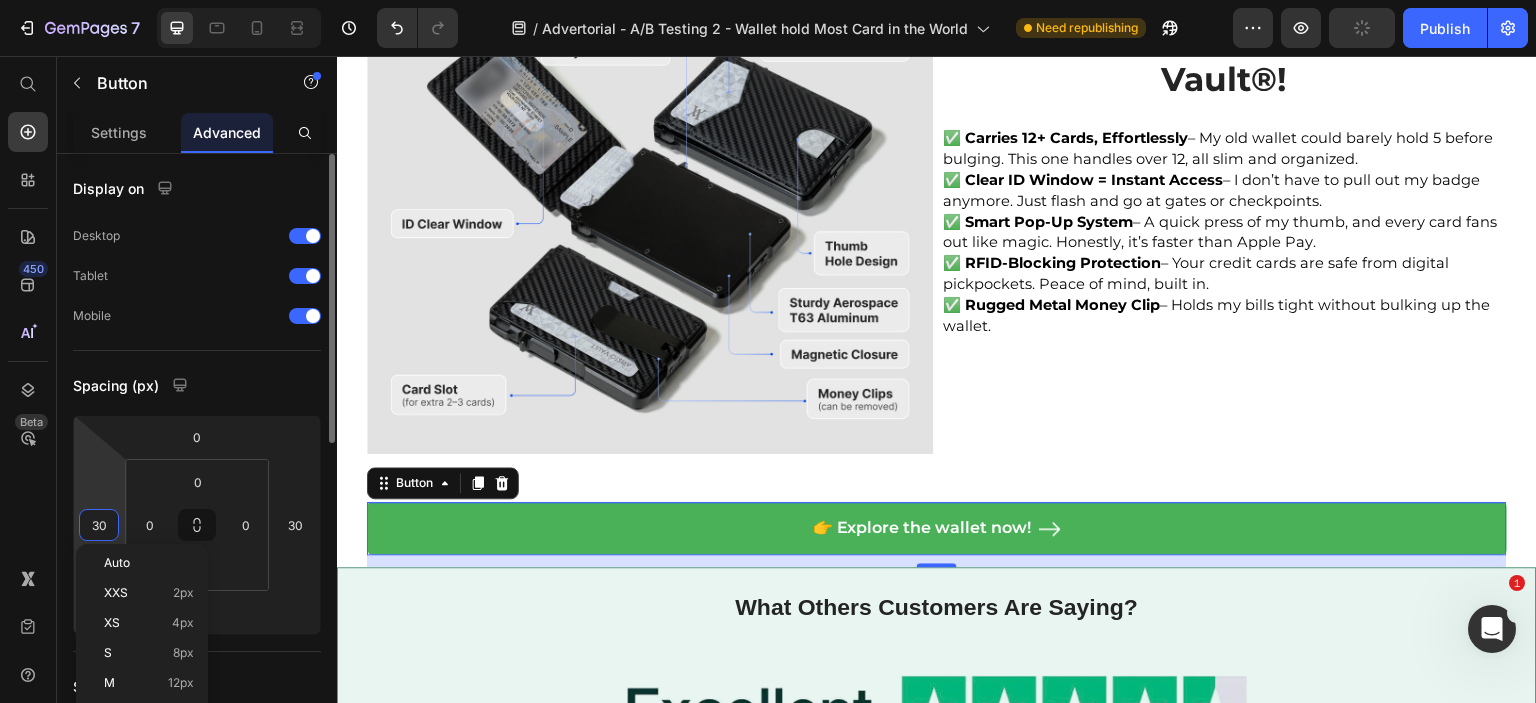 click on "30" at bounding box center (99, 525) 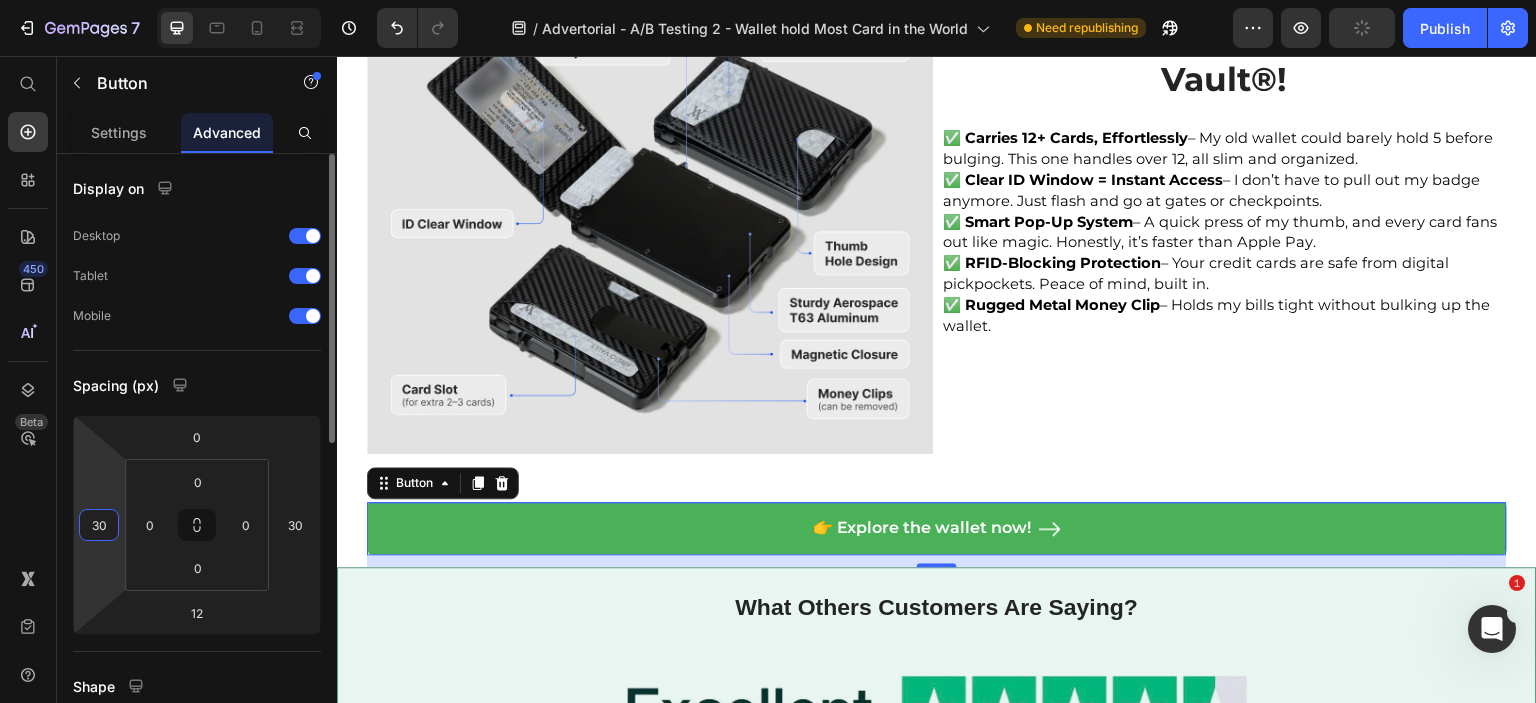click on "30" at bounding box center [99, 525] 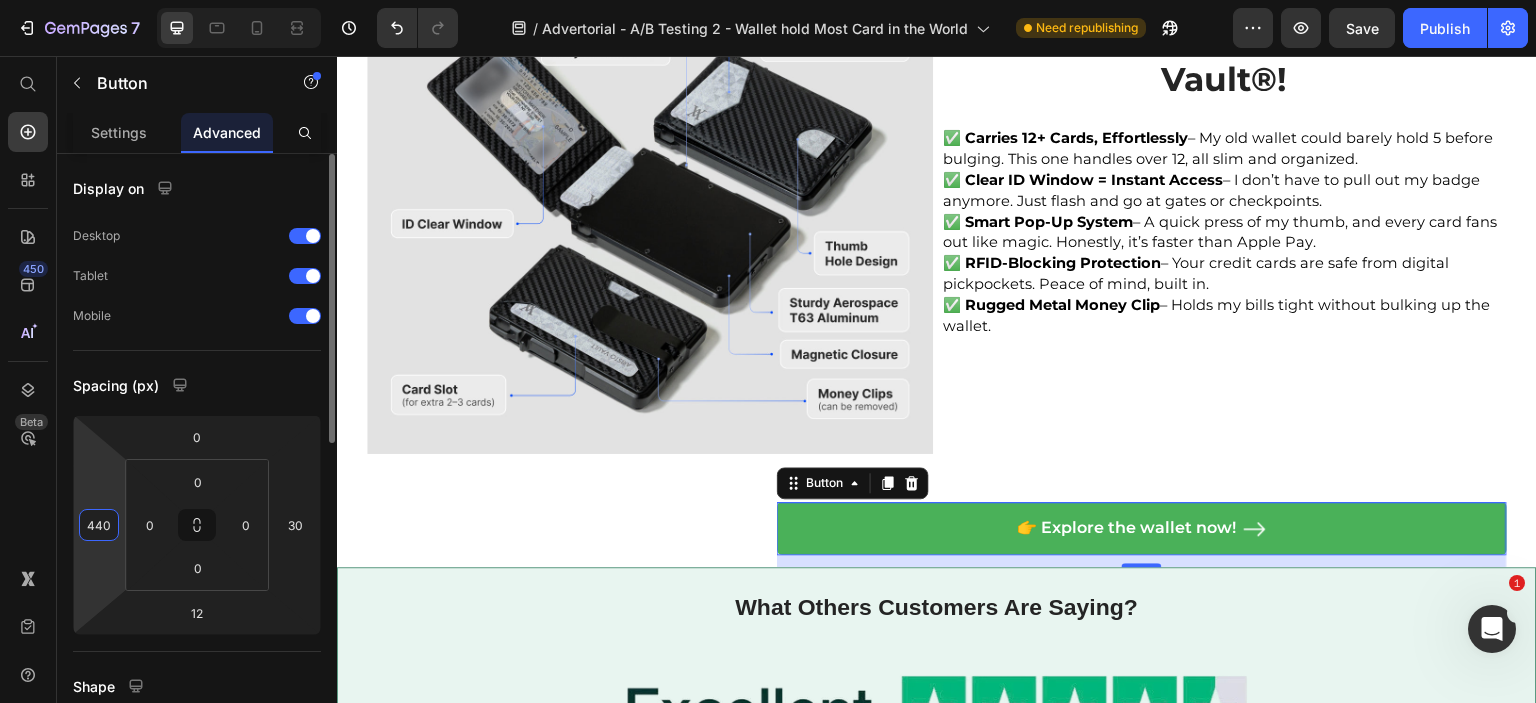 click on "440" at bounding box center [99, 525] 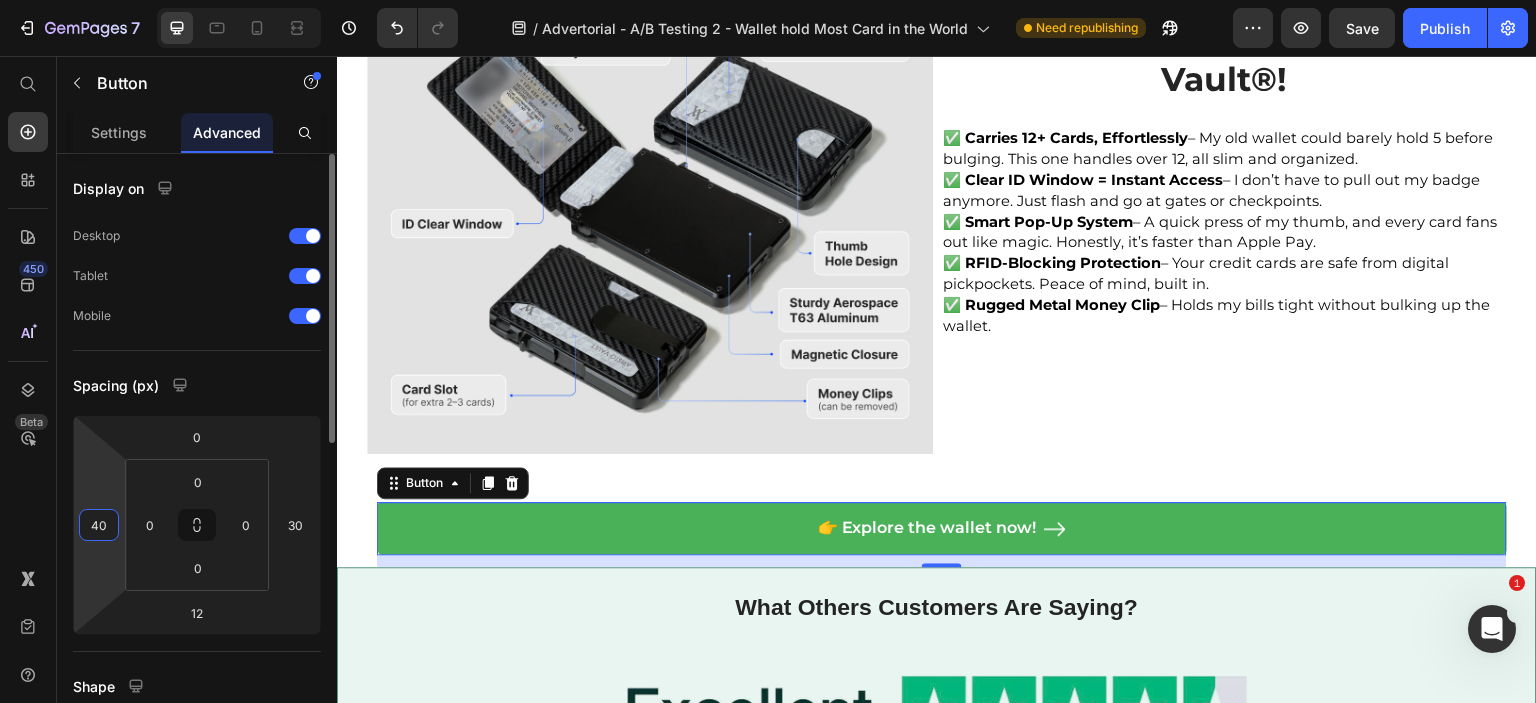 click on "40" at bounding box center [99, 525] 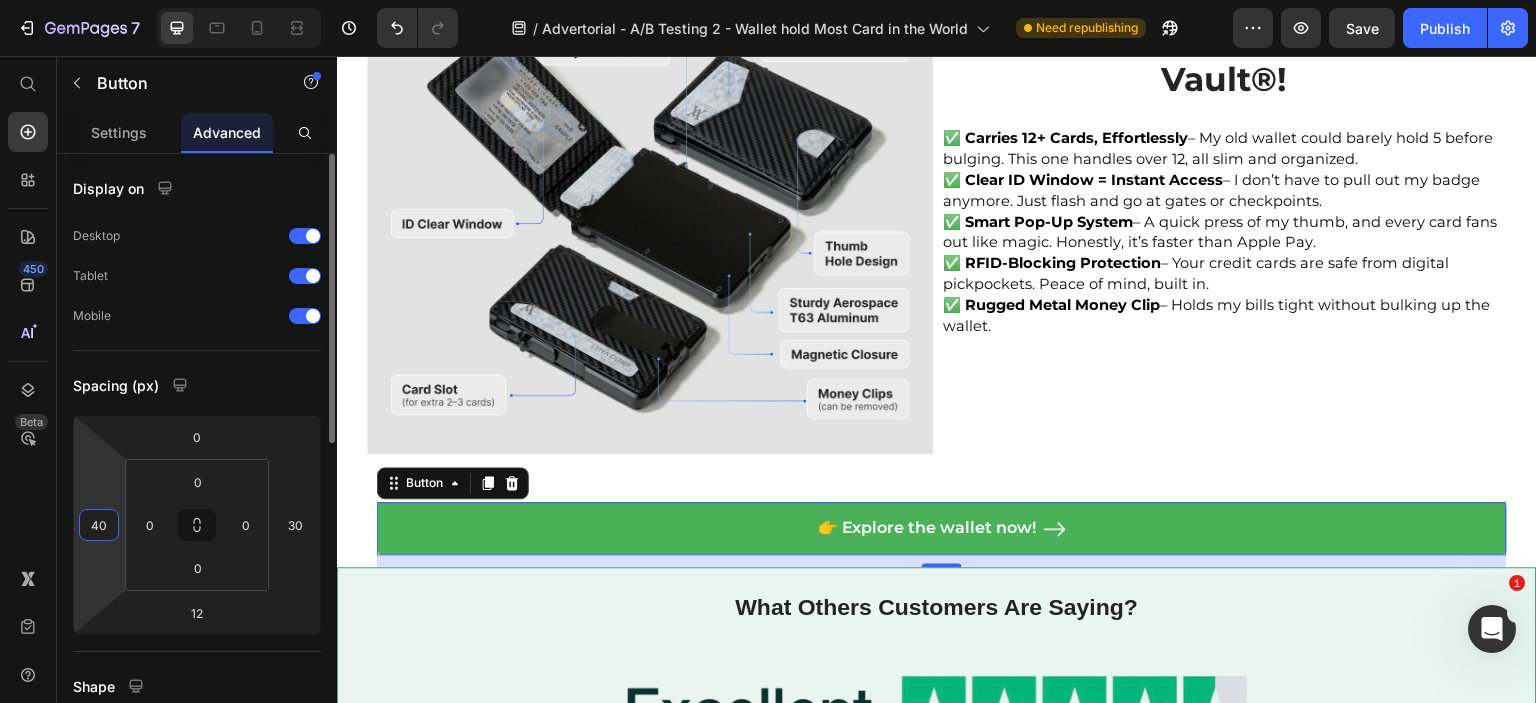 click on "40" at bounding box center [99, 525] 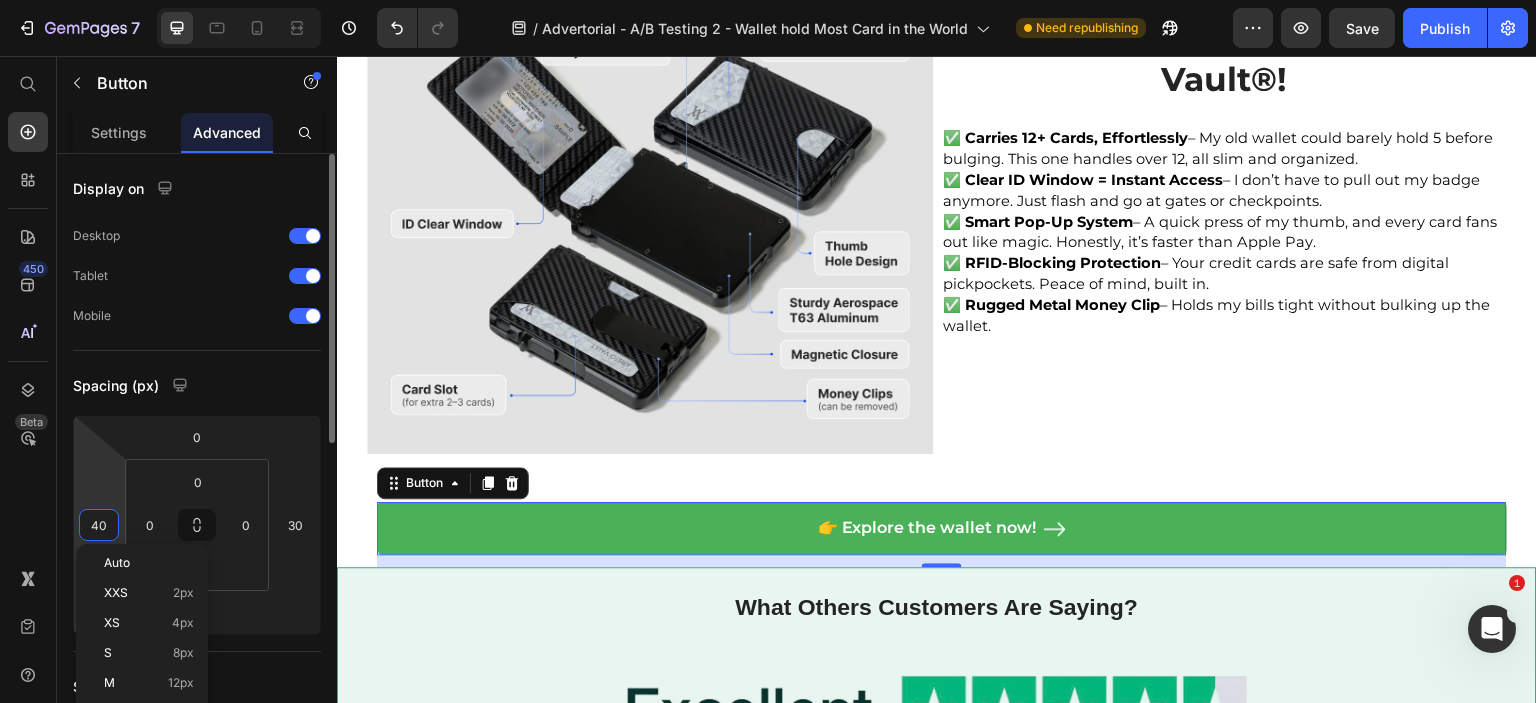 click on "40" at bounding box center (99, 525) 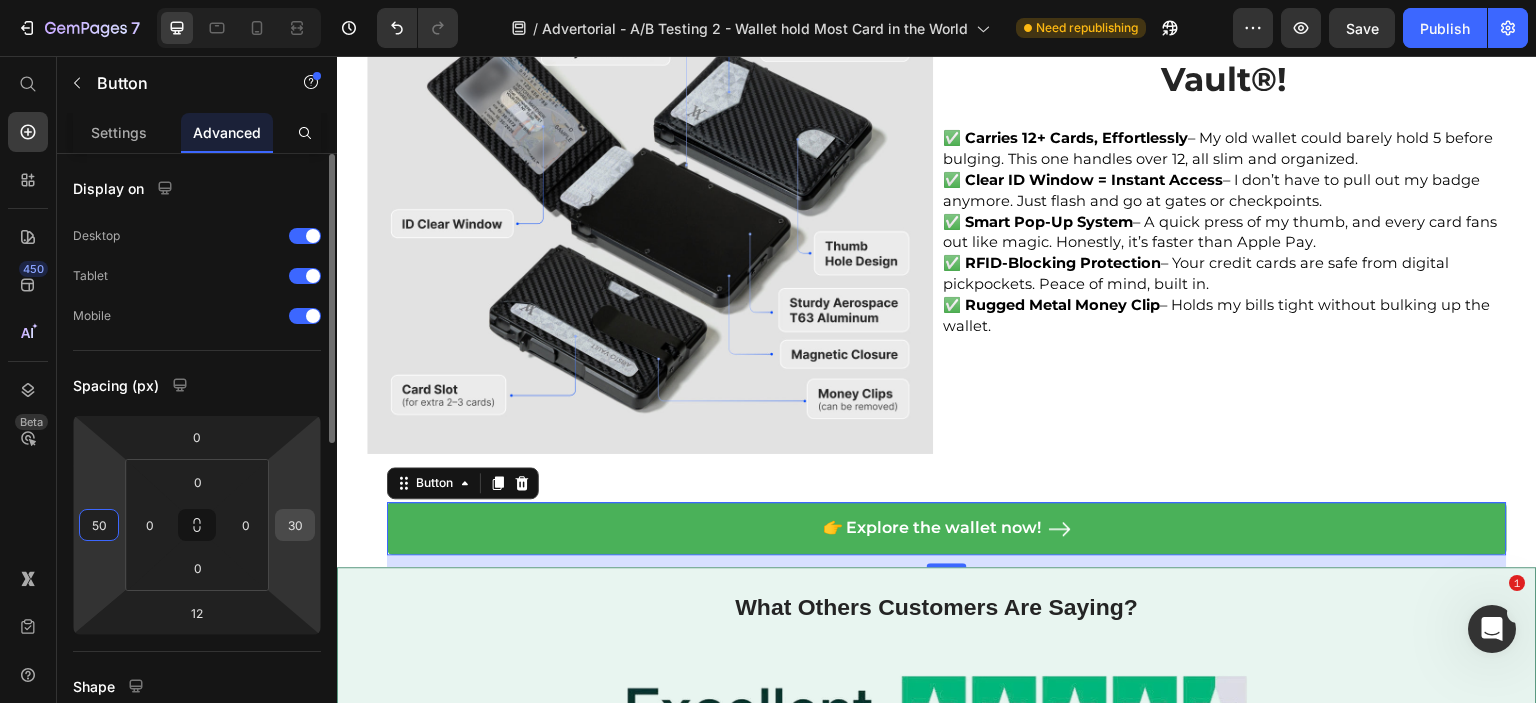 type on "50" 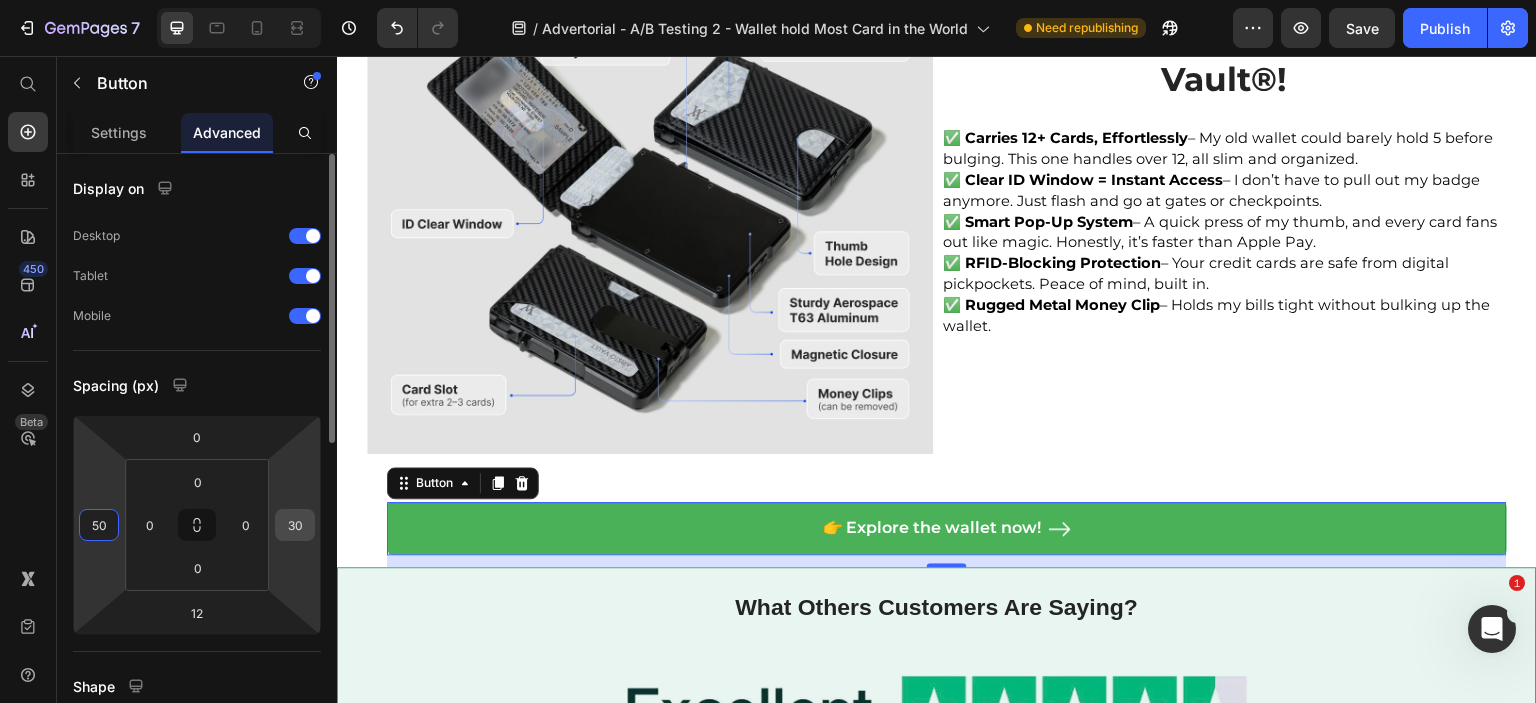 click on "30" at bounding box center (295, 525) 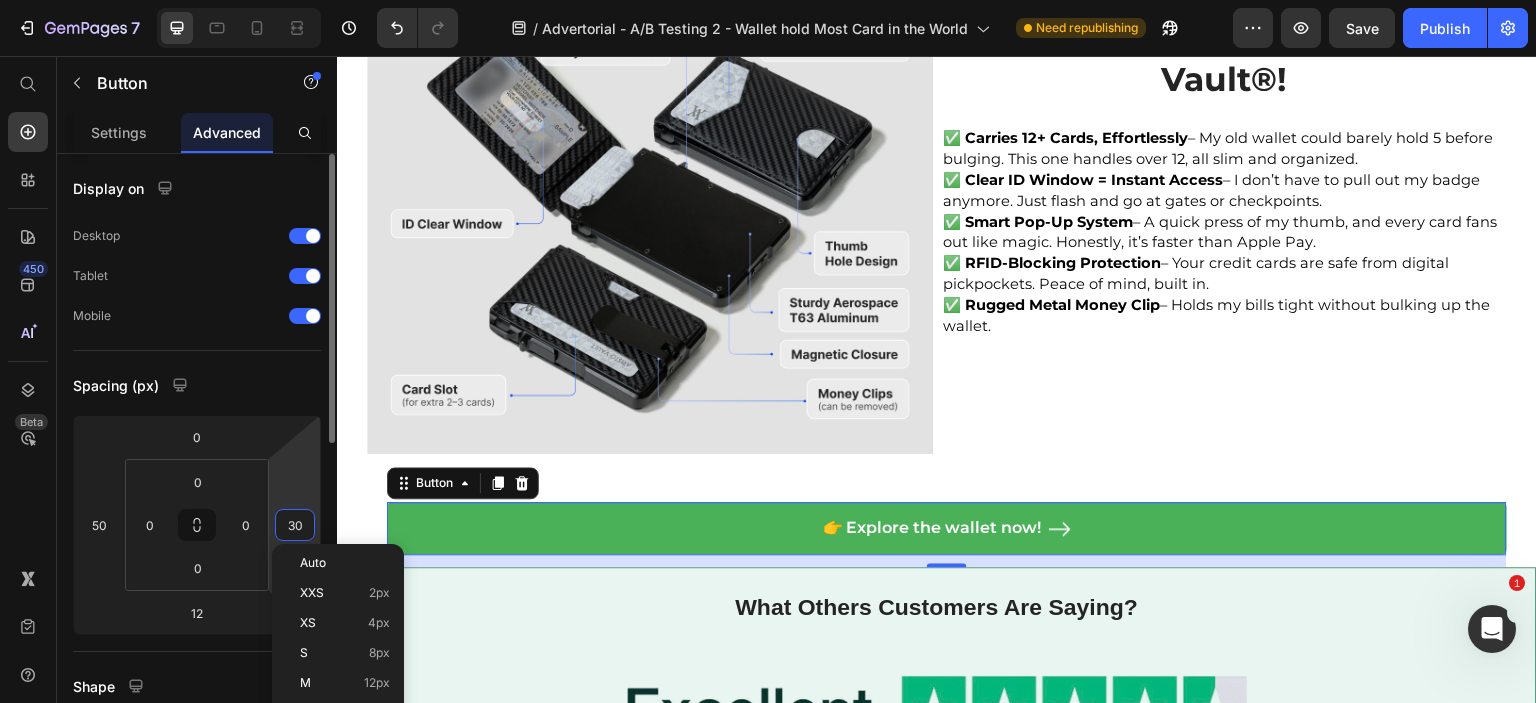 click on "30" at bounding box center (295, 525) 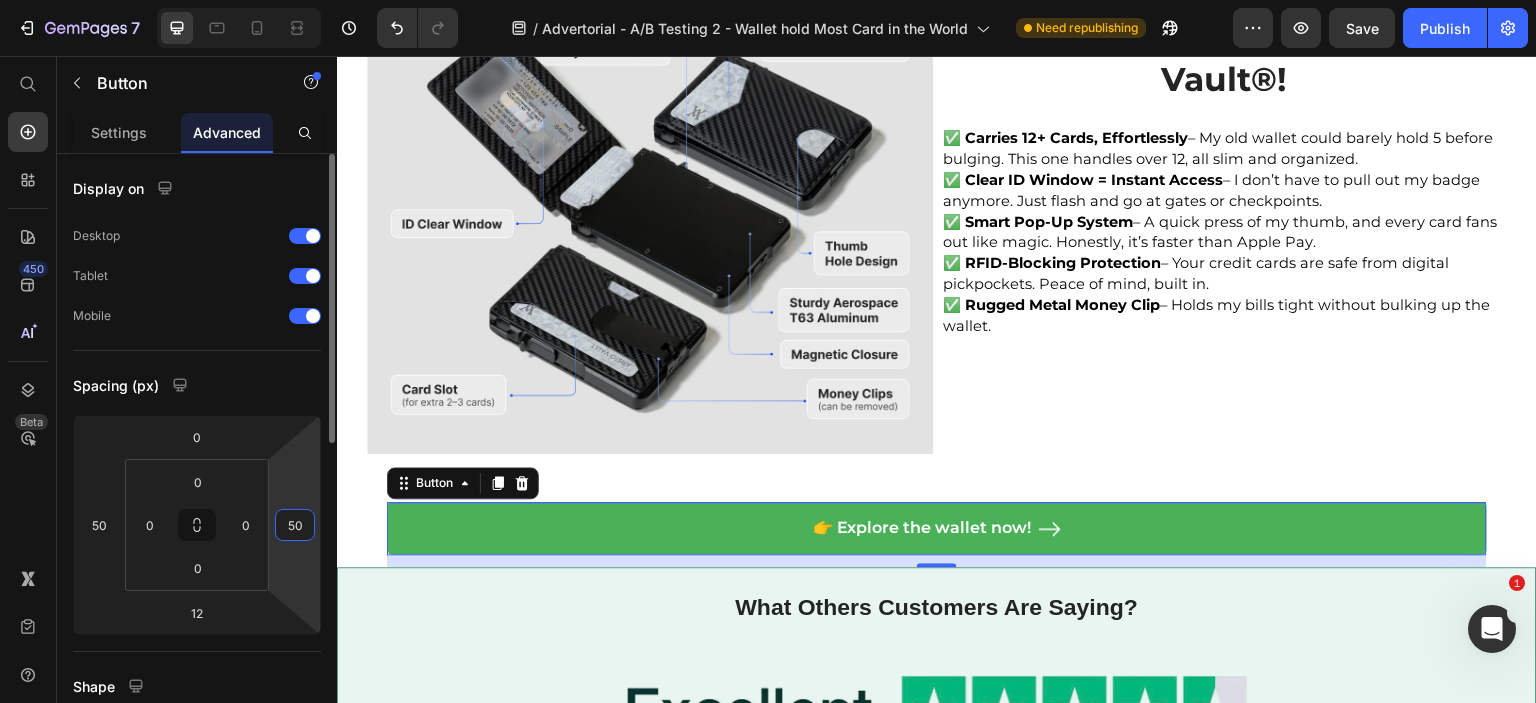 type on "50" 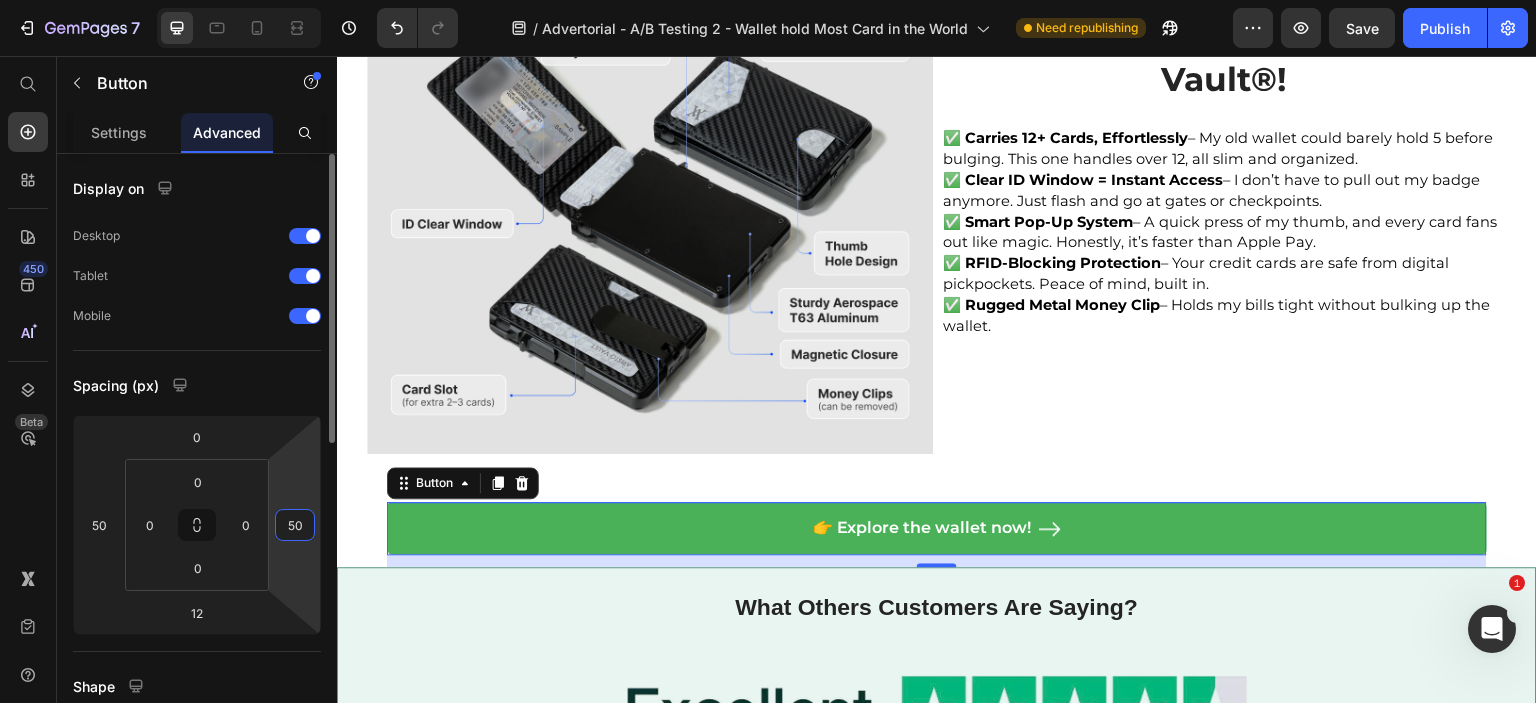 click on "Spacing (px)" at bounding box center (197, 385) 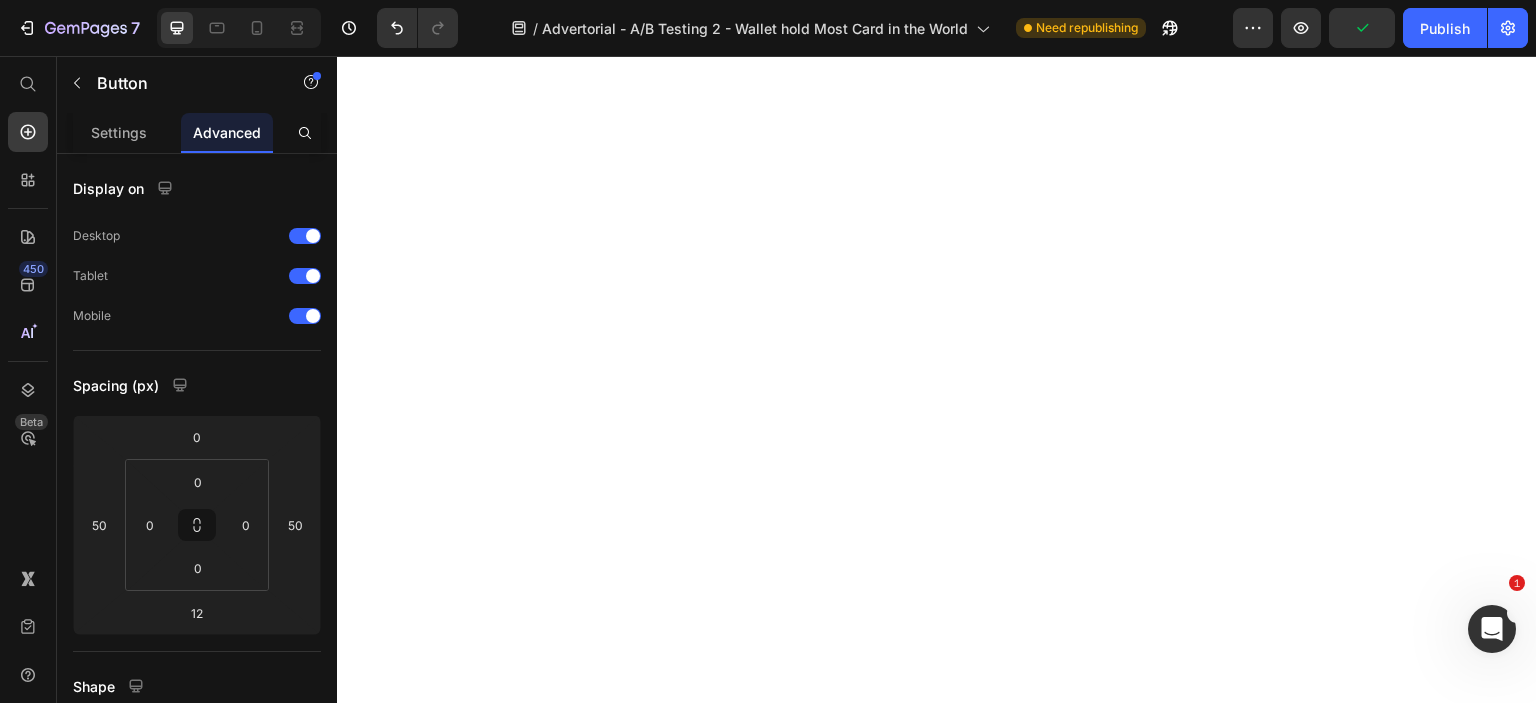scroll, scrollTop: 7900, scrollLeft: 0, axis: vertical 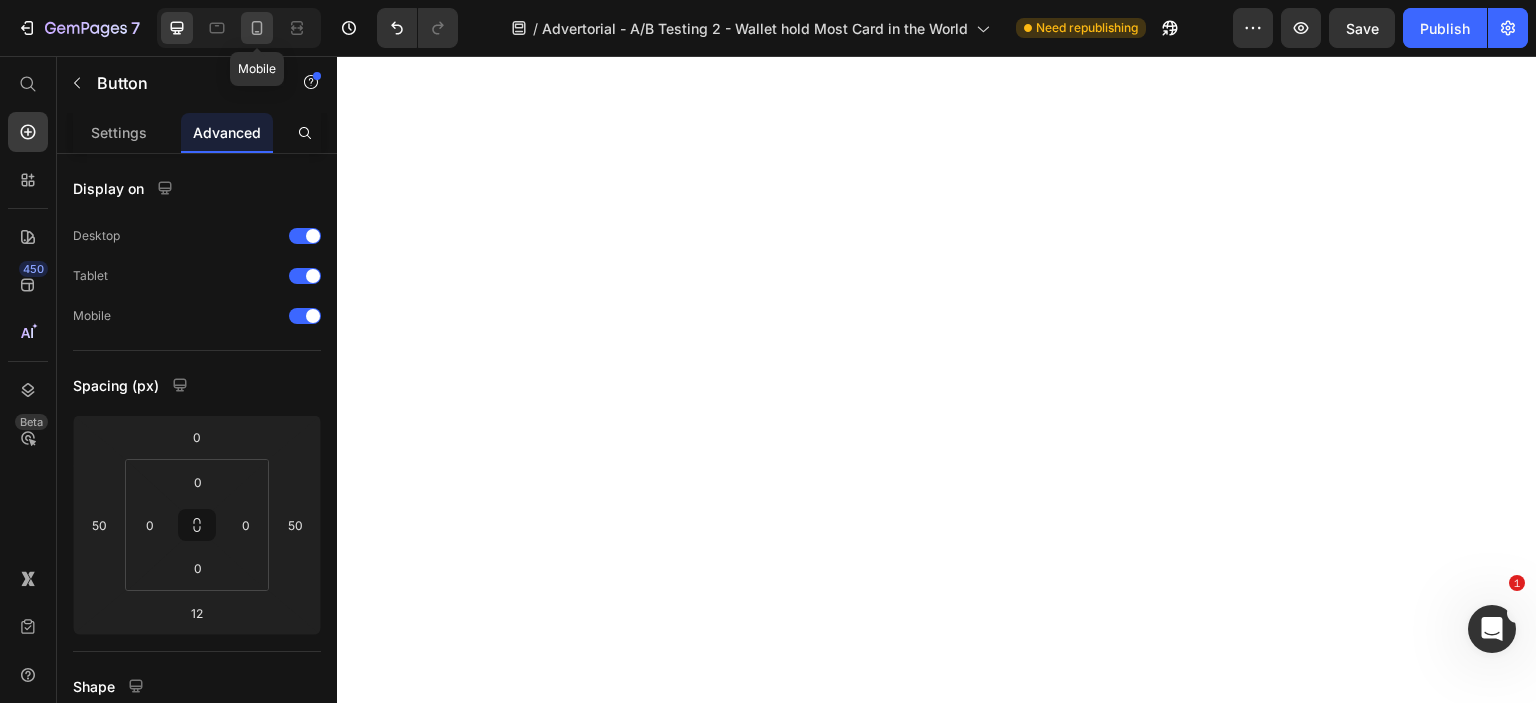click 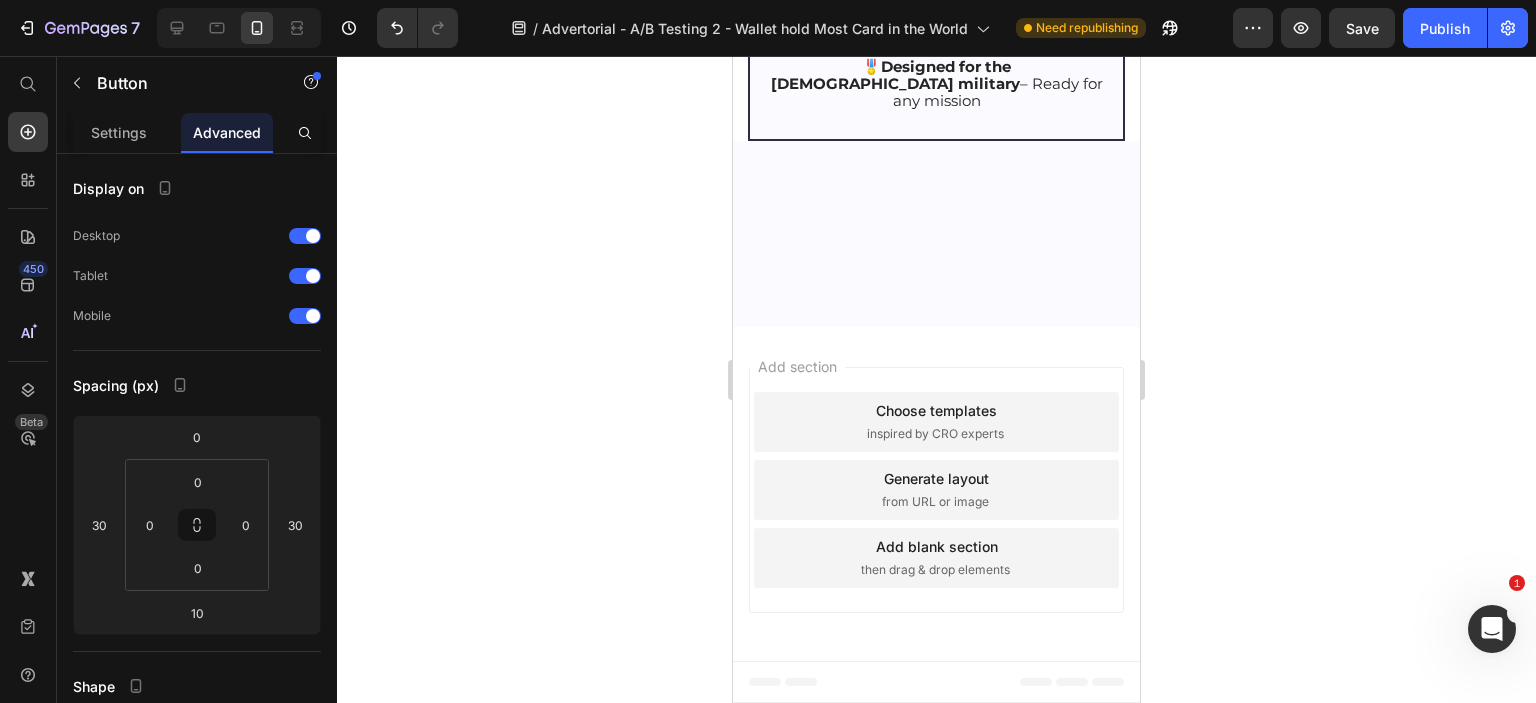 scroll, scrollTop: 11112, scrollLeft: 0, axis: vertical 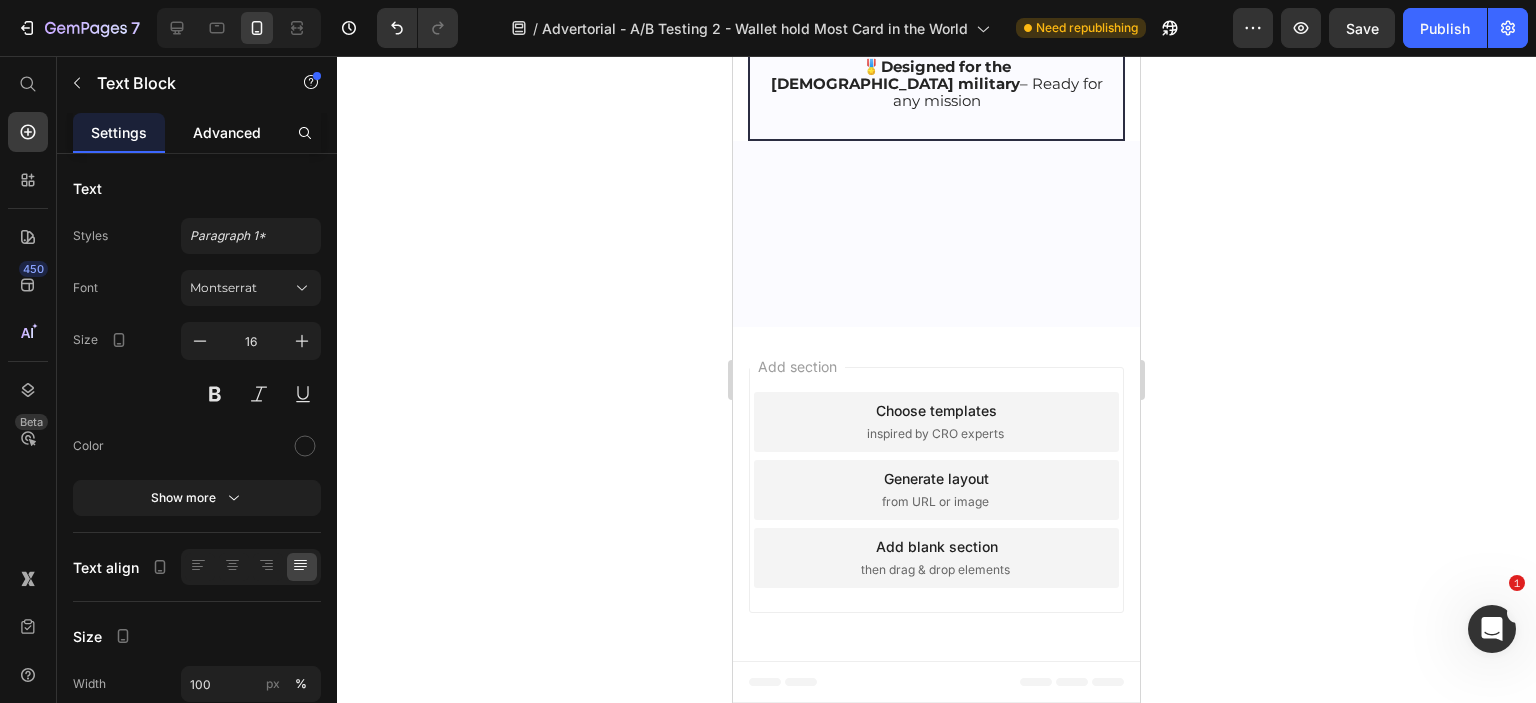 click on "Advanced" at bounding box center [227, 132] 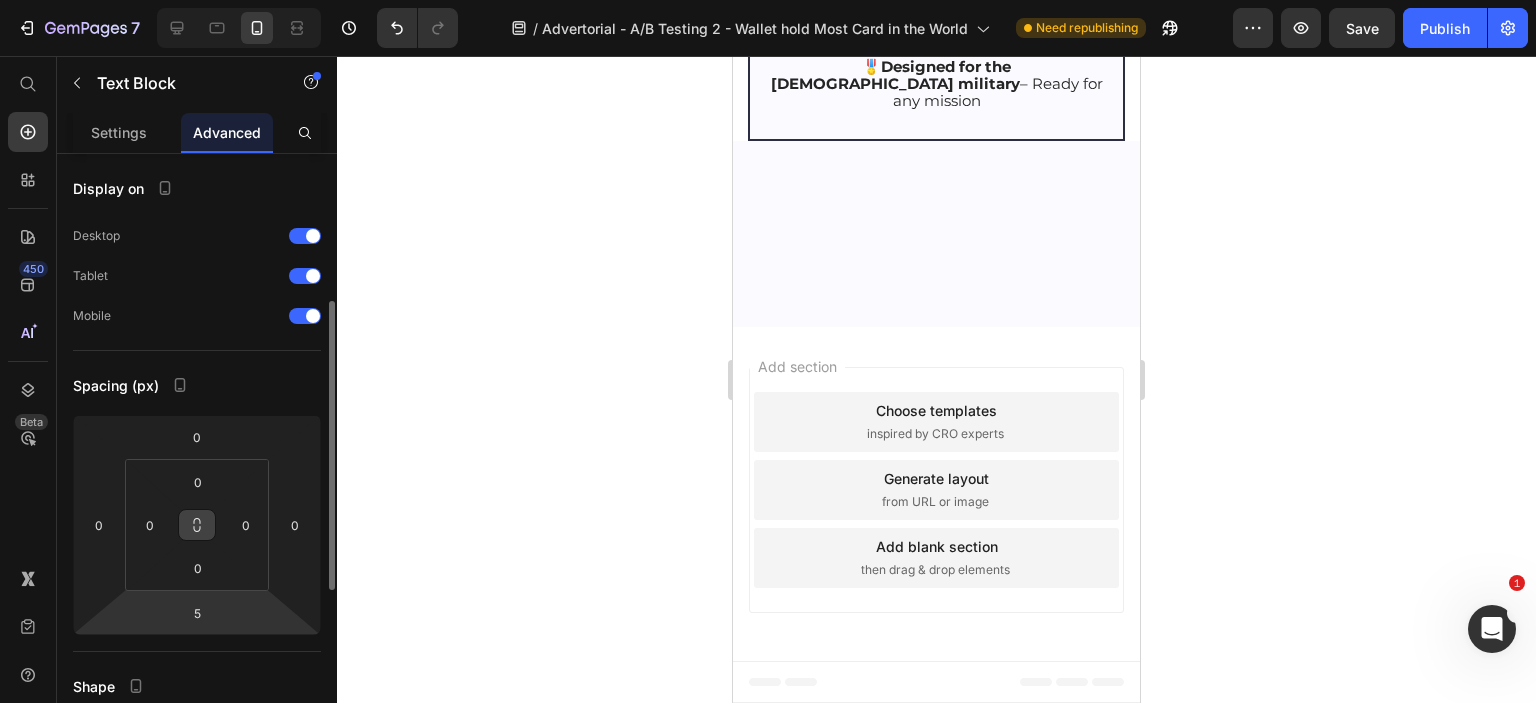 scroll, scrollTop: 100, scrollLeft: 0, axis: vertical 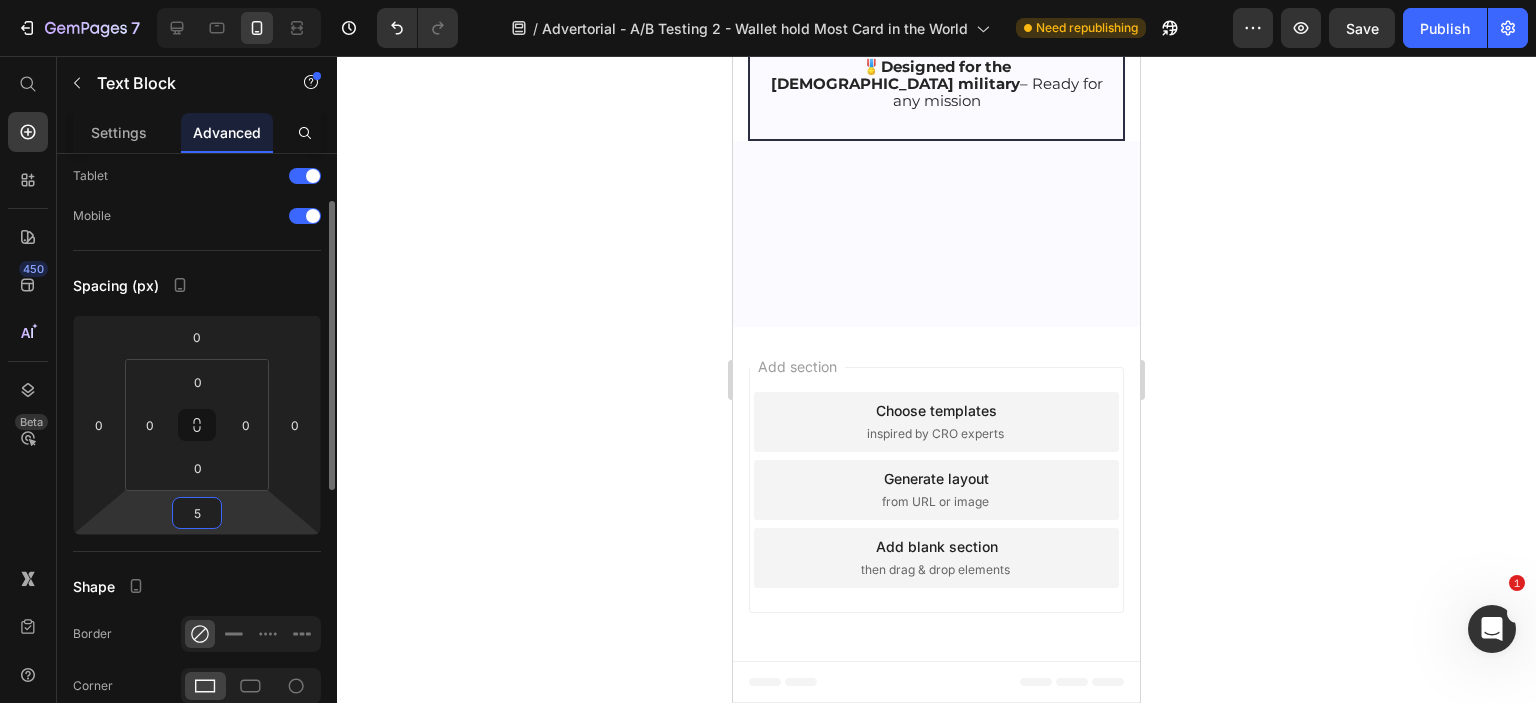 click on "5" at bounding box center (197, 513) 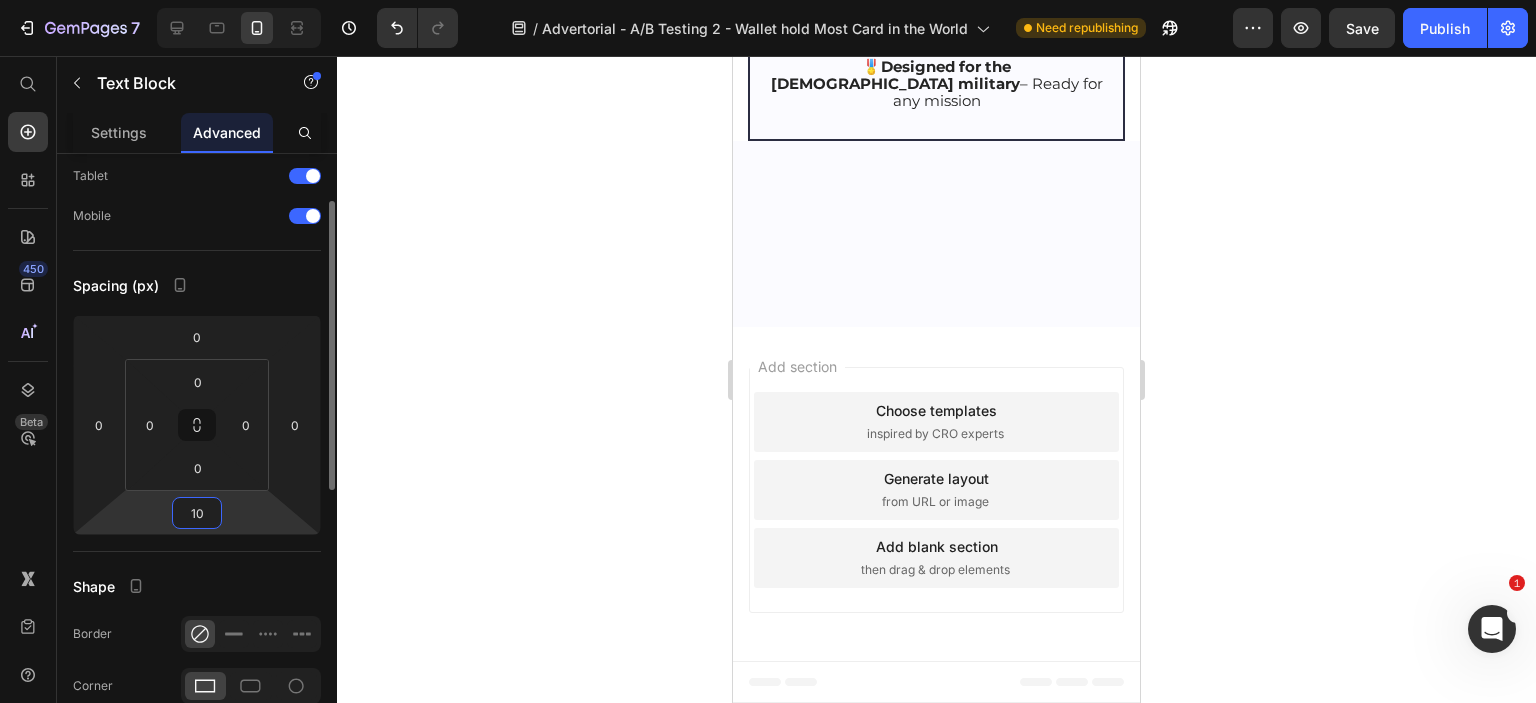 type on "10" 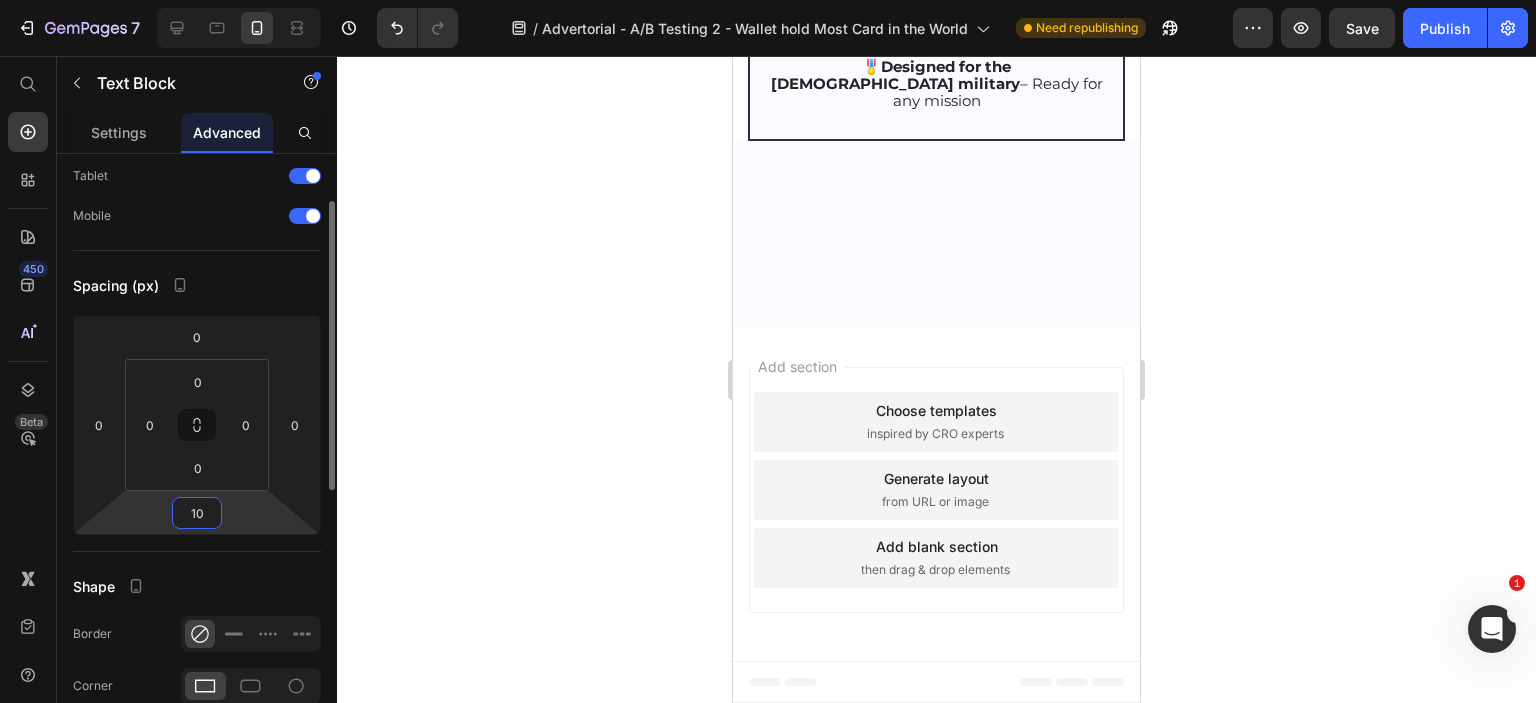 click on "Spacing (px)" at bounding box center [197, 285] 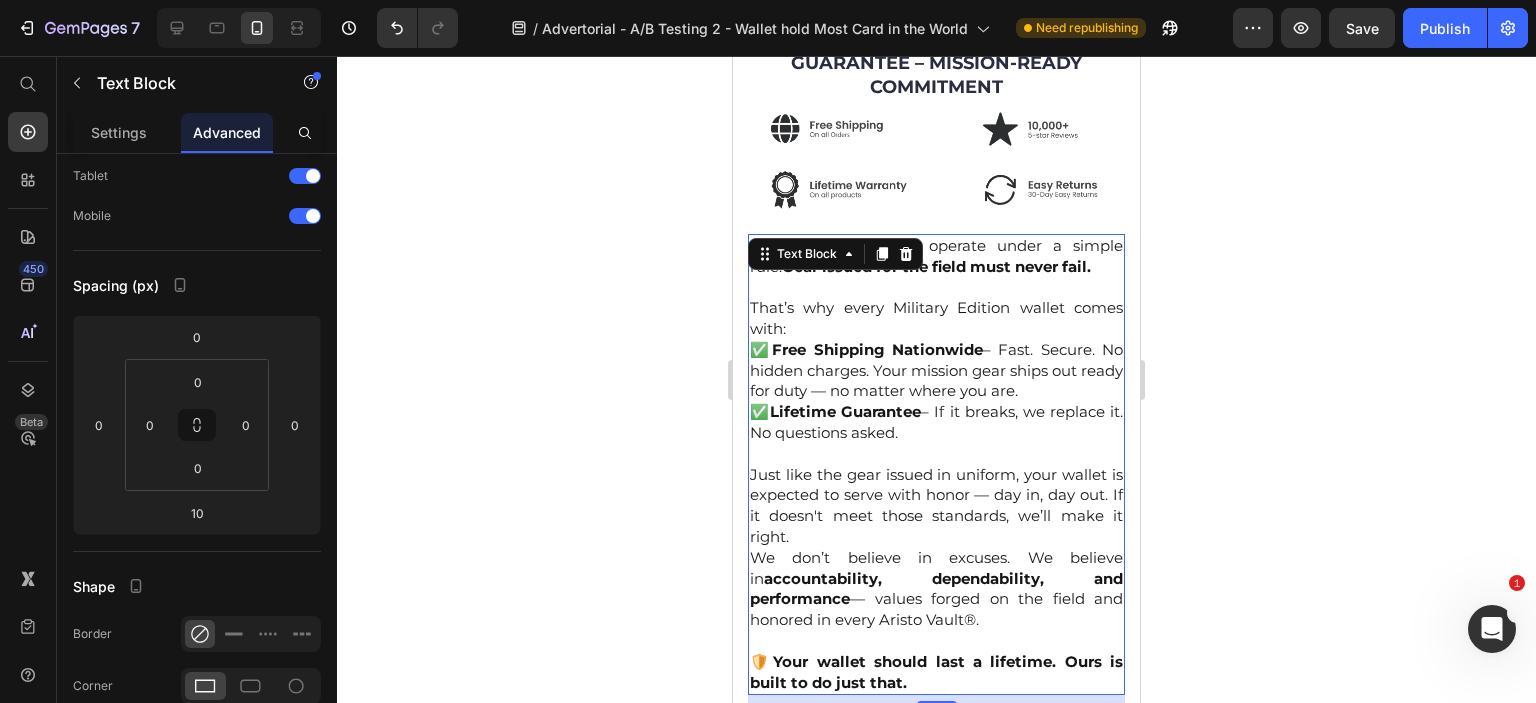 scroll, scrollTop: 11312, scrollLeft: 0, axis: vertical 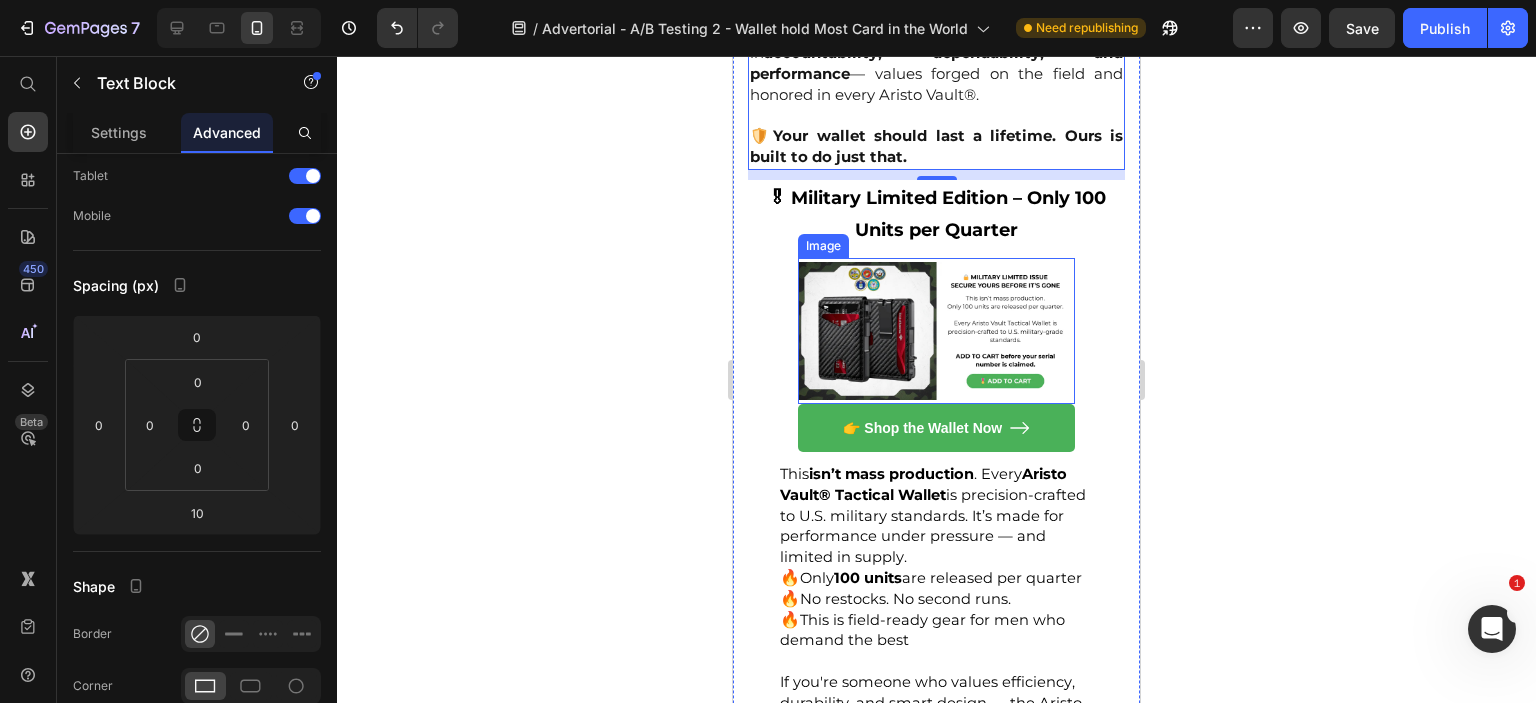 click at bounding box center [936, 331] 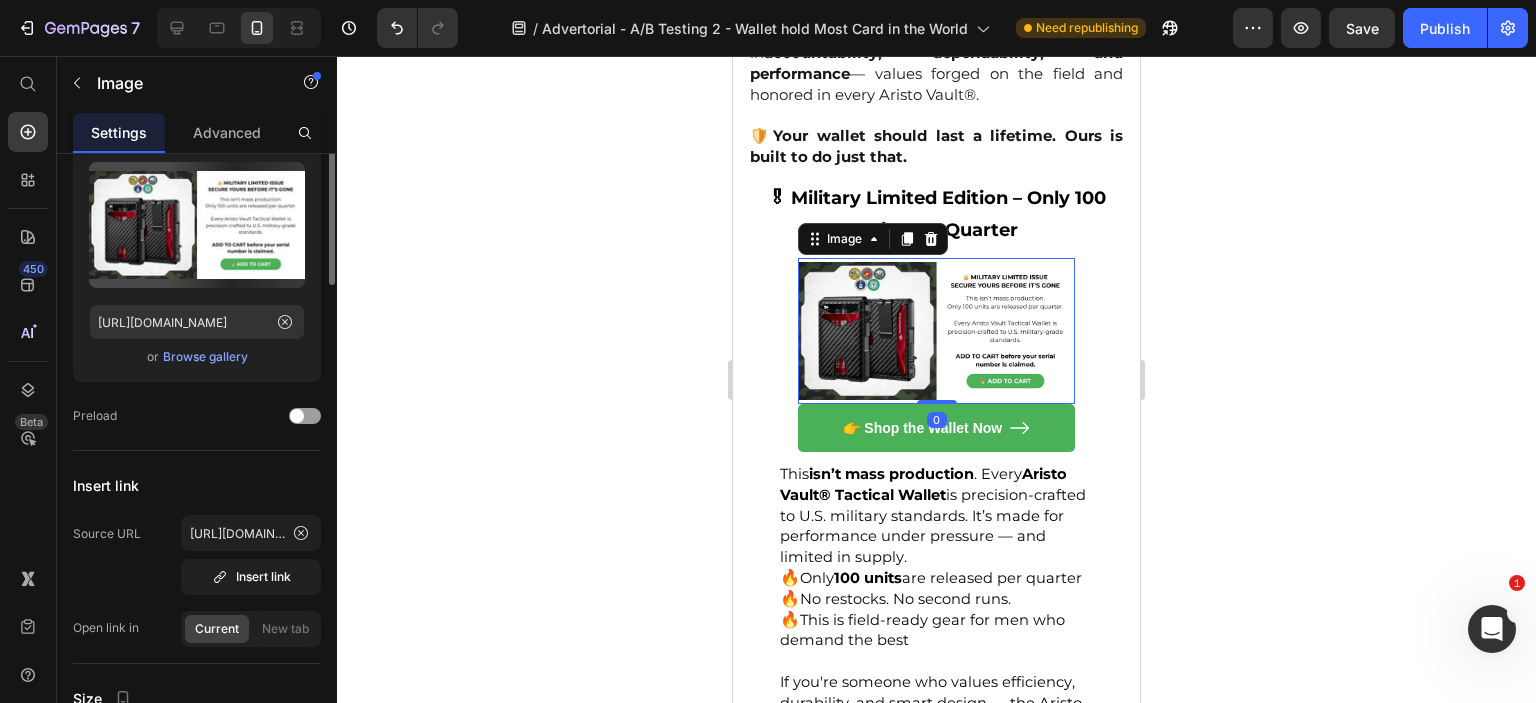 scroll, scrollTop: 0, scrollLeft: 0, axis: both 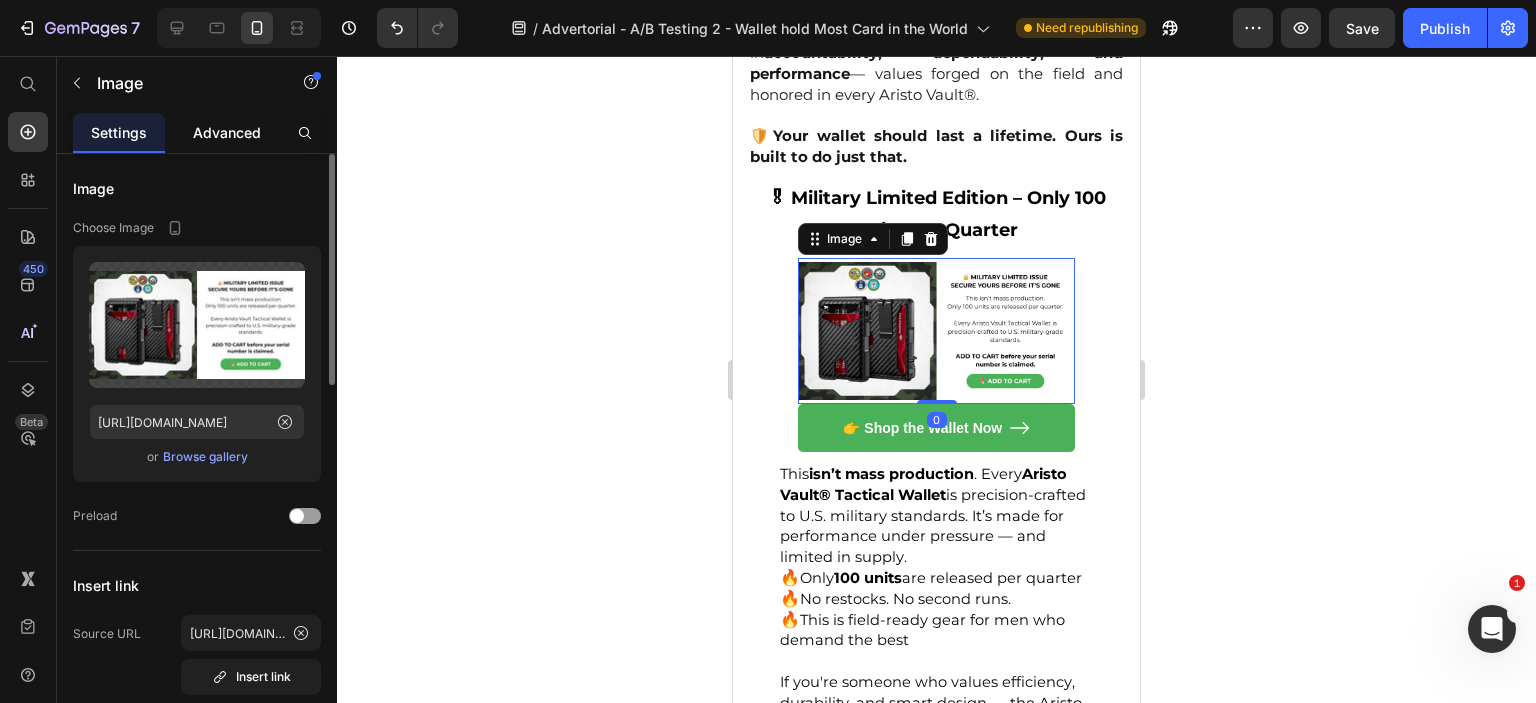 click on "Advanced" at bounding box center [227, 132] 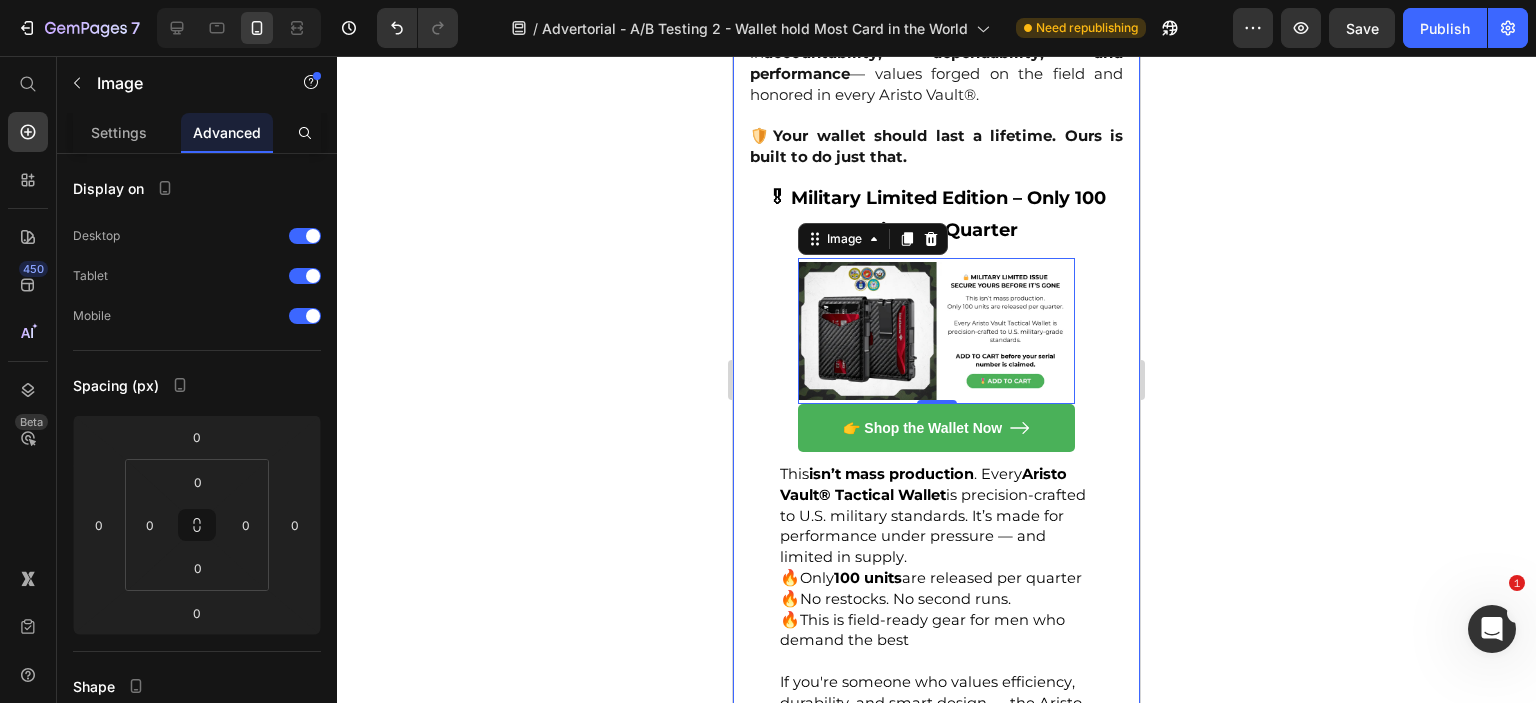 scroll, scrollTop: 11412, scrollLeft: 0, axis: vertical 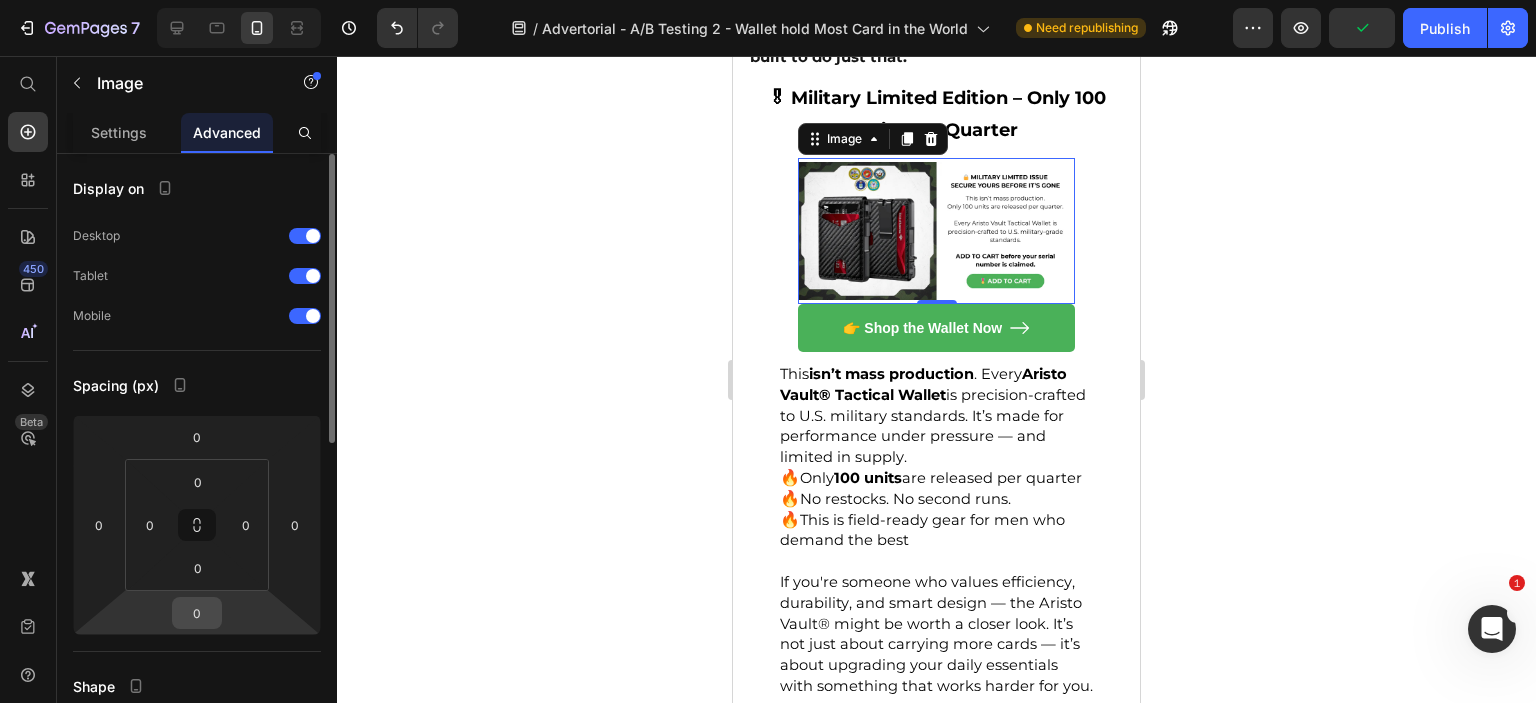 click on "0" at bounding box center (197, 613) 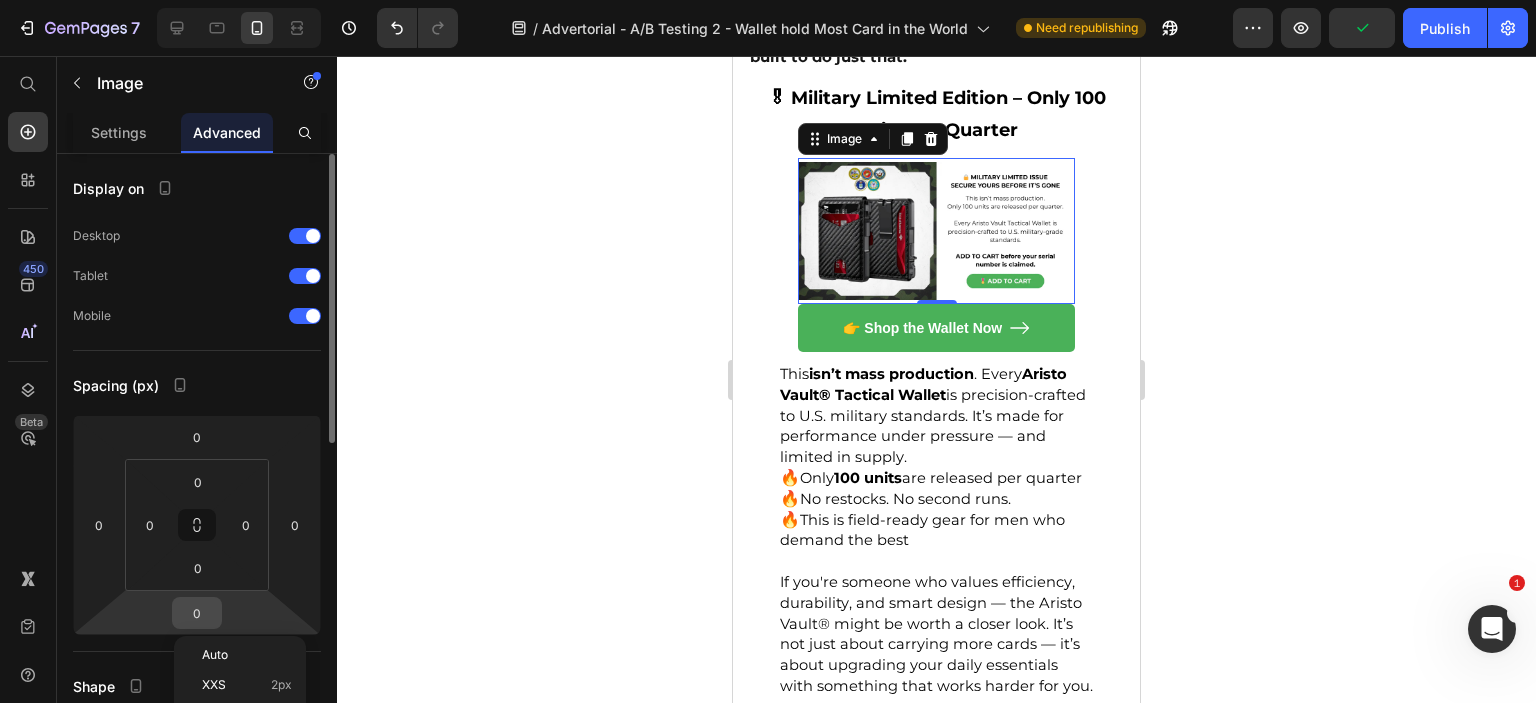click on "0" at bounding box center [197, 613] 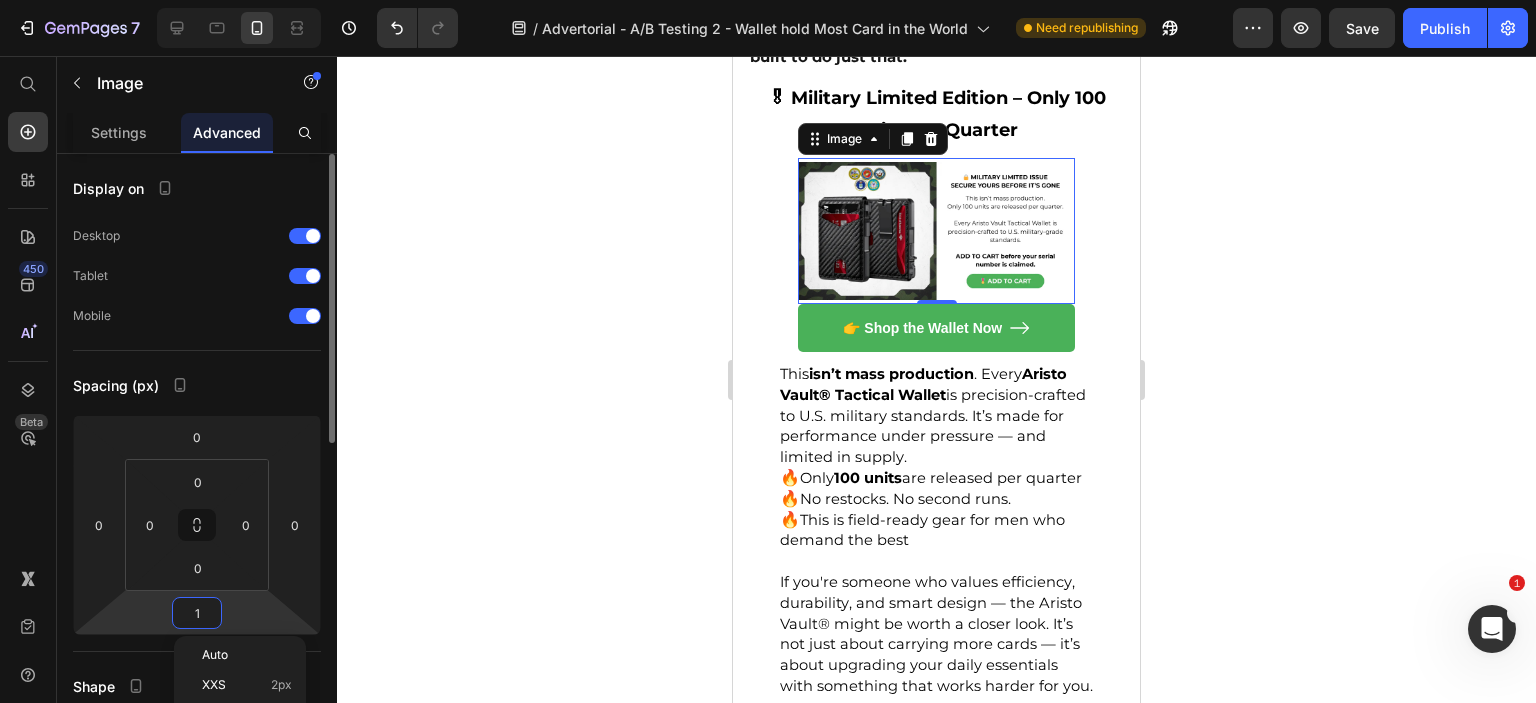 type on "10" 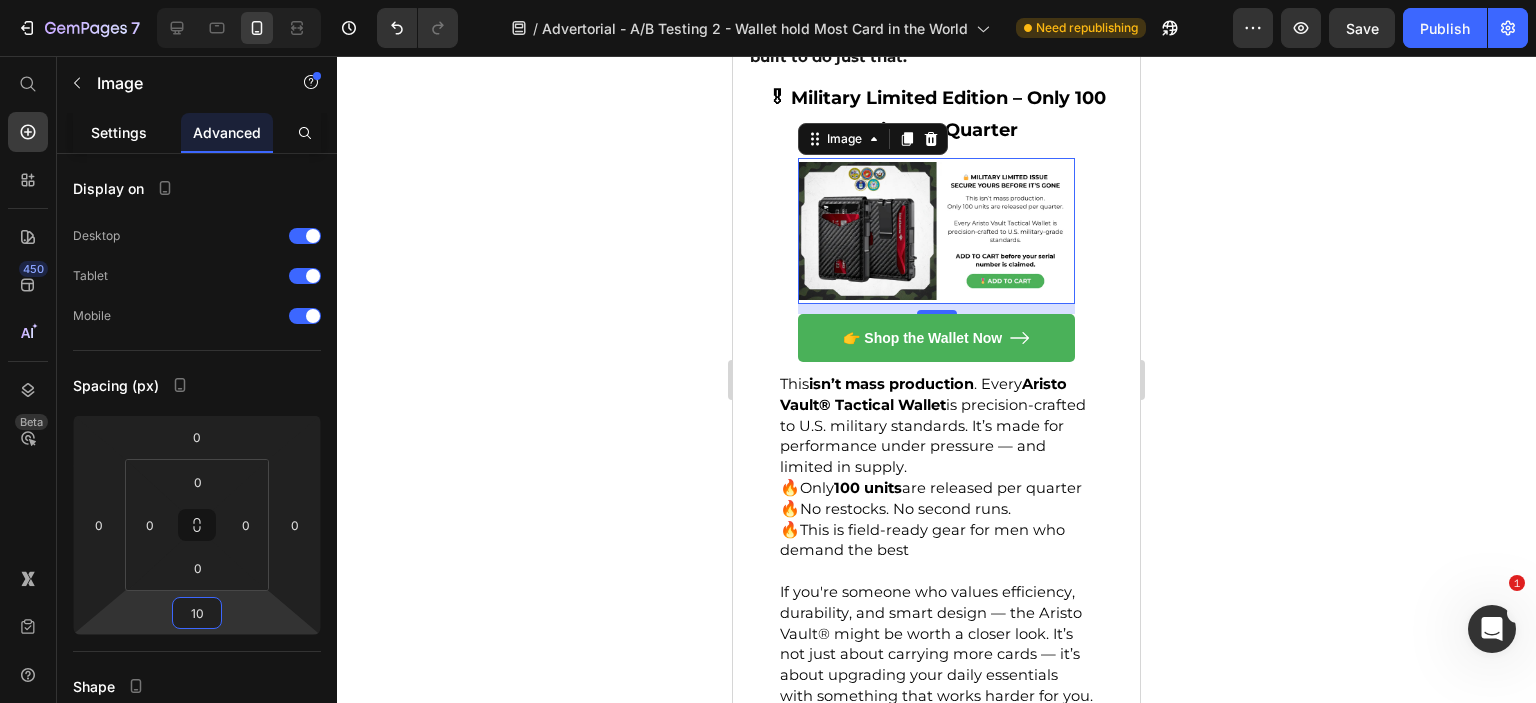 click on "Settings" at bounding box center [119, 132] 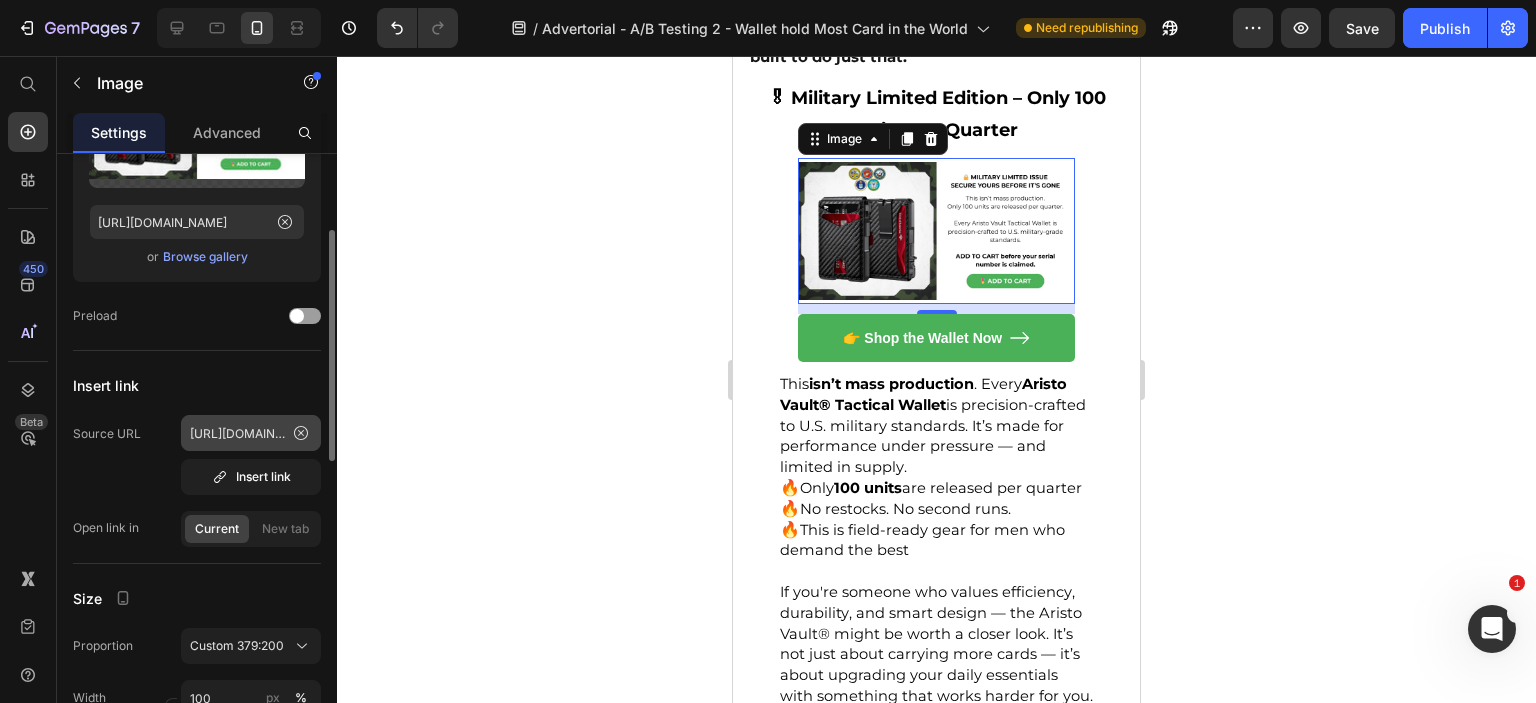 scroll, scrollTop: 400, scrollLeft: 0, axis: vertical 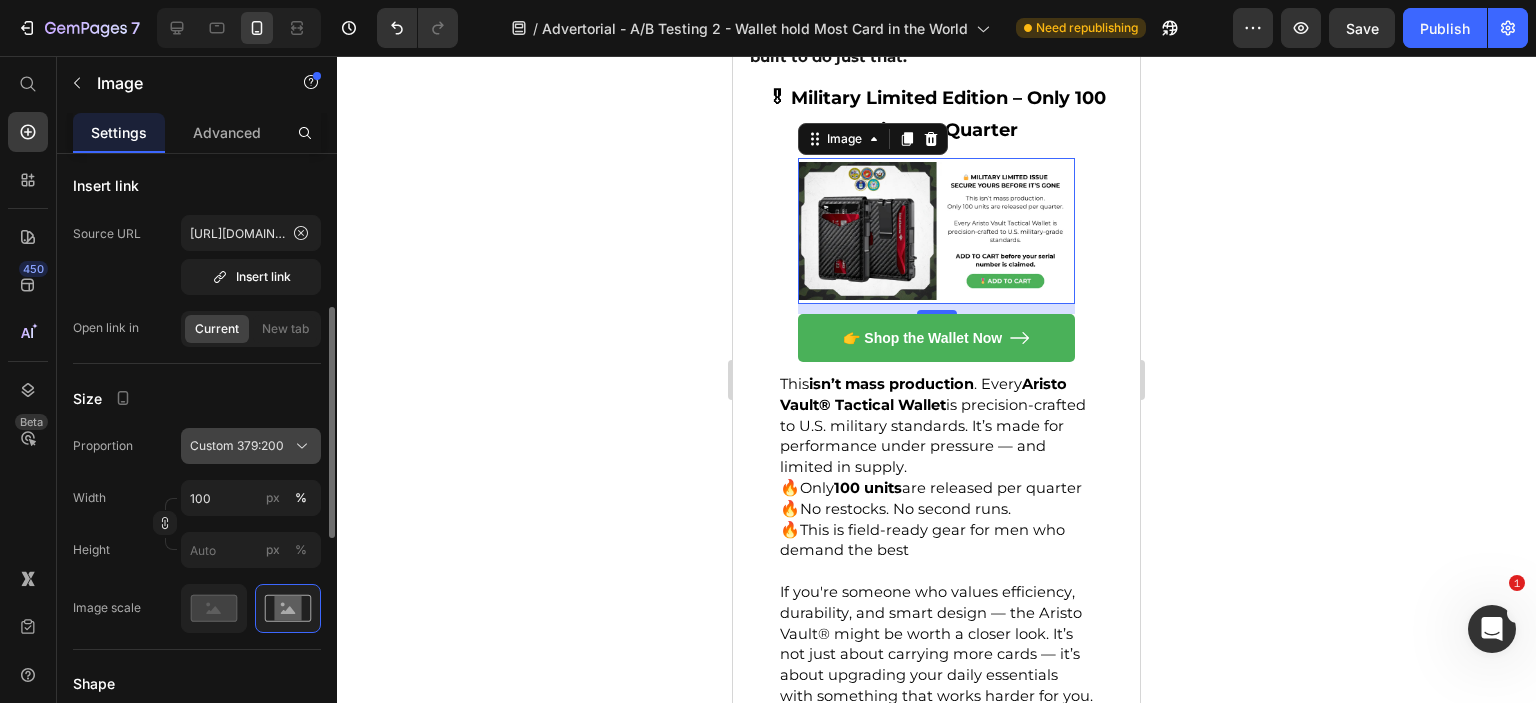 click on "Custom 379:200" at bounding box center [237, 446] 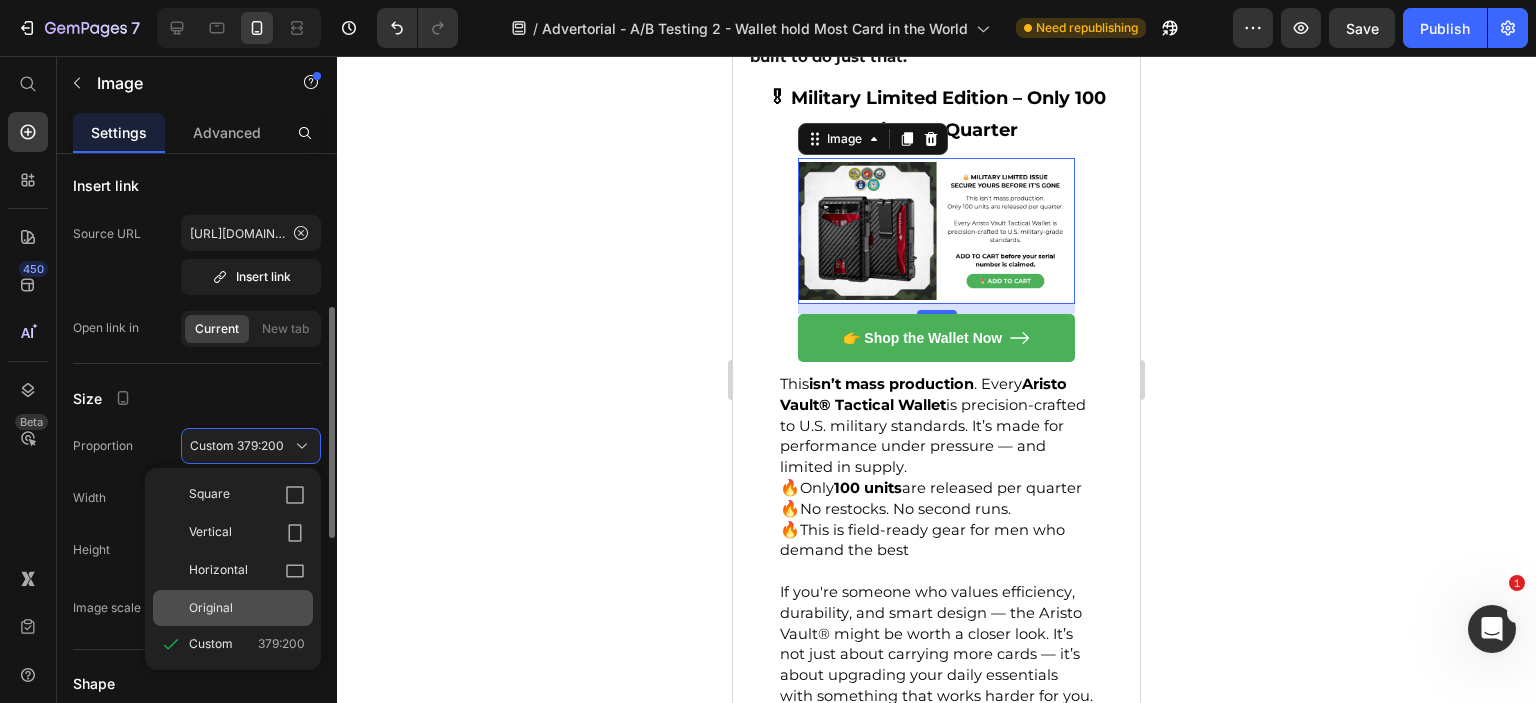 click on "Original" at bounding box center [247, 608] 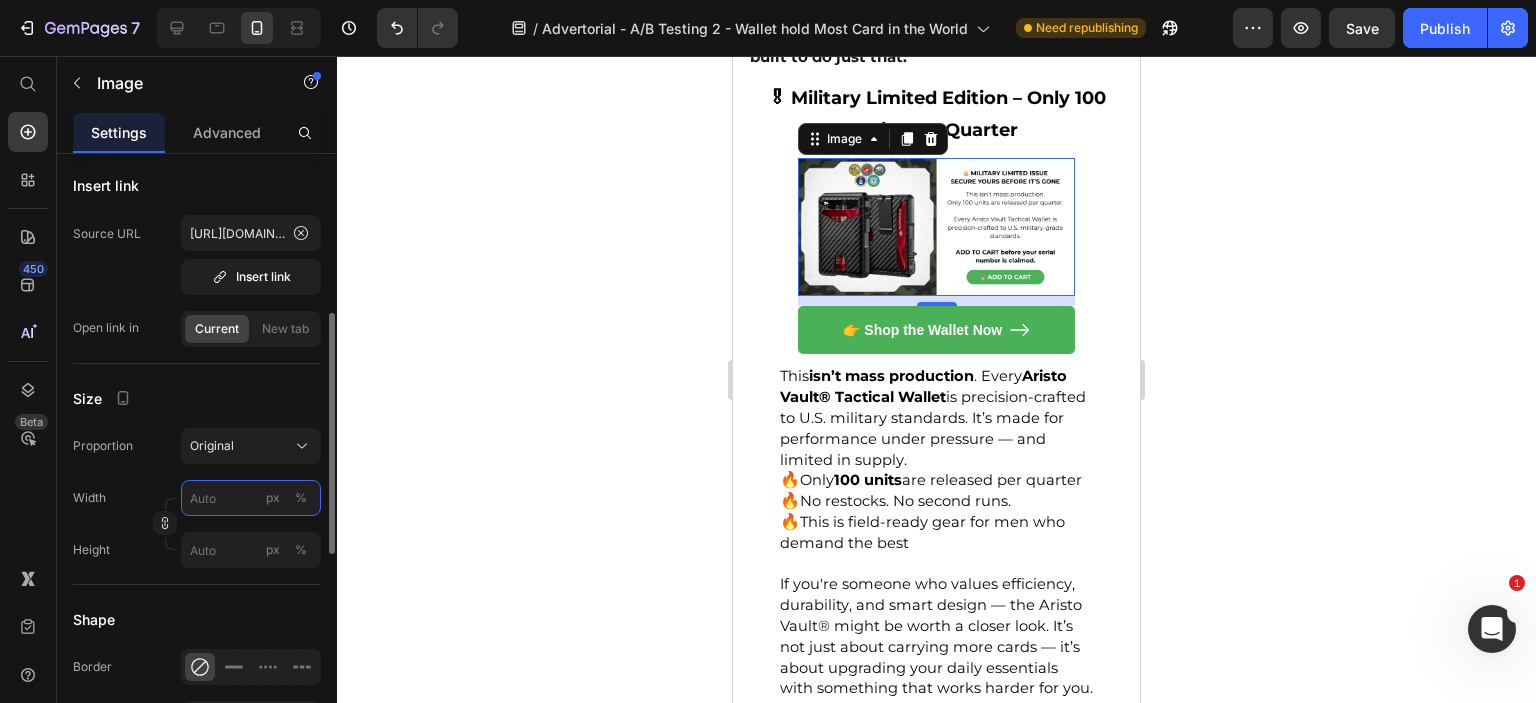 click on "px %" at bounding box center [251, 498] 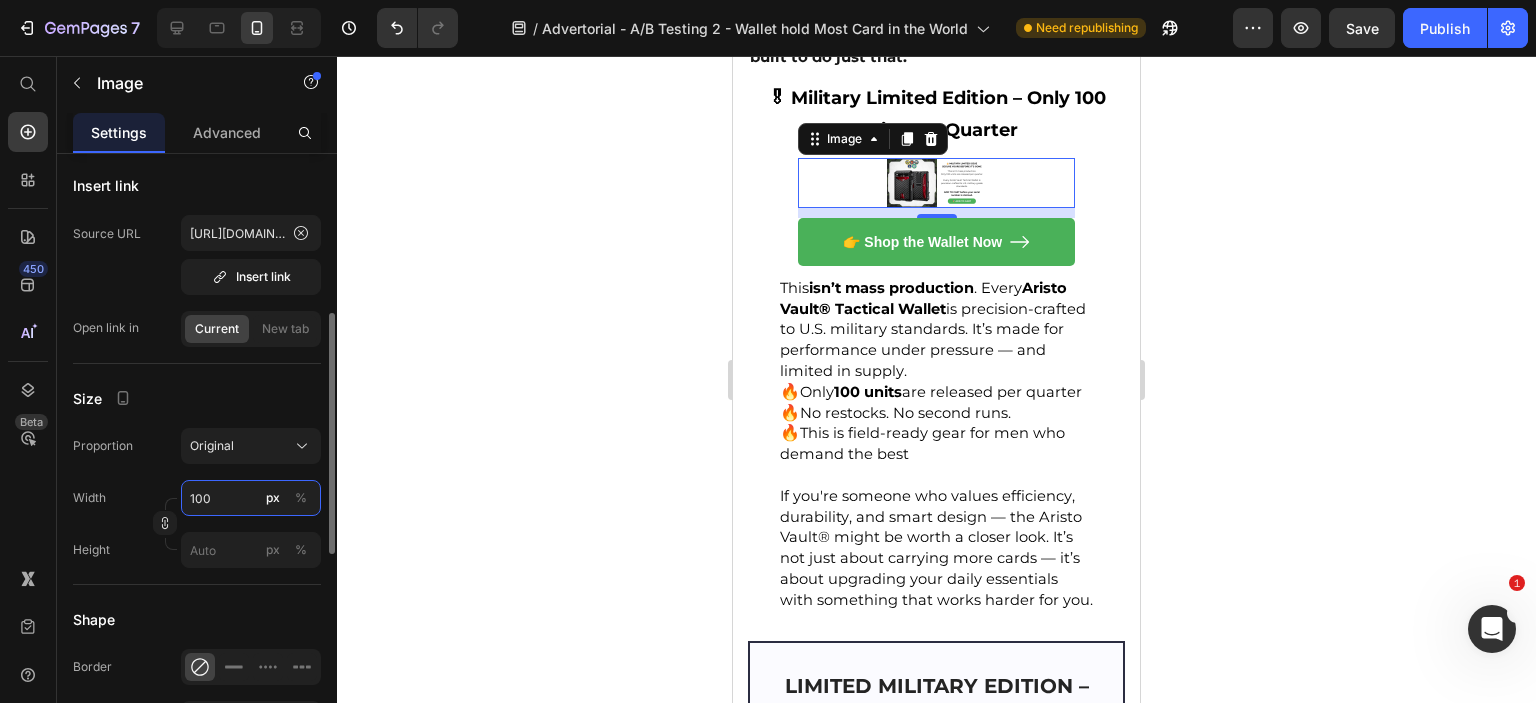 click on "100" at bounding box center (251, 498) 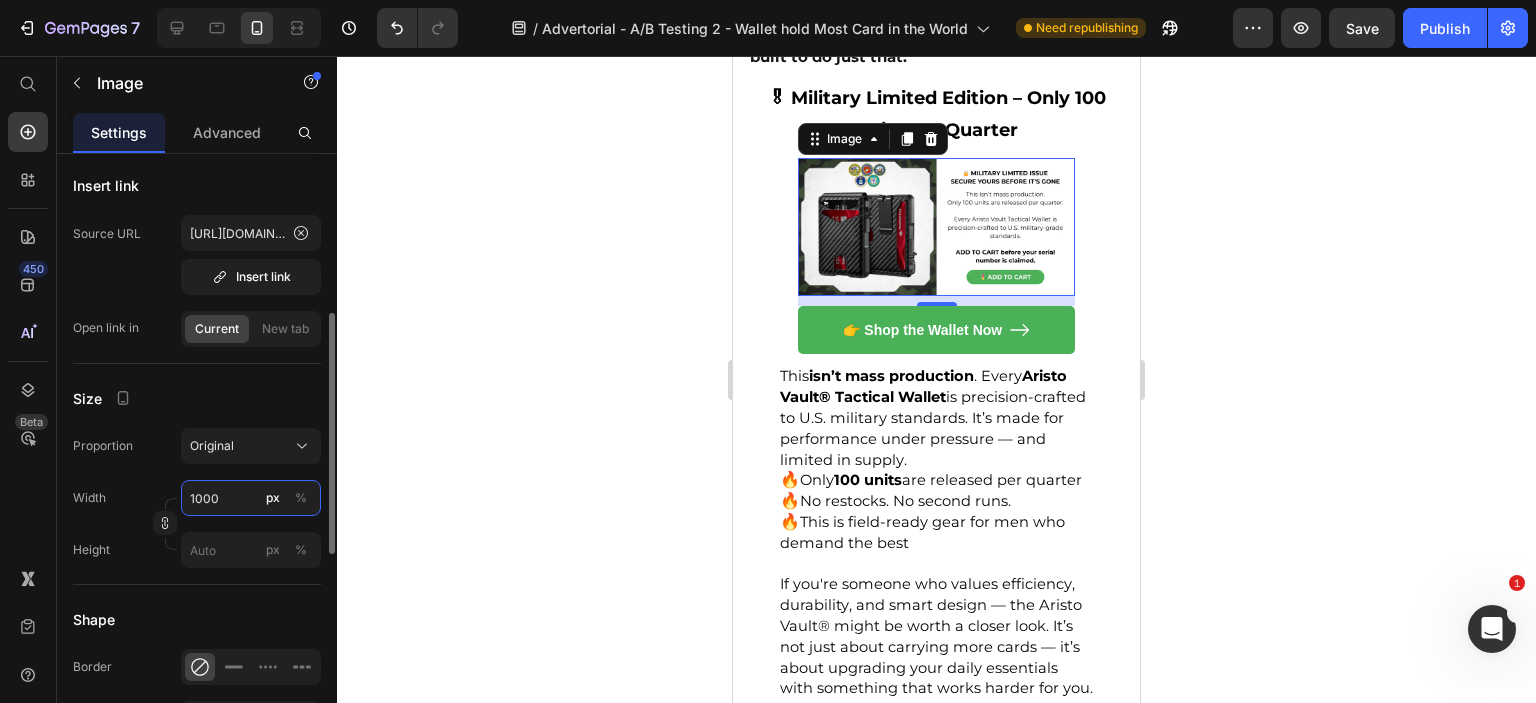 click on "1000" at bounding box center (251, 498) 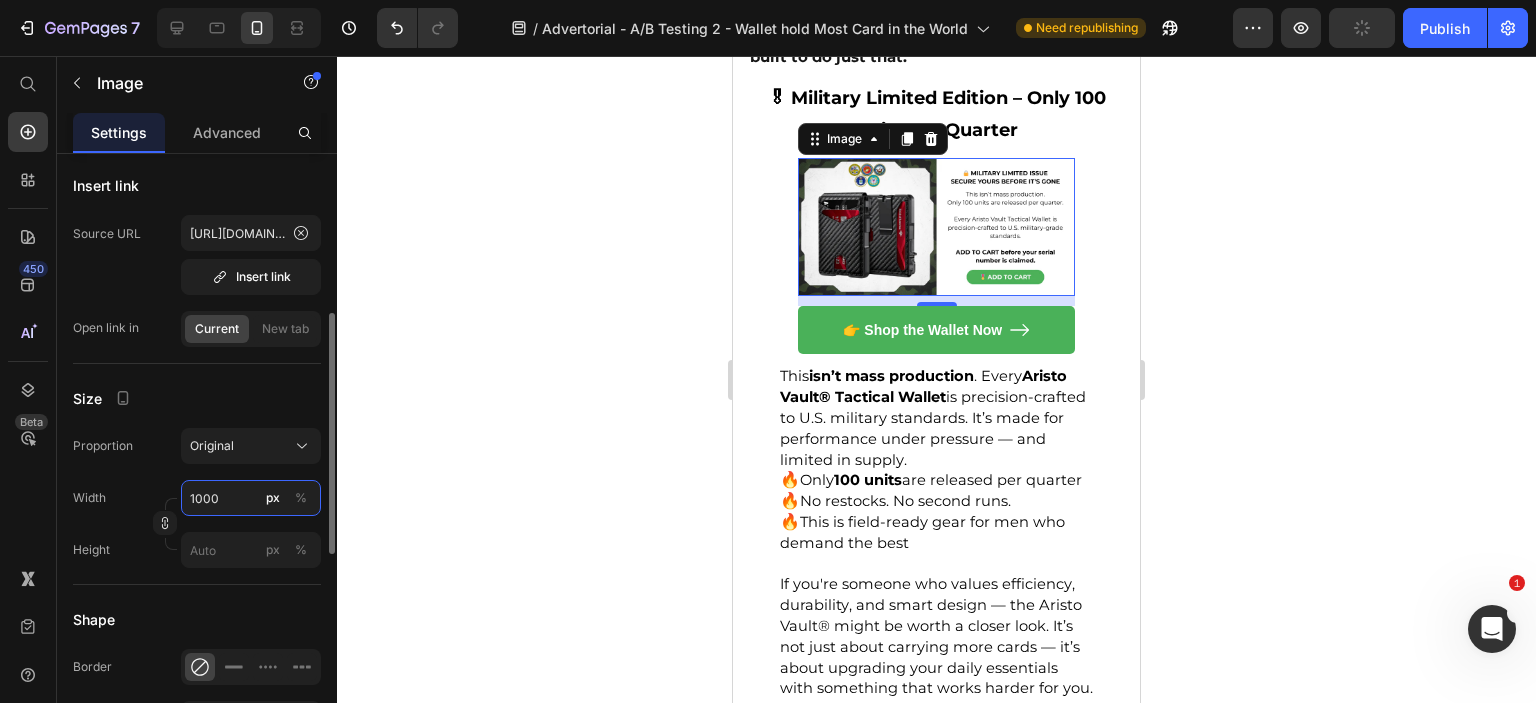 click on "1000" at bounding box center [251, 498] 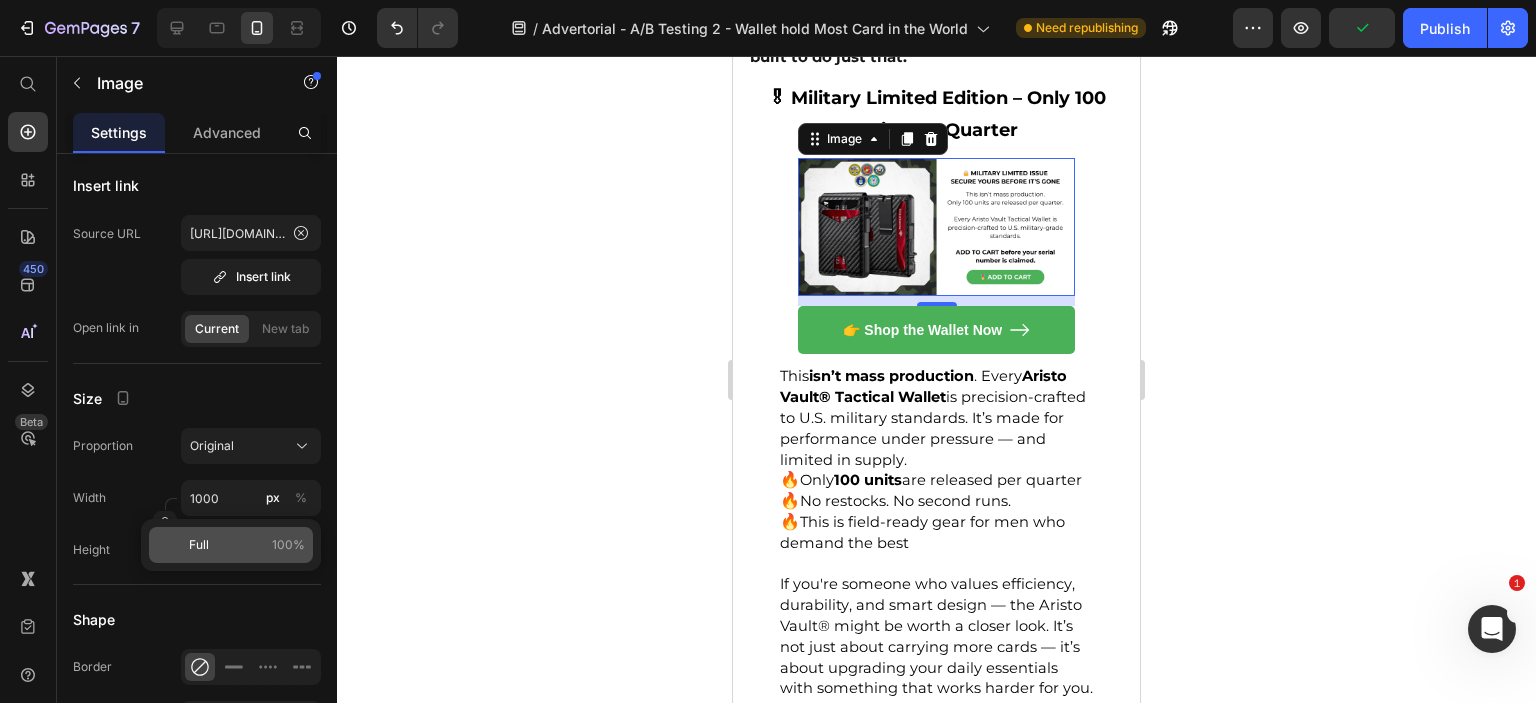 click on "Full 100%" at bounding box center (247, 545) 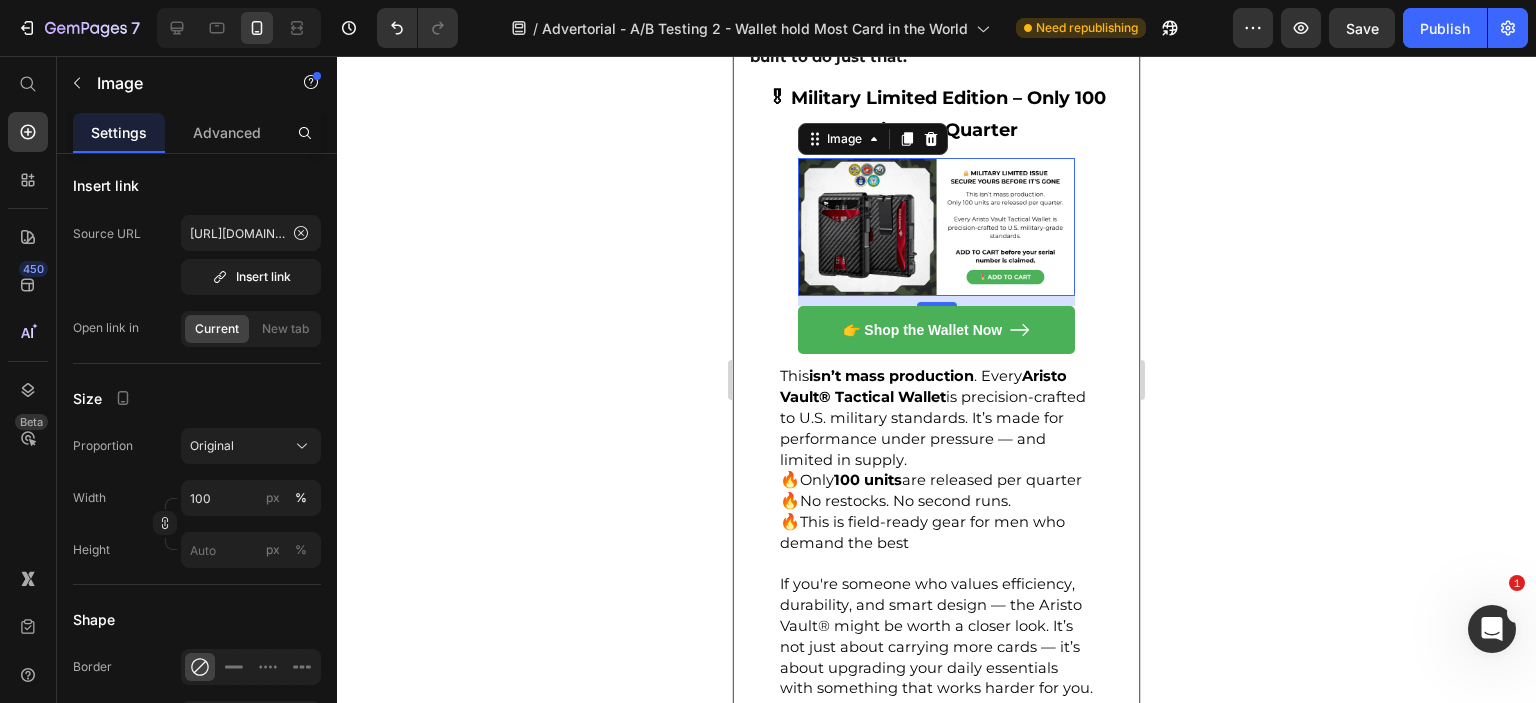 click on "🎖 FREE SHIPPING & LIFETIME GUARANTEE – MISSION-READY COMMITMENT Heading Image At Aristo Vault®, we operate under a simple rule:  Gear issued for the field must never fail.   That’s why every Military Edition wallet comes with: ✅  Free Shipping Nationwide  – Fast. Secure. No hidden charges. Your mission gear ships out ready for duty — no matter where you are. ✅  Lifetime Guarantee  – If it breaks, we replace it. No questions asked. Just like the gear issued in uniform, your wallet is expected to serve with honor — day in, day out. If it doesn't meet those standards, we’ll make it right. We don’t believe in excuses. We believe in  accountability, dependability, and performance  — values forged on the field and honored in every Aristo Vault®.   🛡️  Your wallet should last a lifetime. Ours is built to do just that. Text Block Row 🎖 Military Limited Edition – Only 100 Units per Quarter Heading Image   10
👉 Shop the Wallet Now Button This  isn’t mass production 🔥 8" at bounding box center (936, 460) 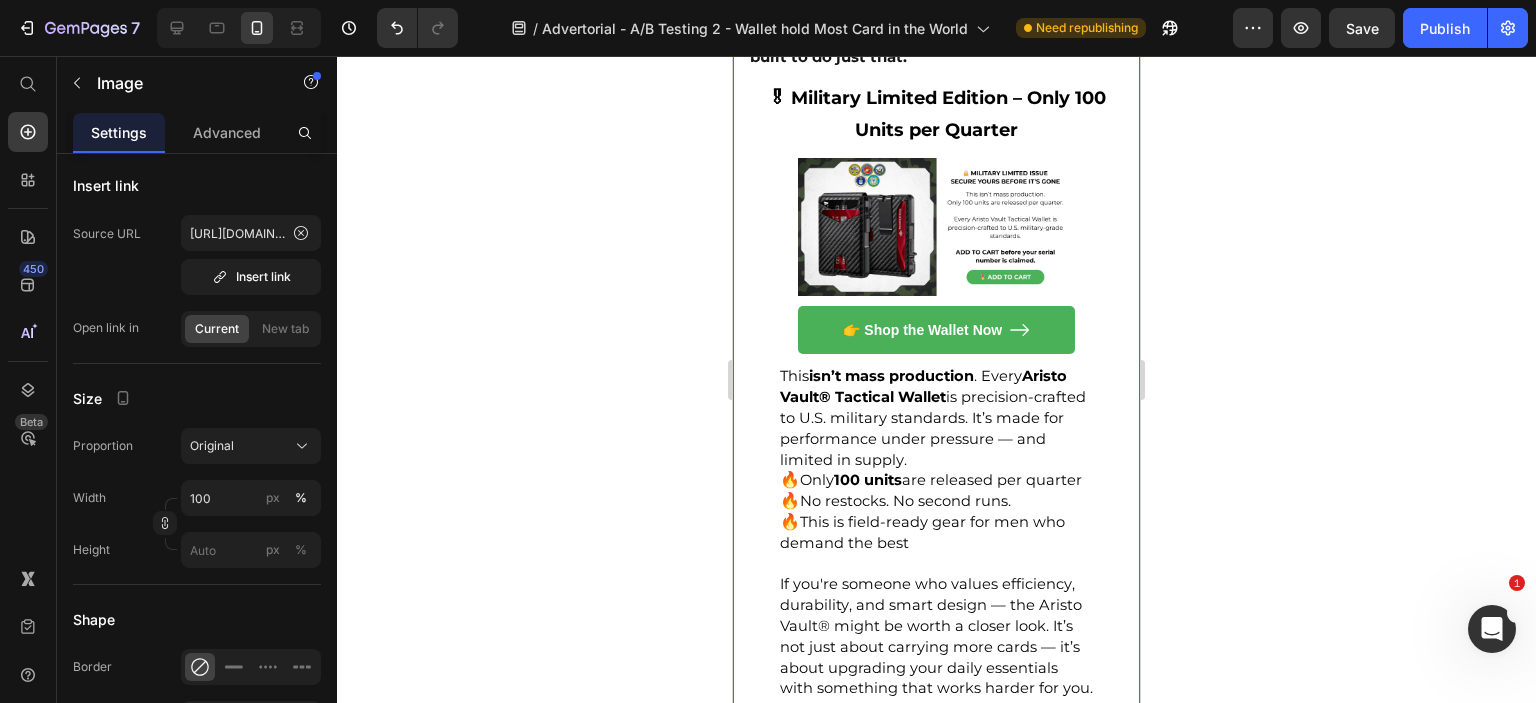 scroll, scrollTop: 0, scrollLeft: 0, axis: both 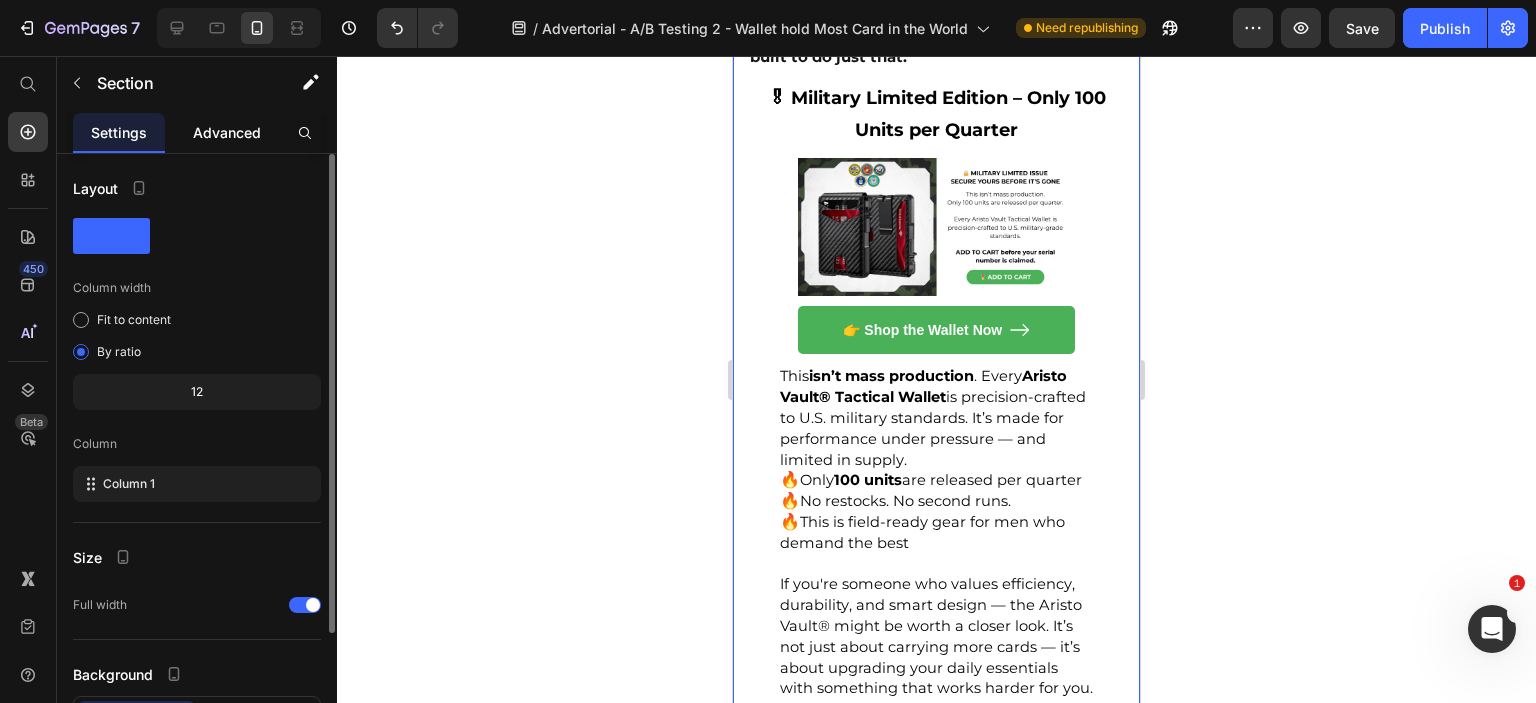 click on "Advanced" at bounding box center (227, 132) 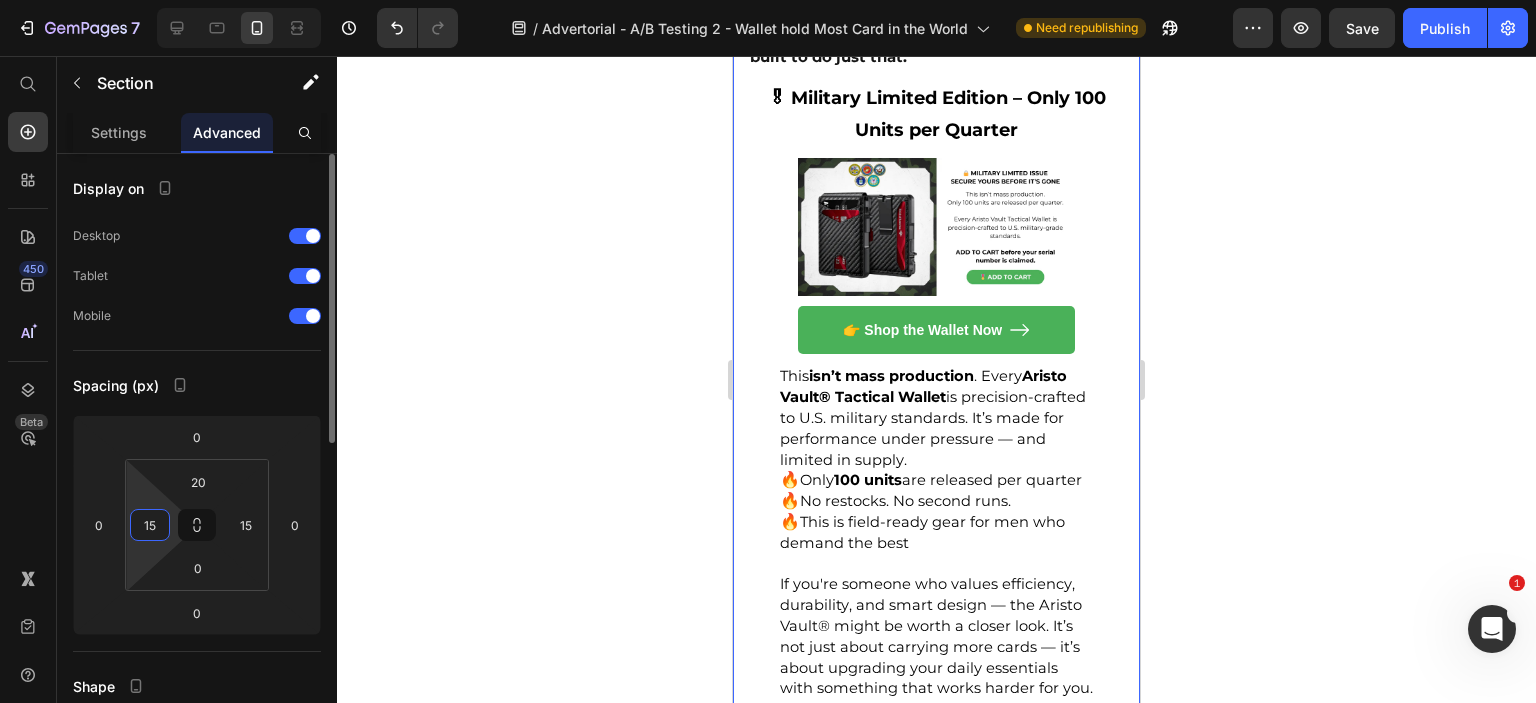 click on "15" at bounding box center (150, 525) 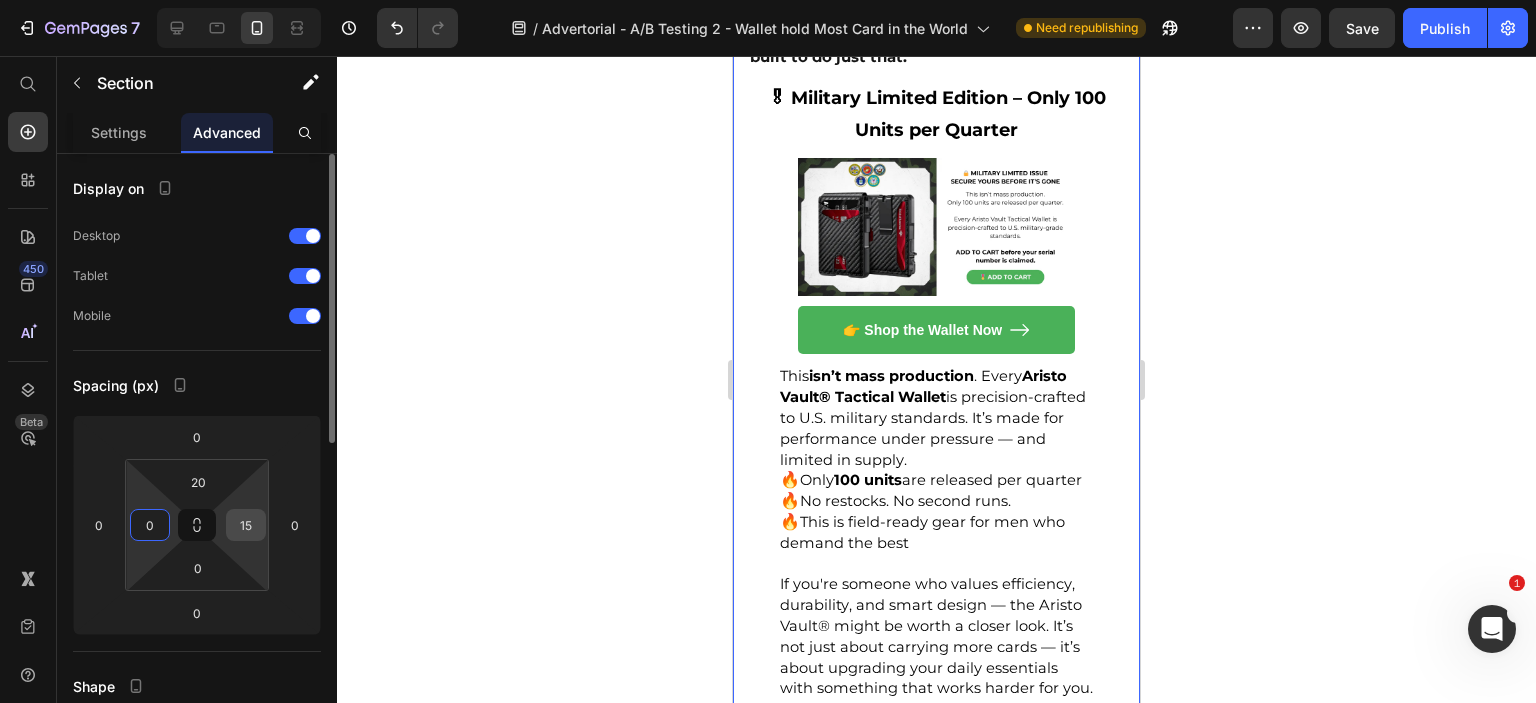 type on "0" 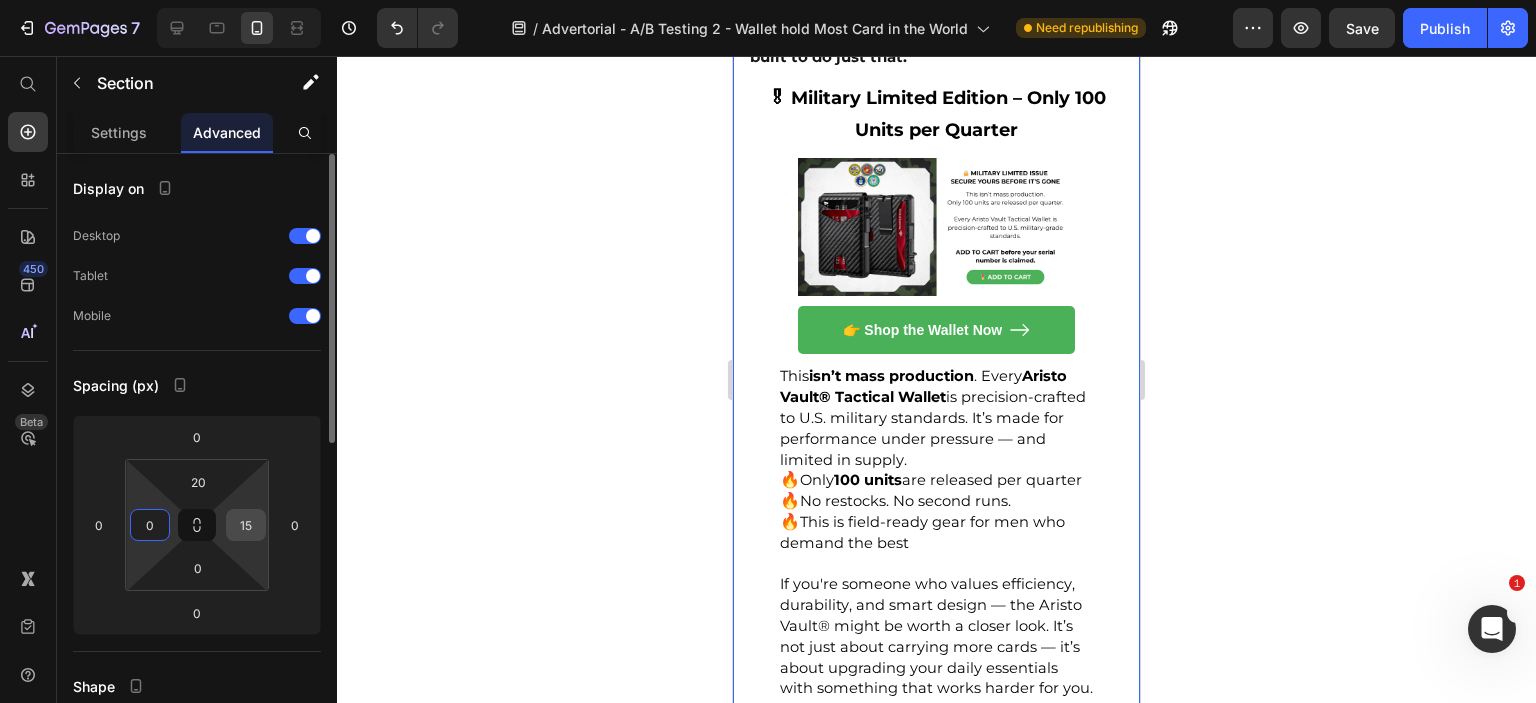 click on "15" at bounding box center (246, 525) 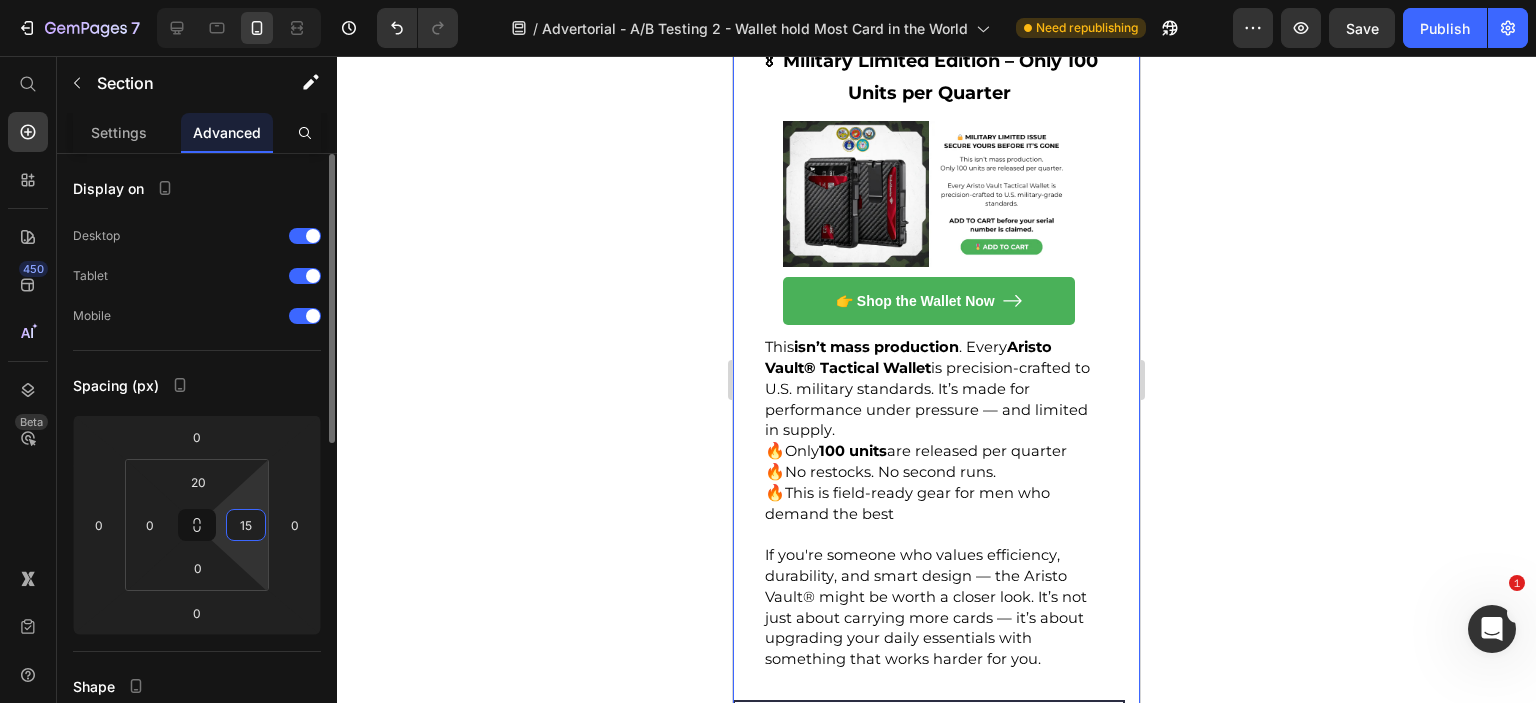 click on "15" at bounding box center [246, 525] 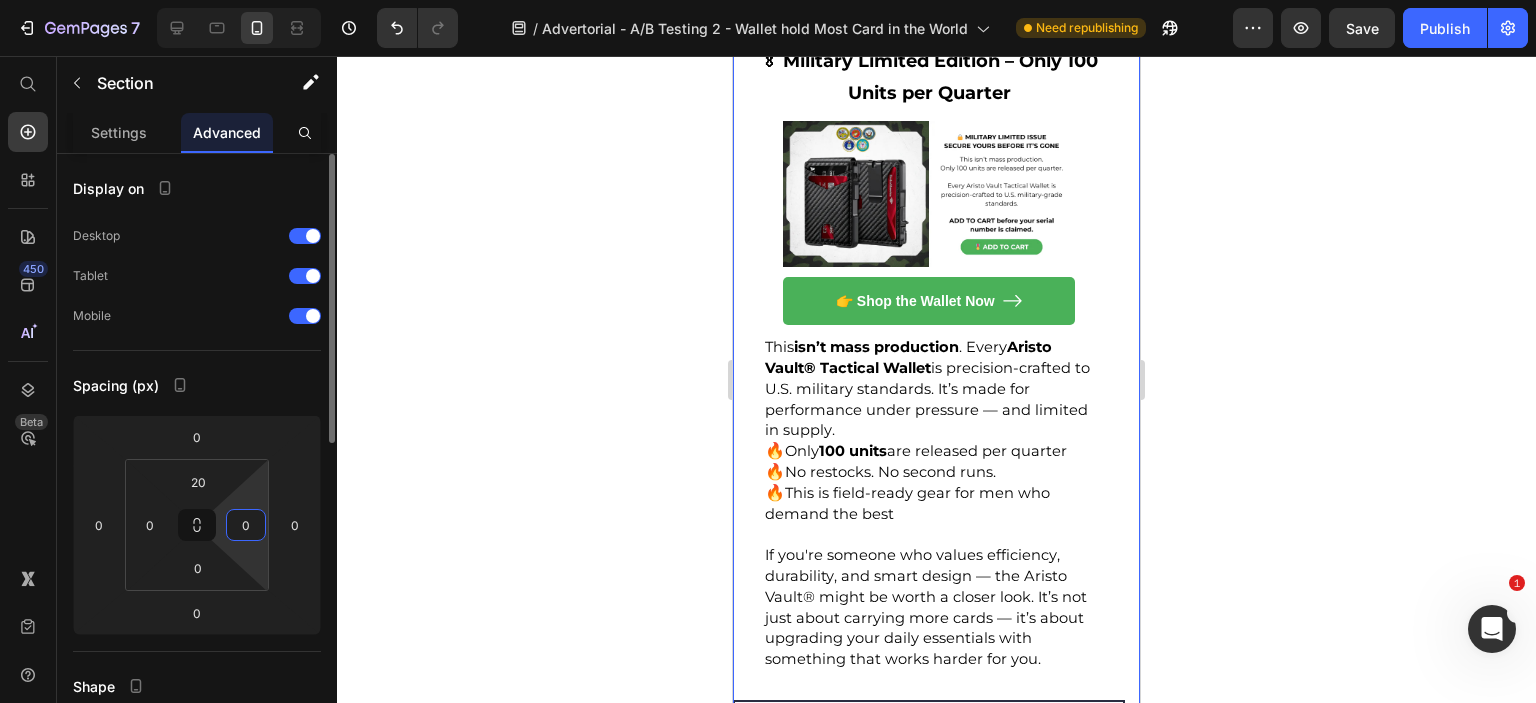 type on "0" 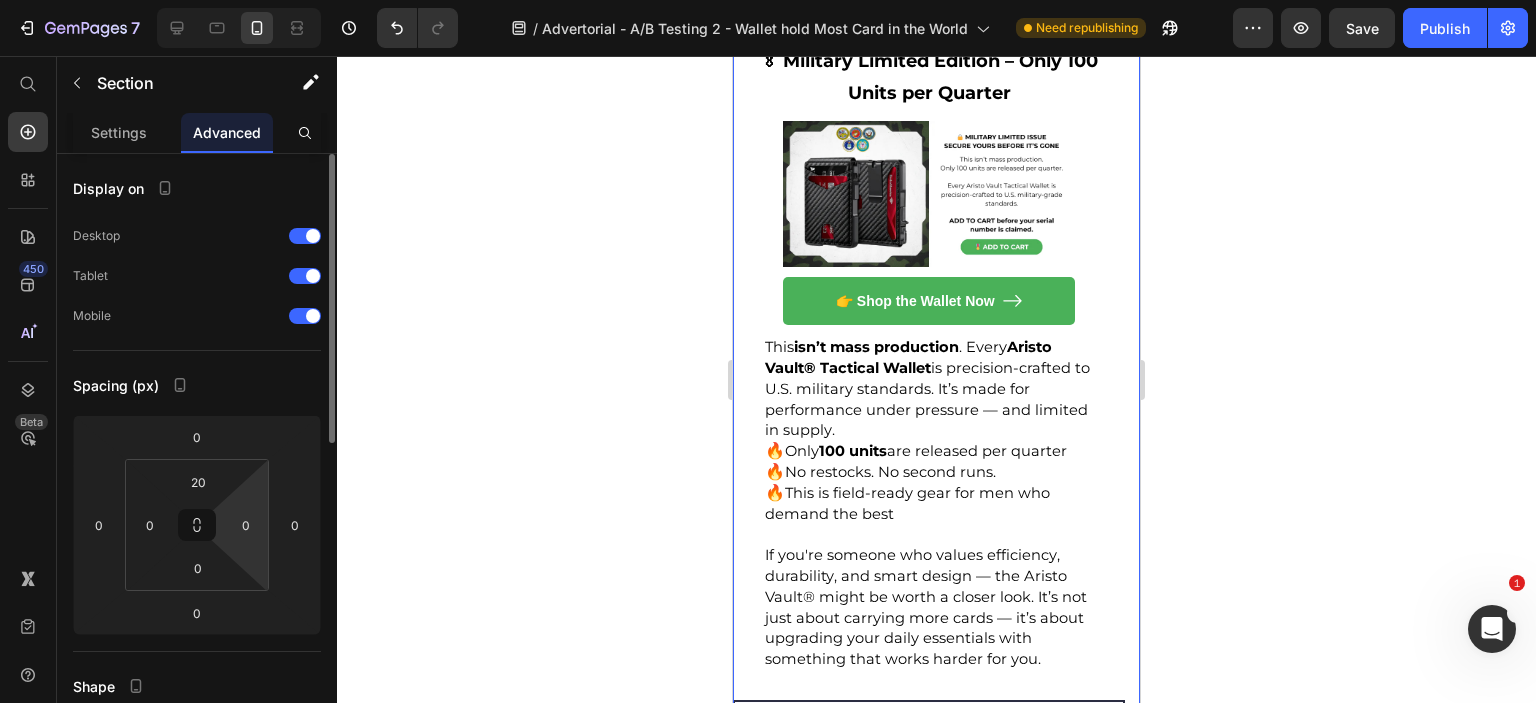 click on "Spacing (px)" at bounding box center [197, 385] 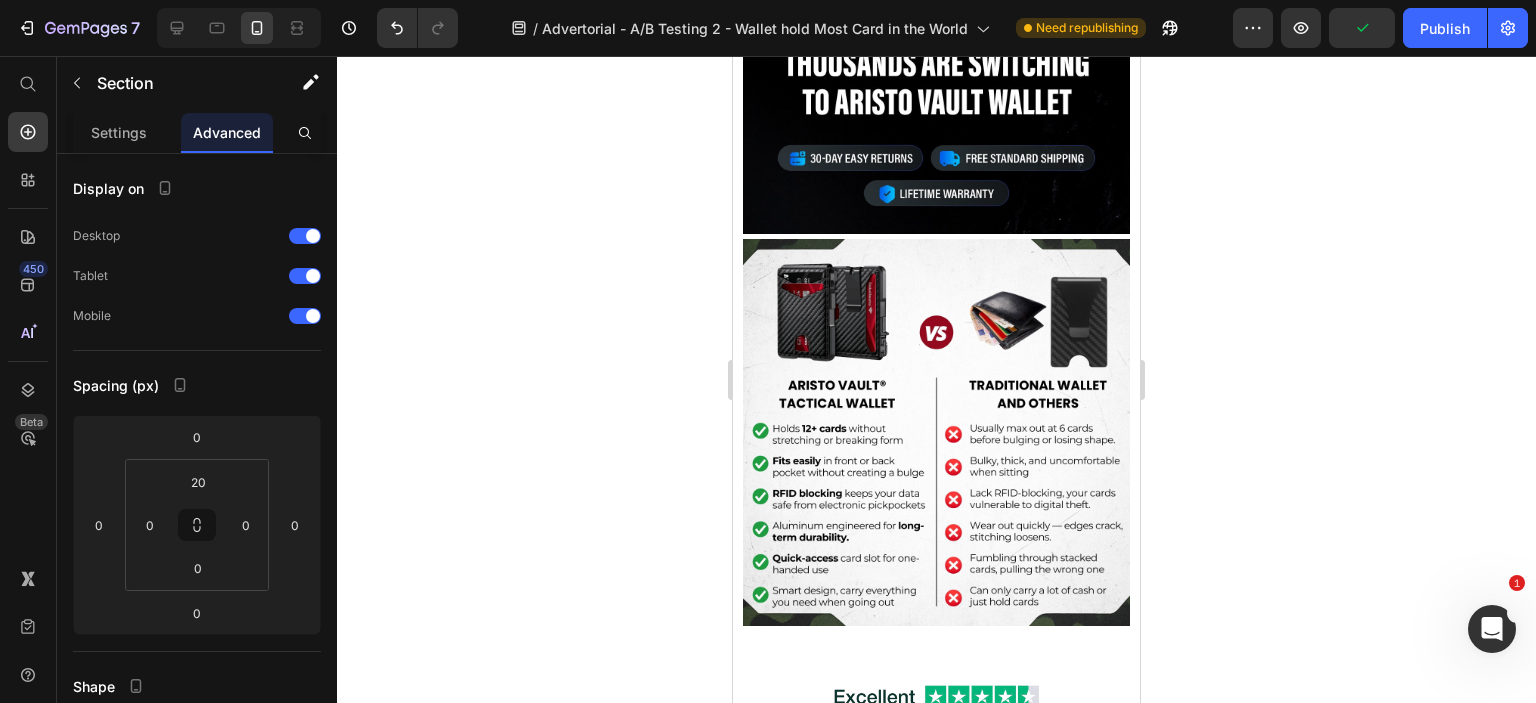 scroll, scrollTop: 9687, scrollLeft: 0, axis: vertical 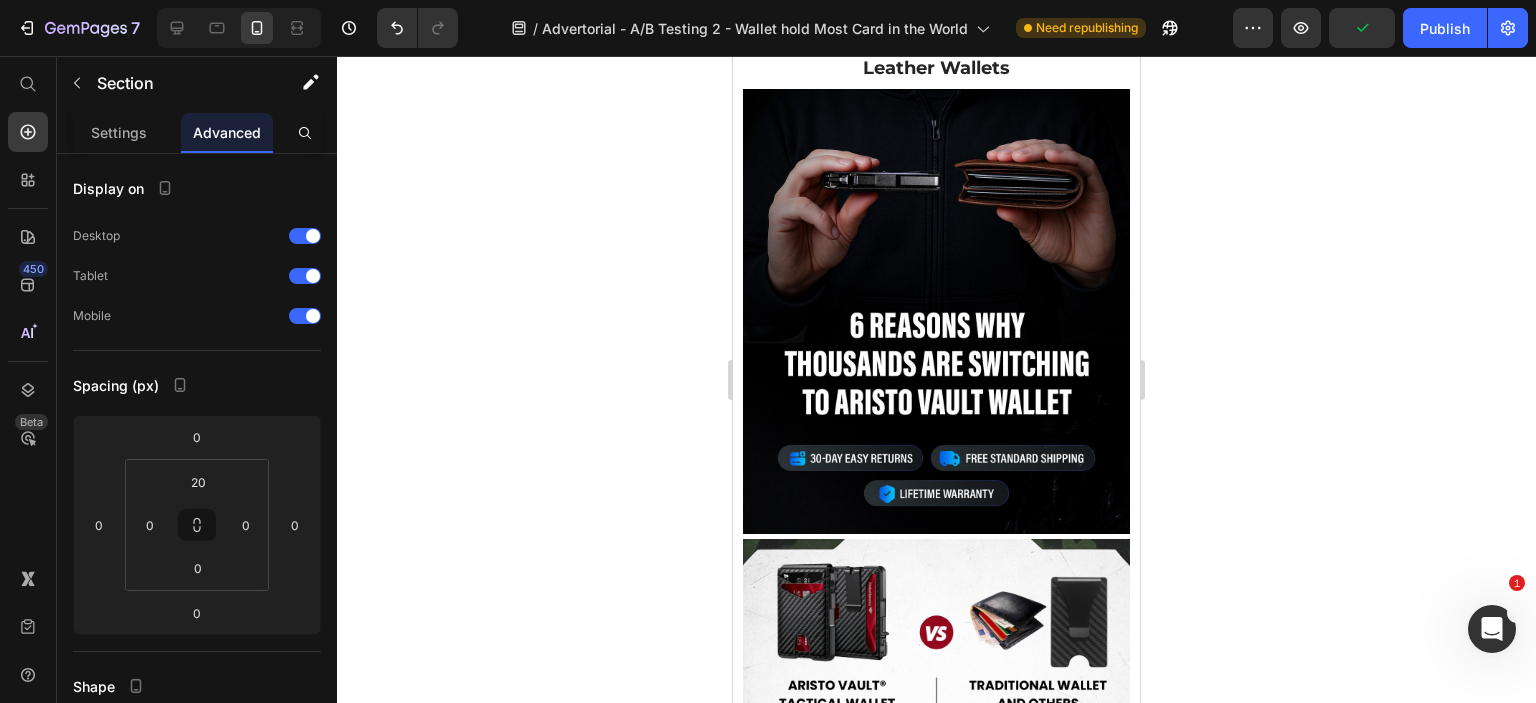 click on "✅  Free Shipping Nationwide  – Fast. Secure. No hidden charges. Your mission gear ships out ready for duty — no matter where you are." at bounding box center [936, 1485] 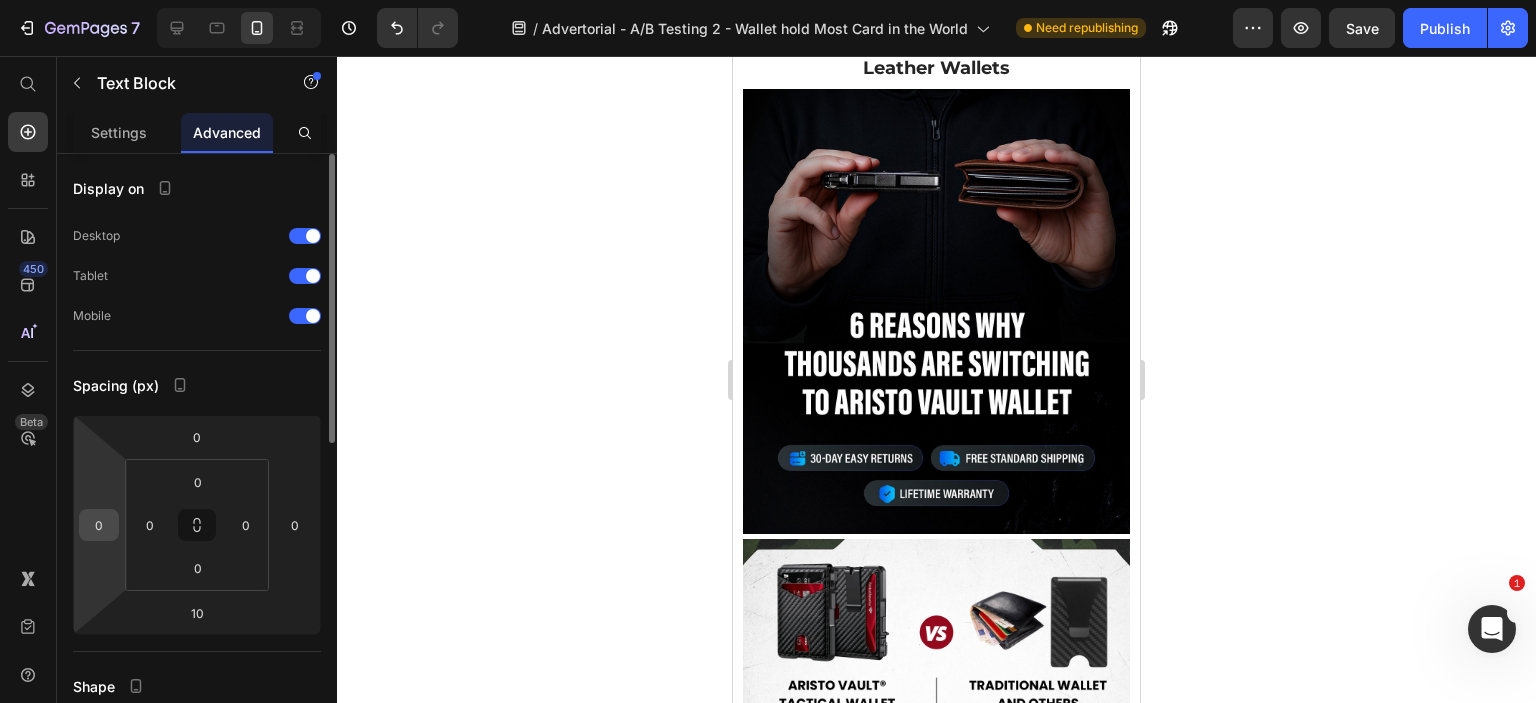 click on "0" at bounding box center (99, 525) 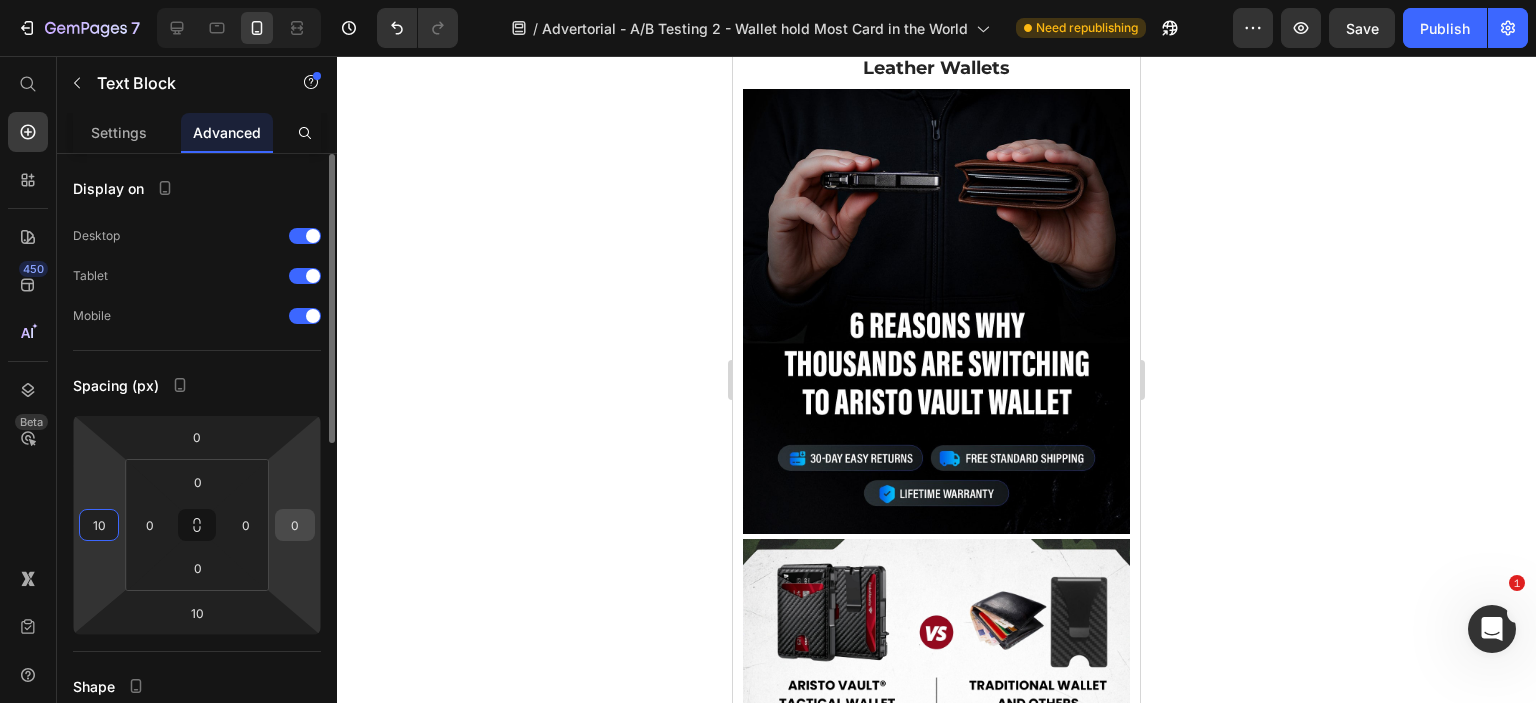 type on "10" 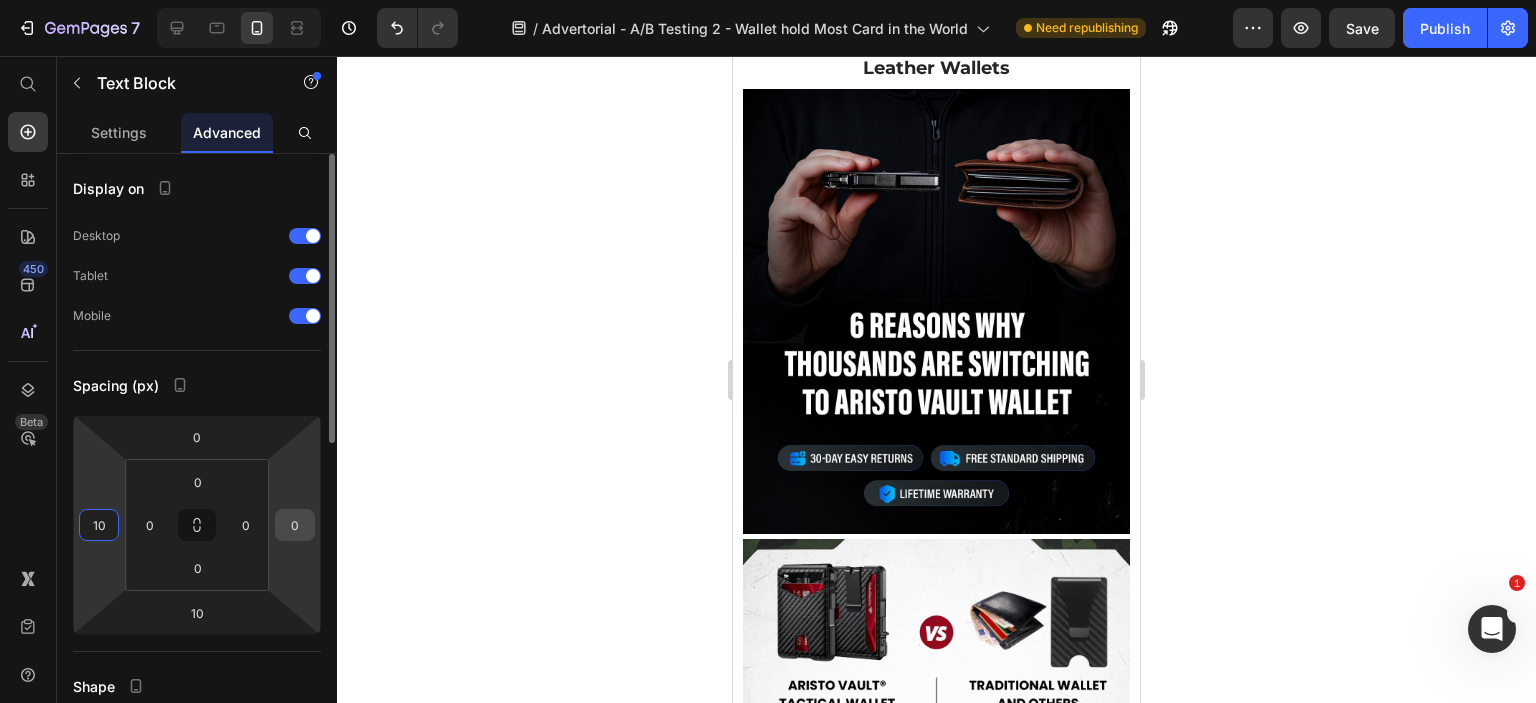 click on "0" at bounding box center [295, 525] 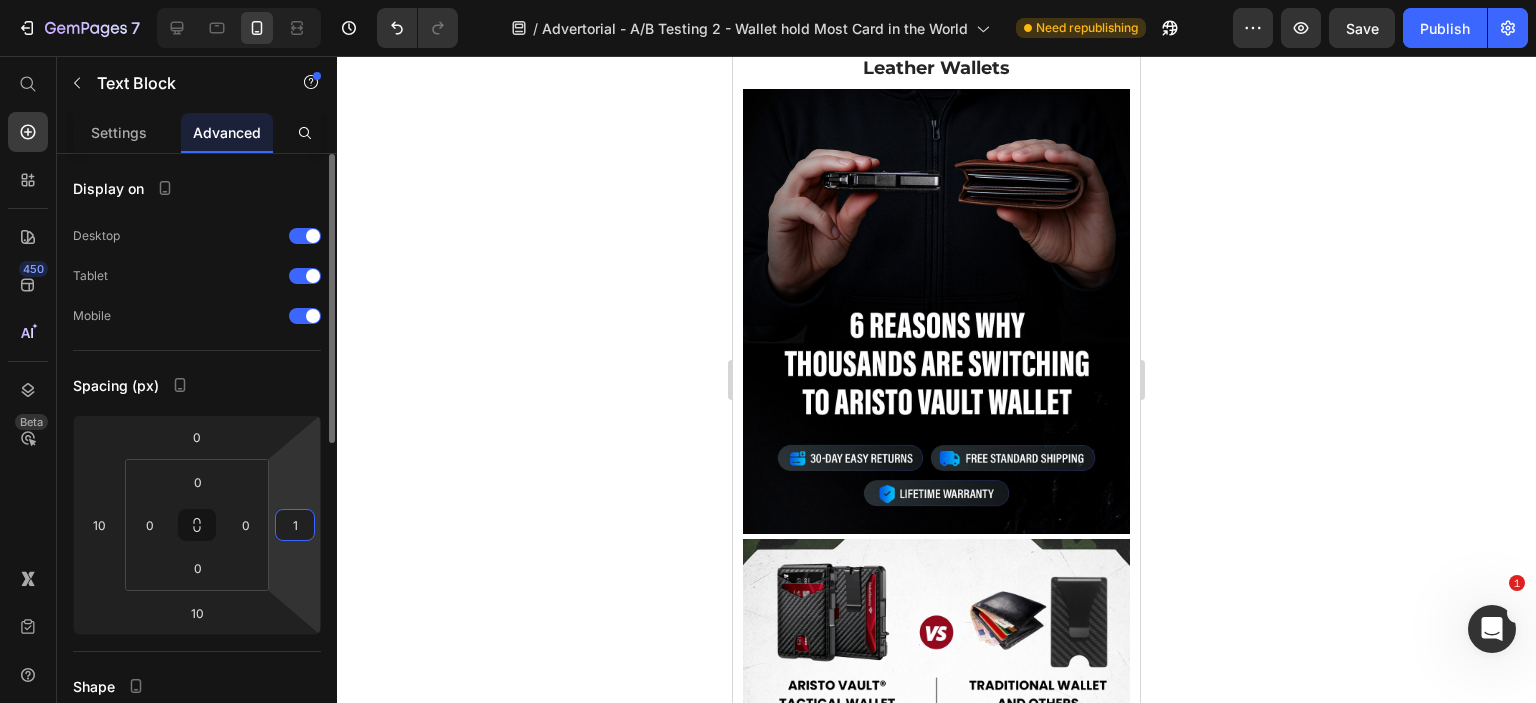 type on "10" 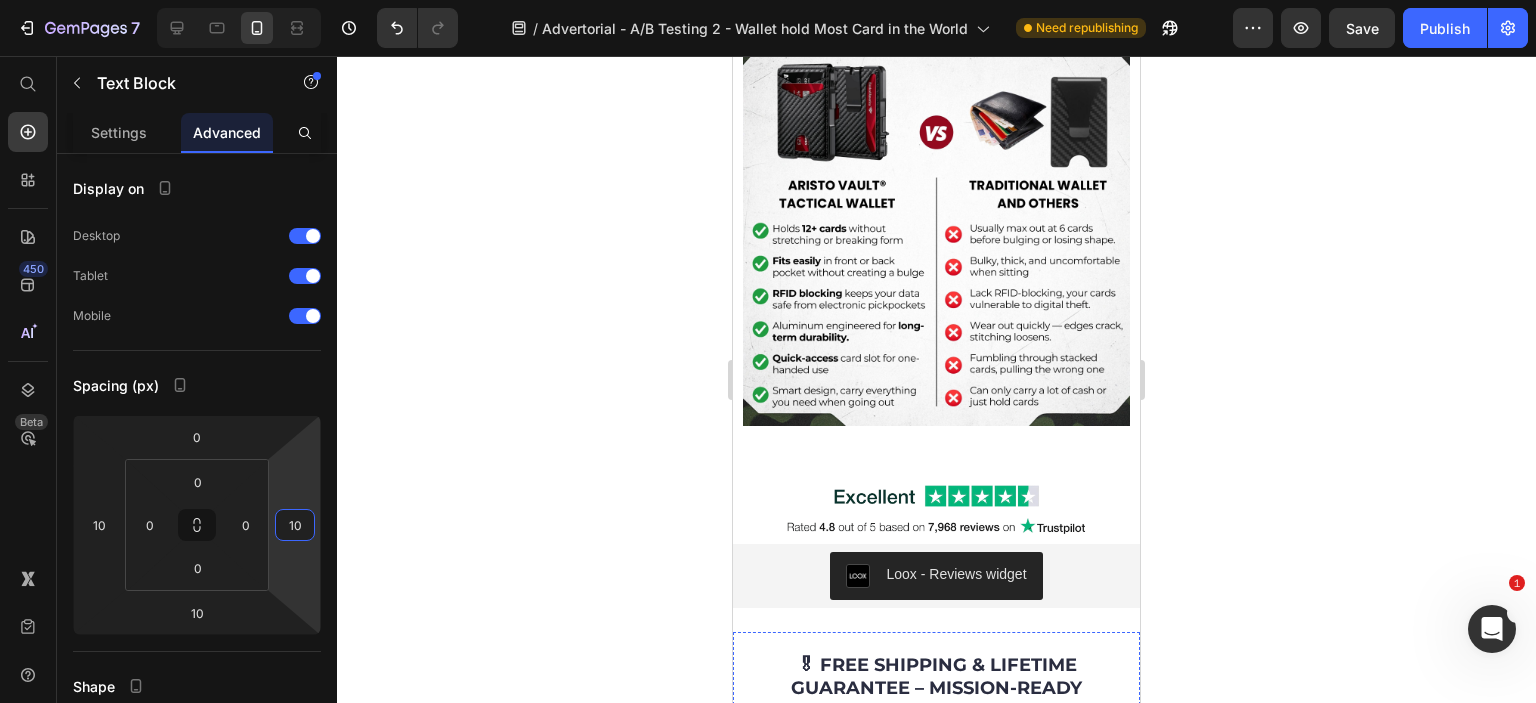 scroll, scrollTop: 10287, scrollLeft: 0, axis: vertical 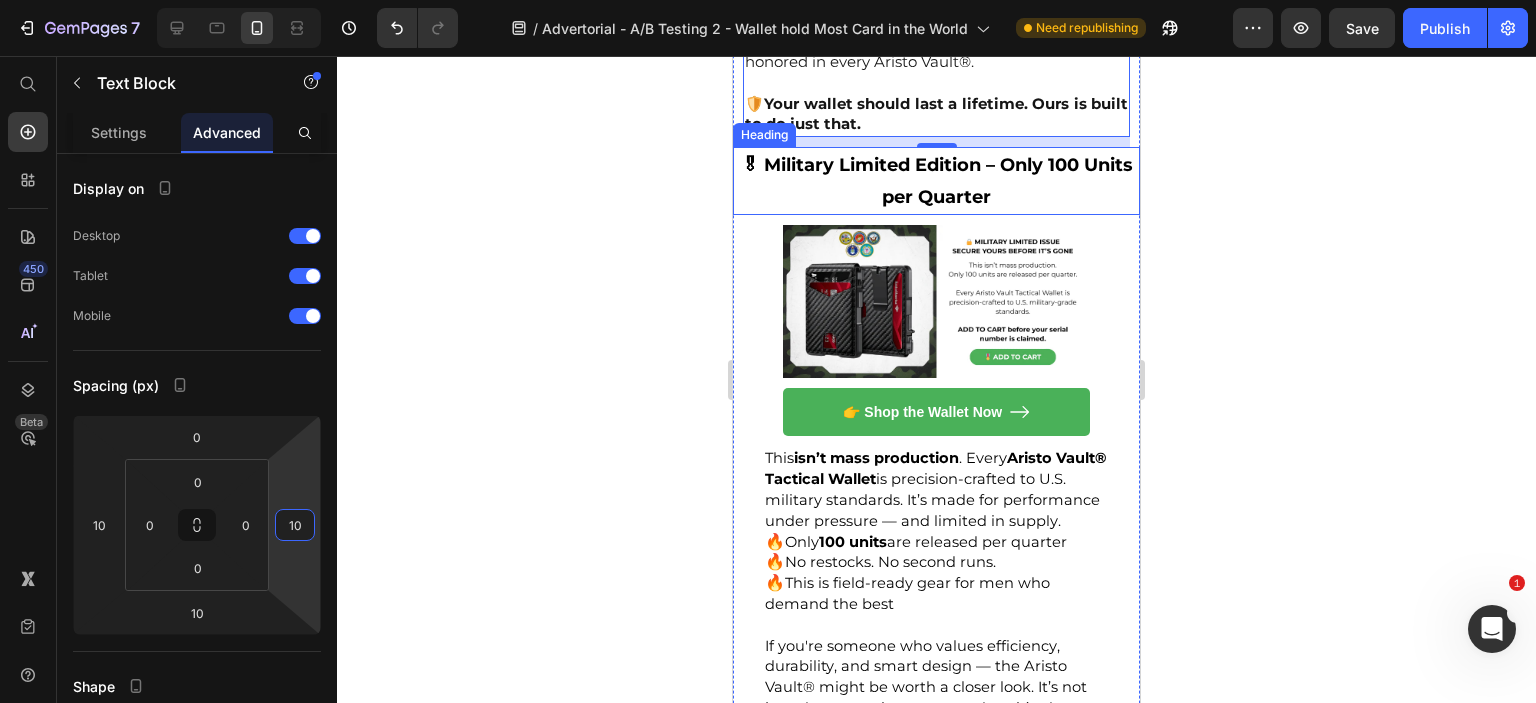 click on "🎖 Military Limited Edition – Only 100 Units per Quarter" at bounding box center [937, 181] 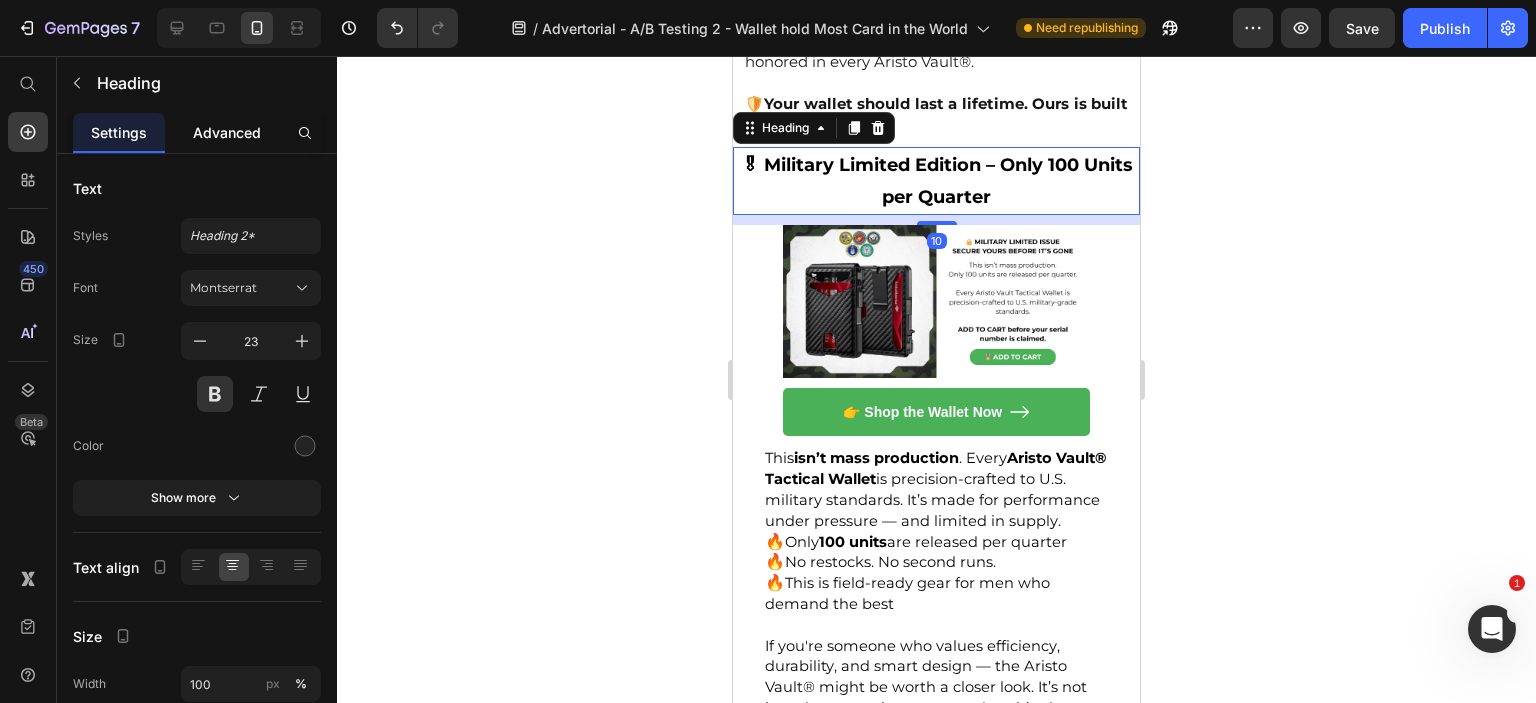 click on "Advanced" 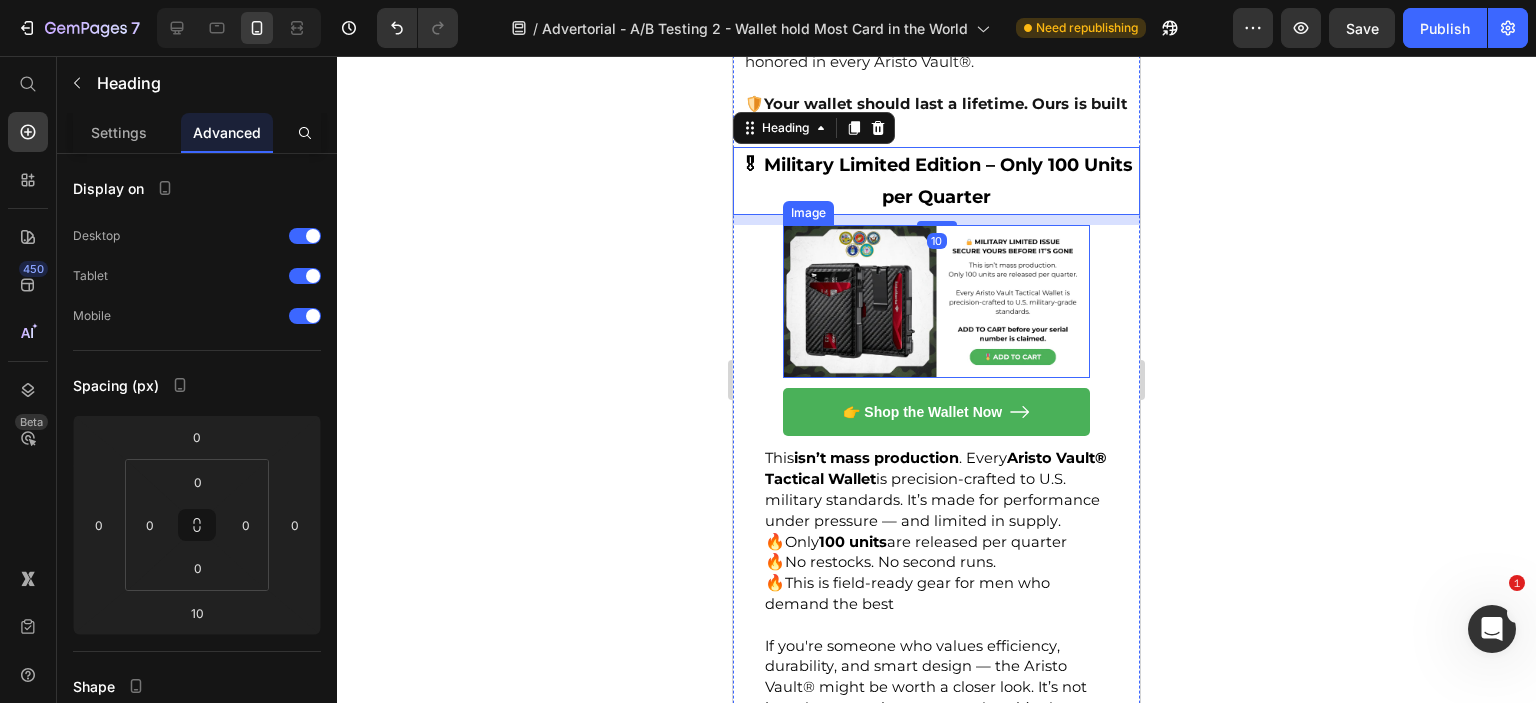 click at bounding box center [936, 302] 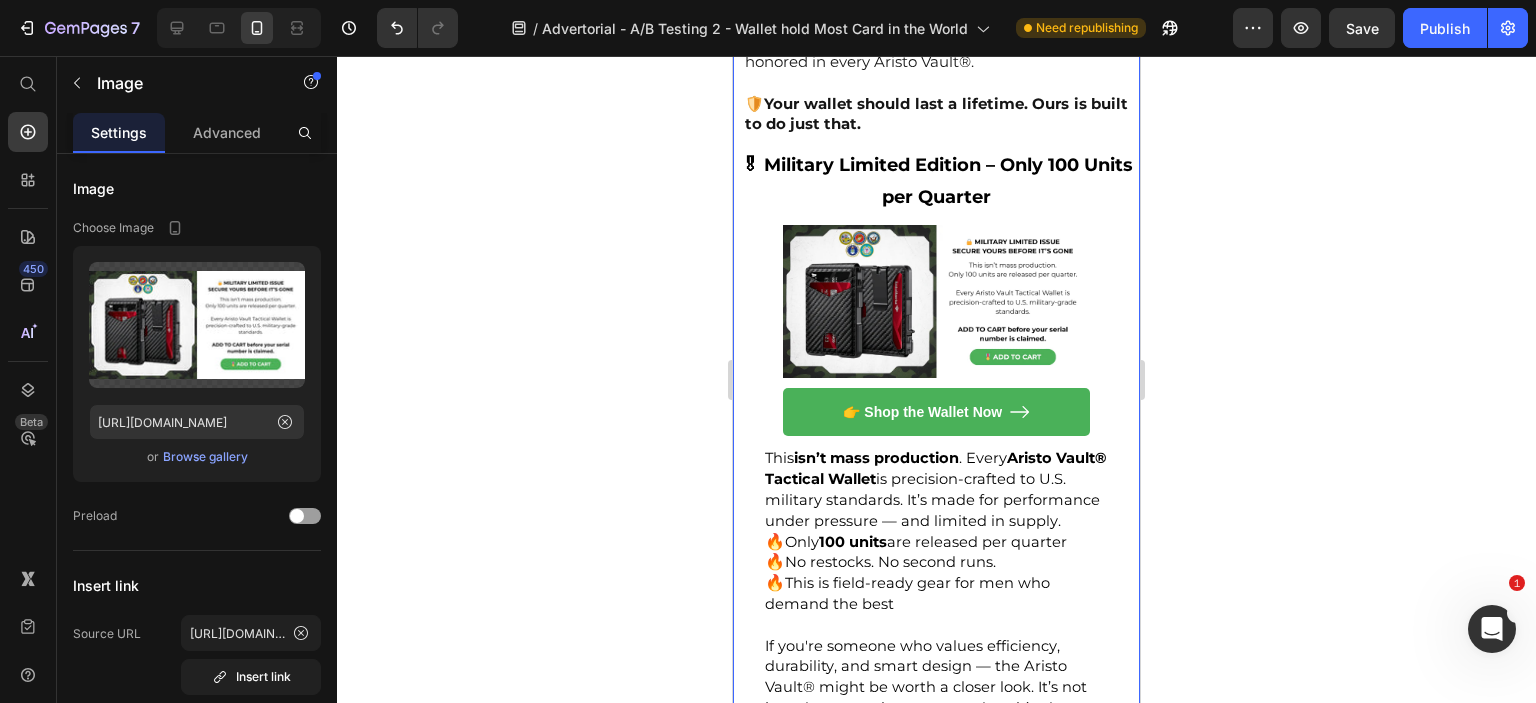 click on "🎖 FREE SHIPPING & LIFETIME GUARANTEE – MISSION-READY COMMITMENT Heading Image At Aristo Vault®, we operate under a simple rule:  Gear issued for the field must never fail.   That’s why every Military Edition wallet comes with: ✅  Free Shipping Nationwide  – Fast. Secure. No hidden charges. Your mission gear ships out ready for duty — no matter where you are. ✅  Lifetime Guarantee  – If it breaks, we replace it. No questions asked. Just like the gear issued in uniform, your wallet is expected to serve with honor — day in, day out. If it doesn't meet those standards, we’ll make it right. We don’t believe in excuses. We believe in  accountability, dependability, and performance  — values forged on the field and honored in every Aristo Vault®.   🛡️  Your wallet should last a lifetime. Ours is built to do just that. Text Block Row 🎖 Military Limited Edition – Only 100 Units per Quarter Heading Image
👉 Shop the Wallet Now Button This  isn’t mass production . Every" at bounding box center (936, 537) 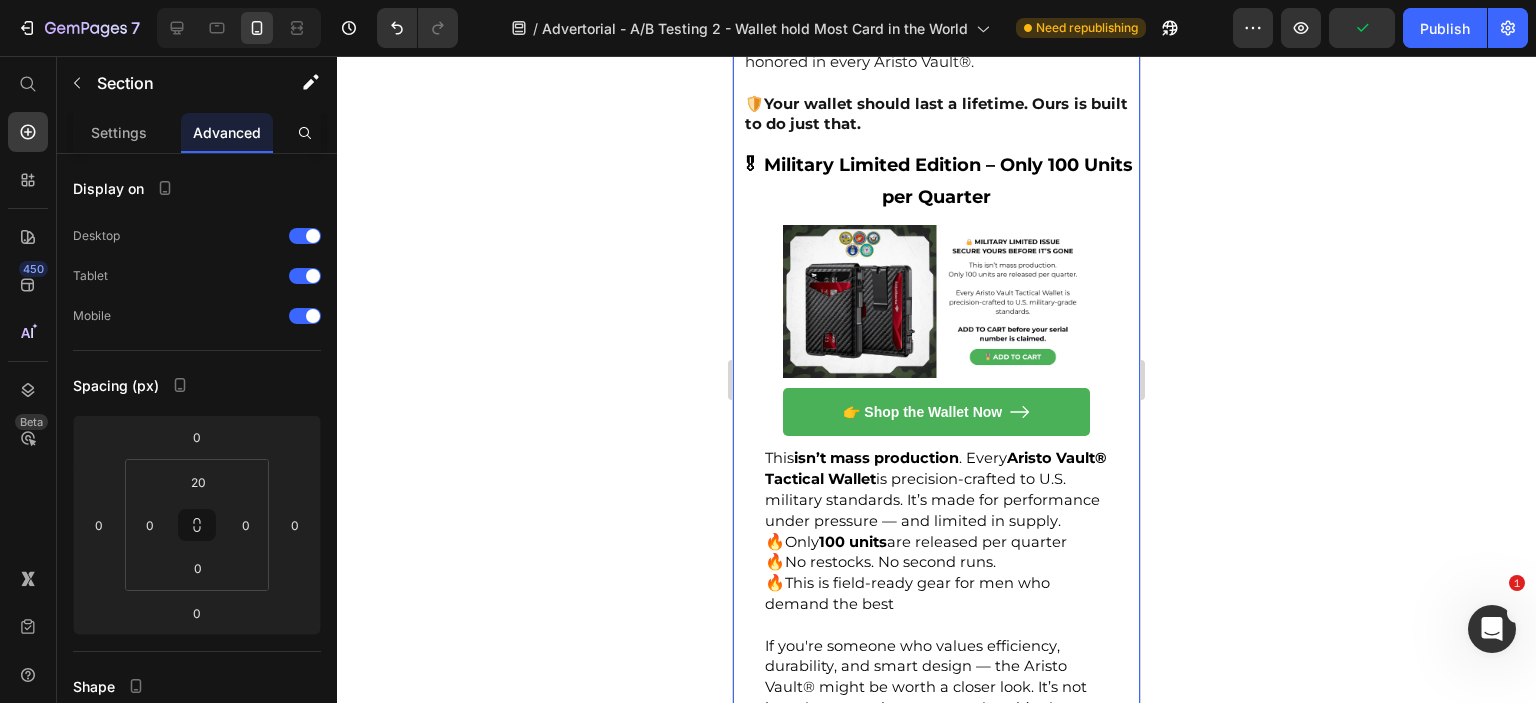 click on "🎖 FREE SHIPPING & LIFETIME GUARANTEE – MISSION-READY COMMITMENT Heading Image At Aristo Vault®, we operate under a simple rule:  Gear issued for the field must never fail.   That’s why every Military Edition wallet comes with: ✅  Free Shipping Nationwide  – Fast. Secure. No hidden charges. Your mission gear ships out ready for duty — no matter where you are. ✅  Lifetime Guarantee  – If it breaks, we replace it. No questions asked. Just like the gear issued in uniform, your wallet is expected to serve with honor — day in, day out. If it doesn't meet those standards, we’ll make it right. We don’t believe in excuses. We believe in  accountability, dependability, and performance  — values forged on the field and honored in every Aristo Vault®.   🛡️  Your wallet should last a lifetime. Ours is built to do just that. Text Block Row 🎖 Military Limited Edition – Only 100 Units per Quarter Heading Image
👉 Shop the Wallet Now Button This  isn’t mass production . Every" at bounding box center [936, 537] 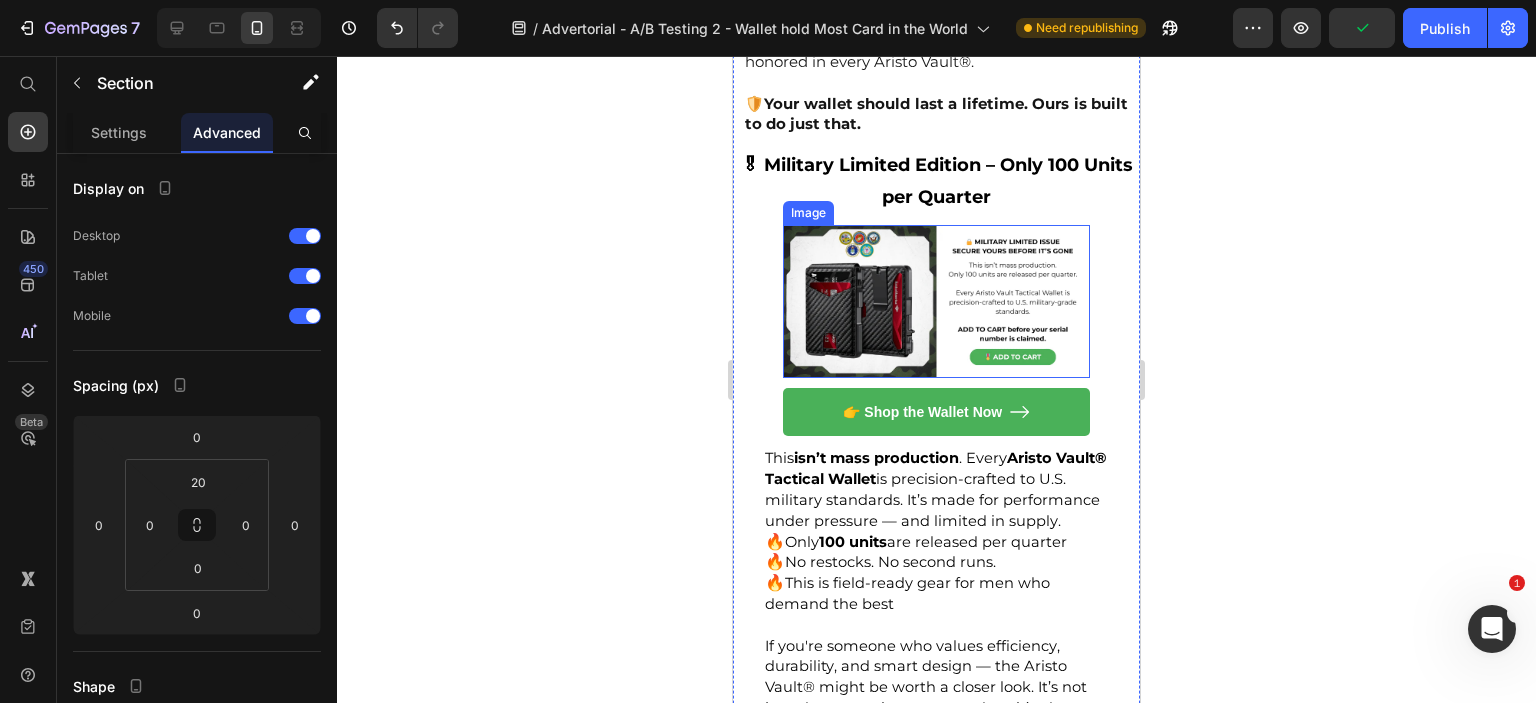 click at bounding box center (936, 302) 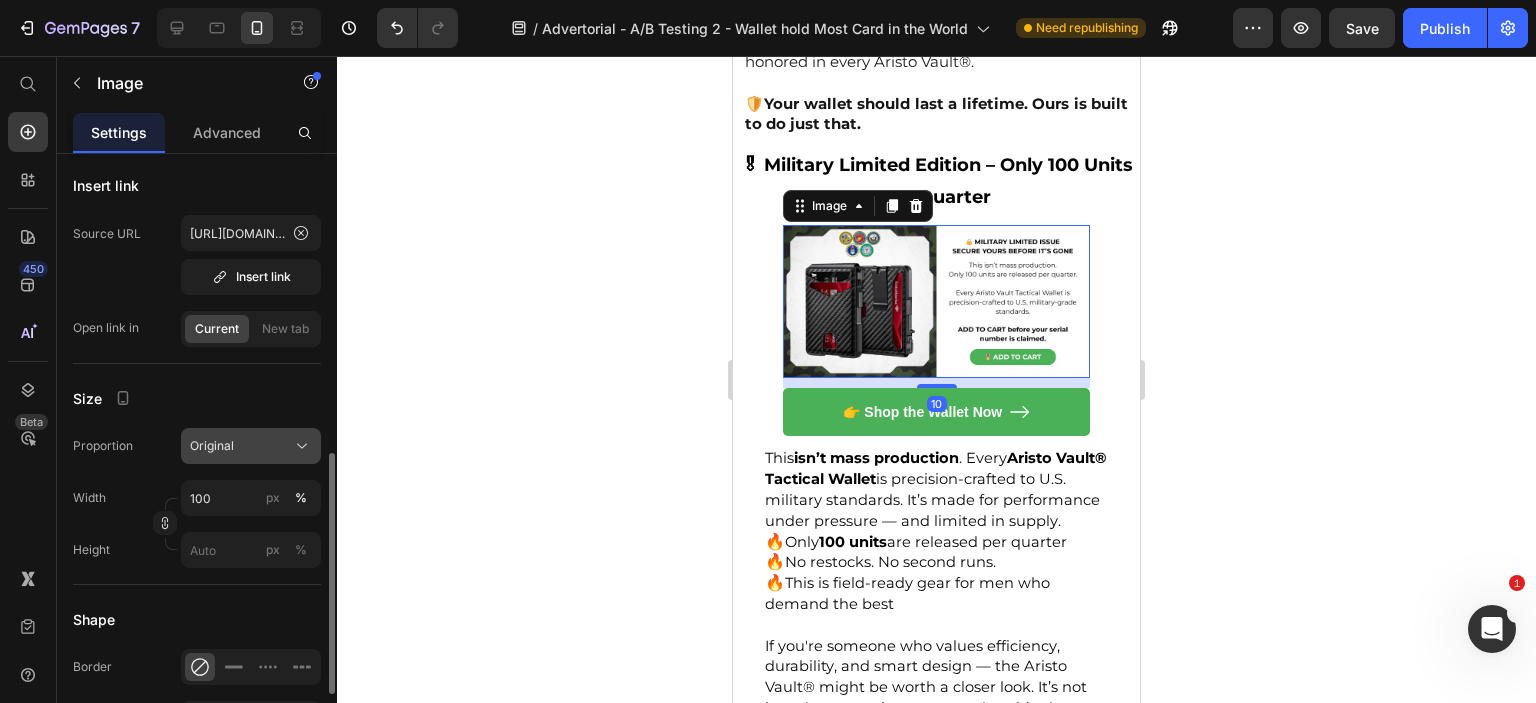 scroll, scrollTop: 500, scrollLeft: 0, axis: vertical 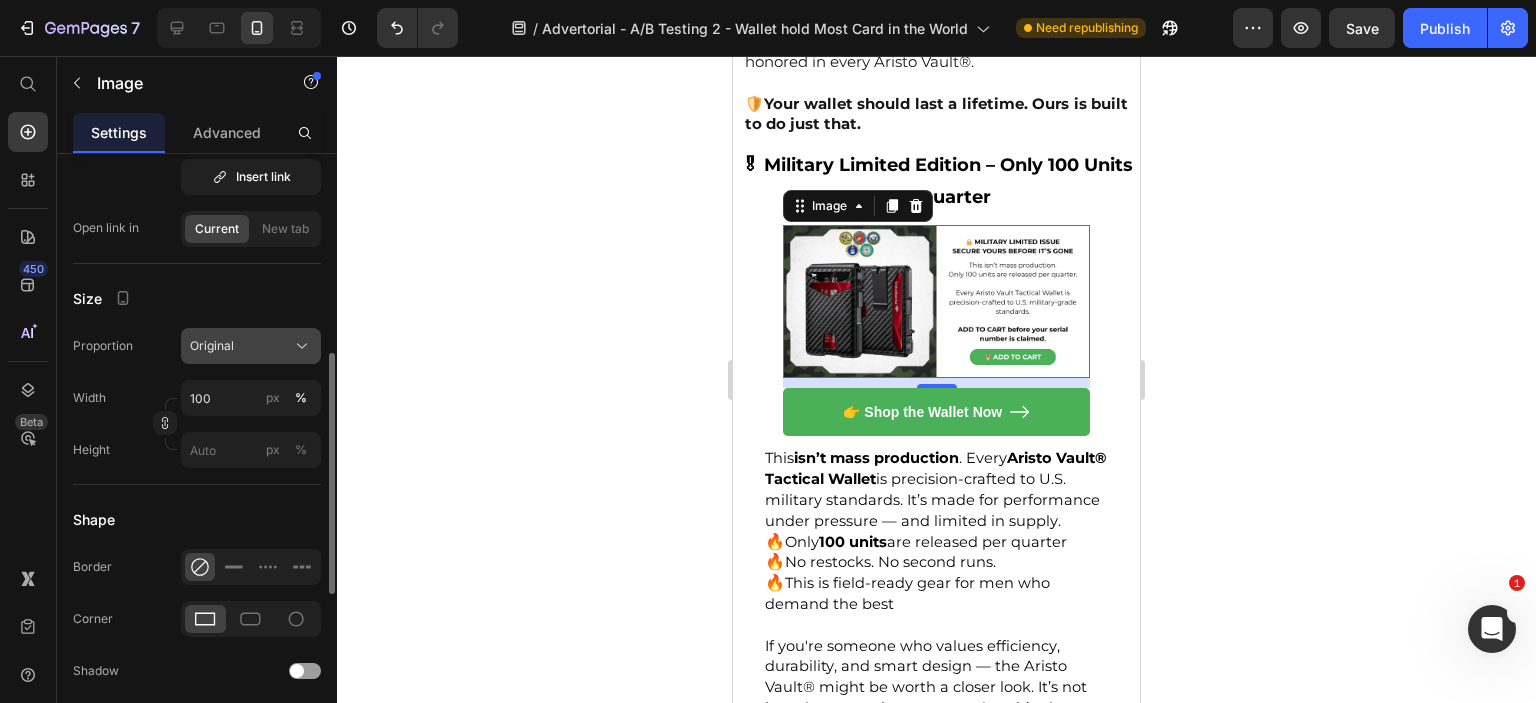 click on "Original" at bounding box center (212, 346) 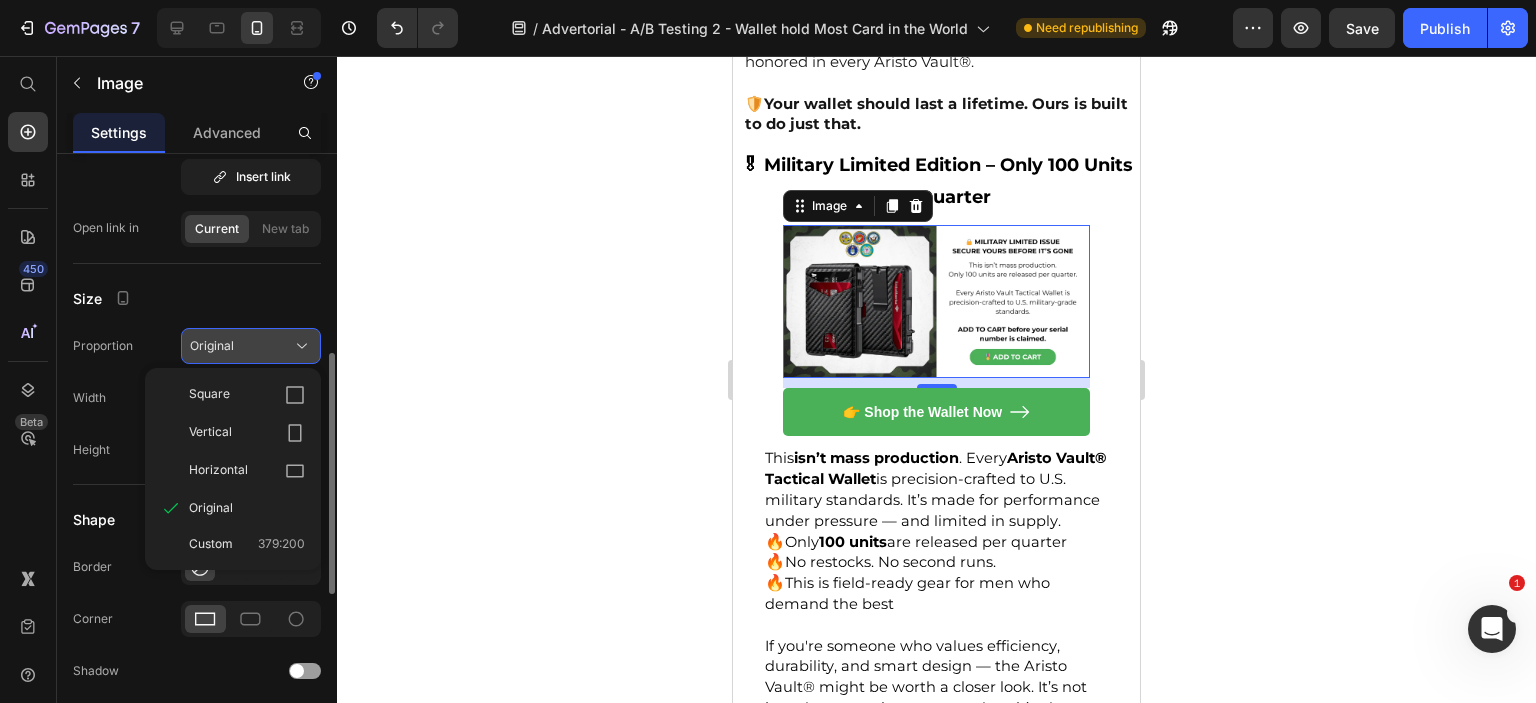 click on "Original" at bounding box center [212, 346] 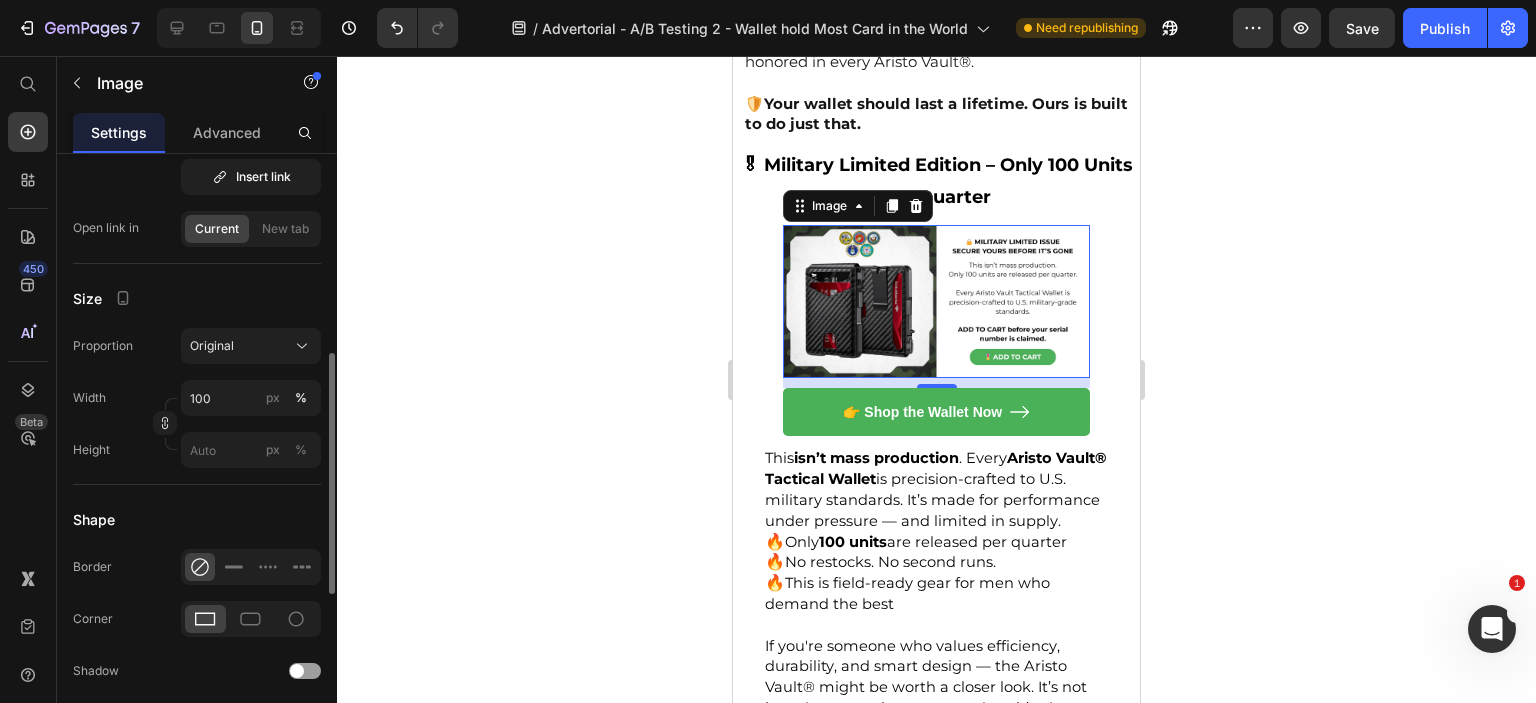 click on "Size Proportion Original Width 100 px % Height px %" 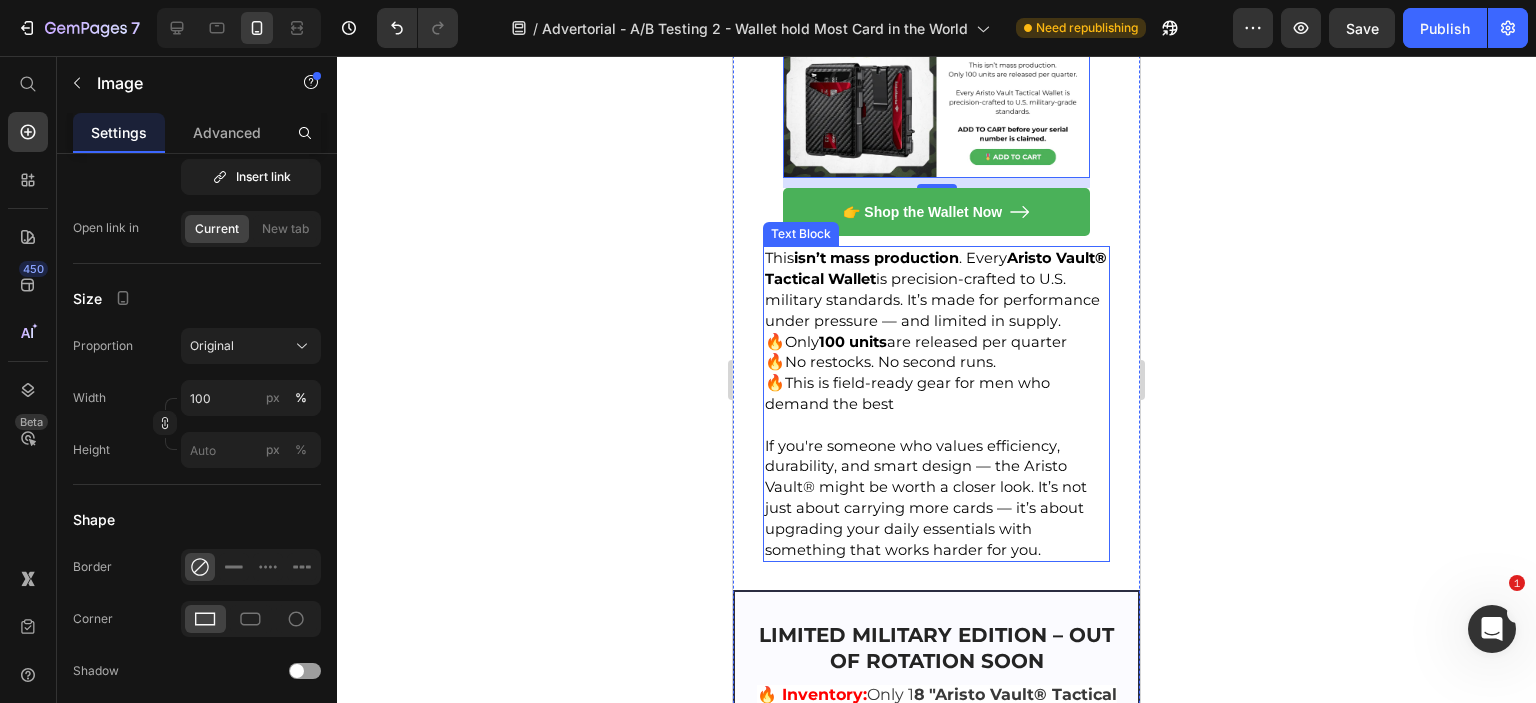 scroll, scrollTop: 10287, scrollLeft: 0, axis: vertical 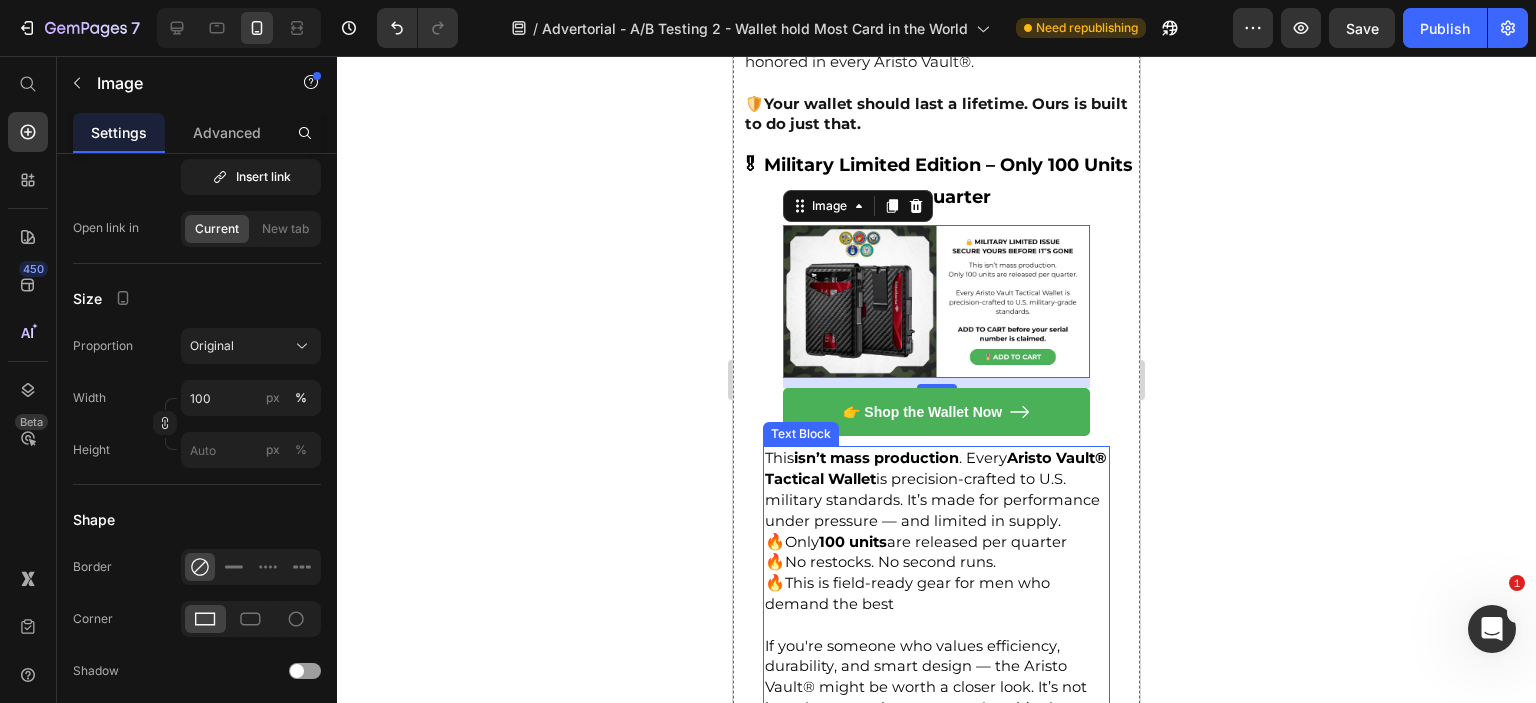 click on "This  isn’t mass production . Every  Aristo Vault® Tactical Wallet  is precision-crafted to U.S. military standards. It’s made for performance under pressure — and limited in supply." at bounding box center [936, 489] 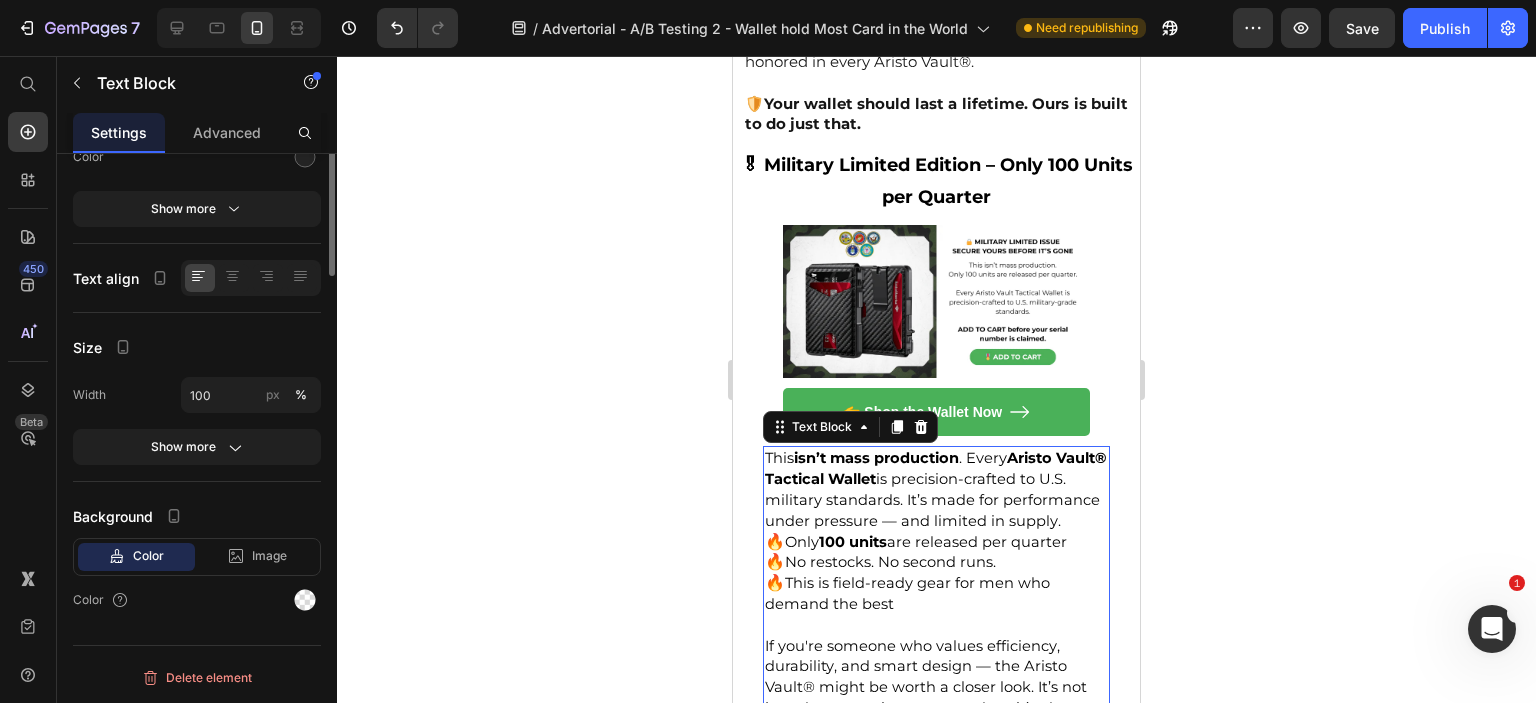 scroll, scrollTop: 0, scrollLeft: 0, axis: both 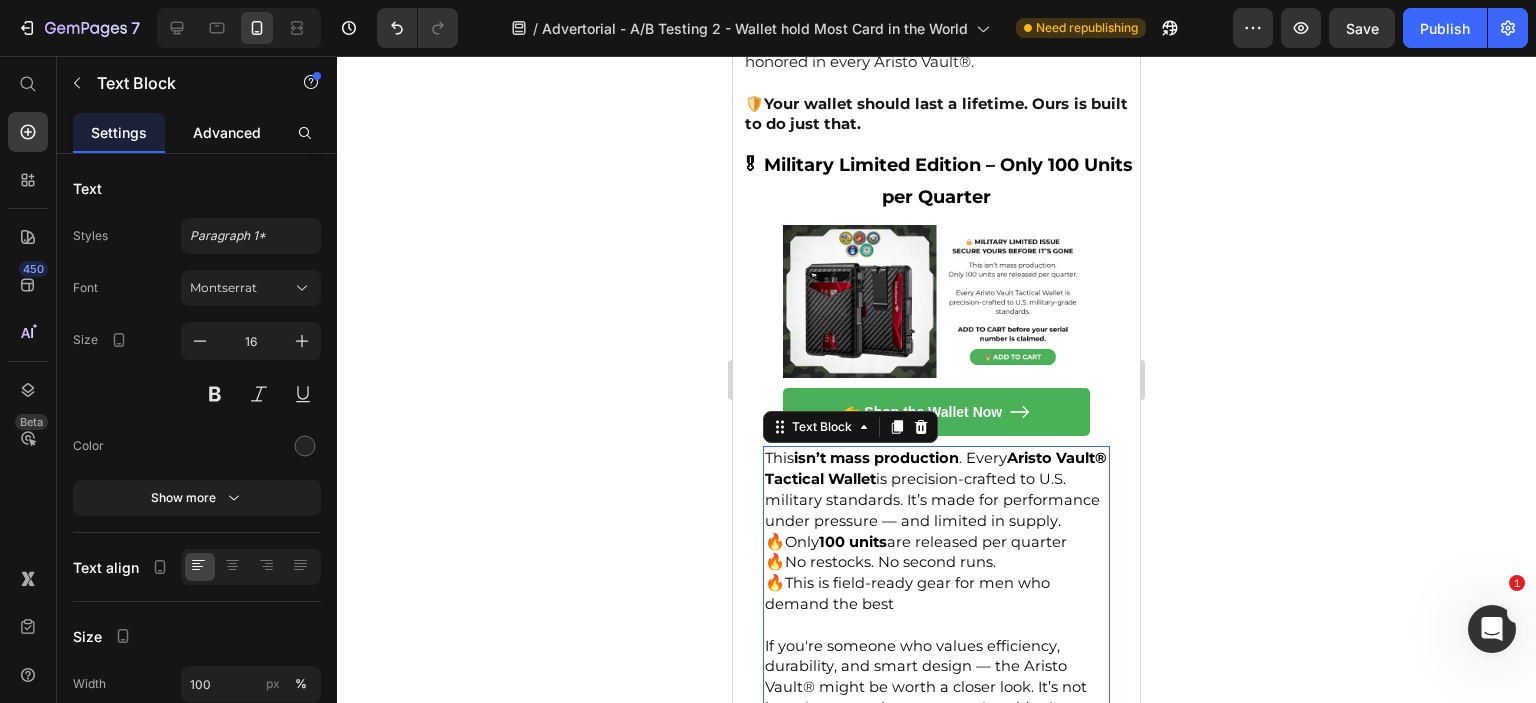 click on "Advanced" 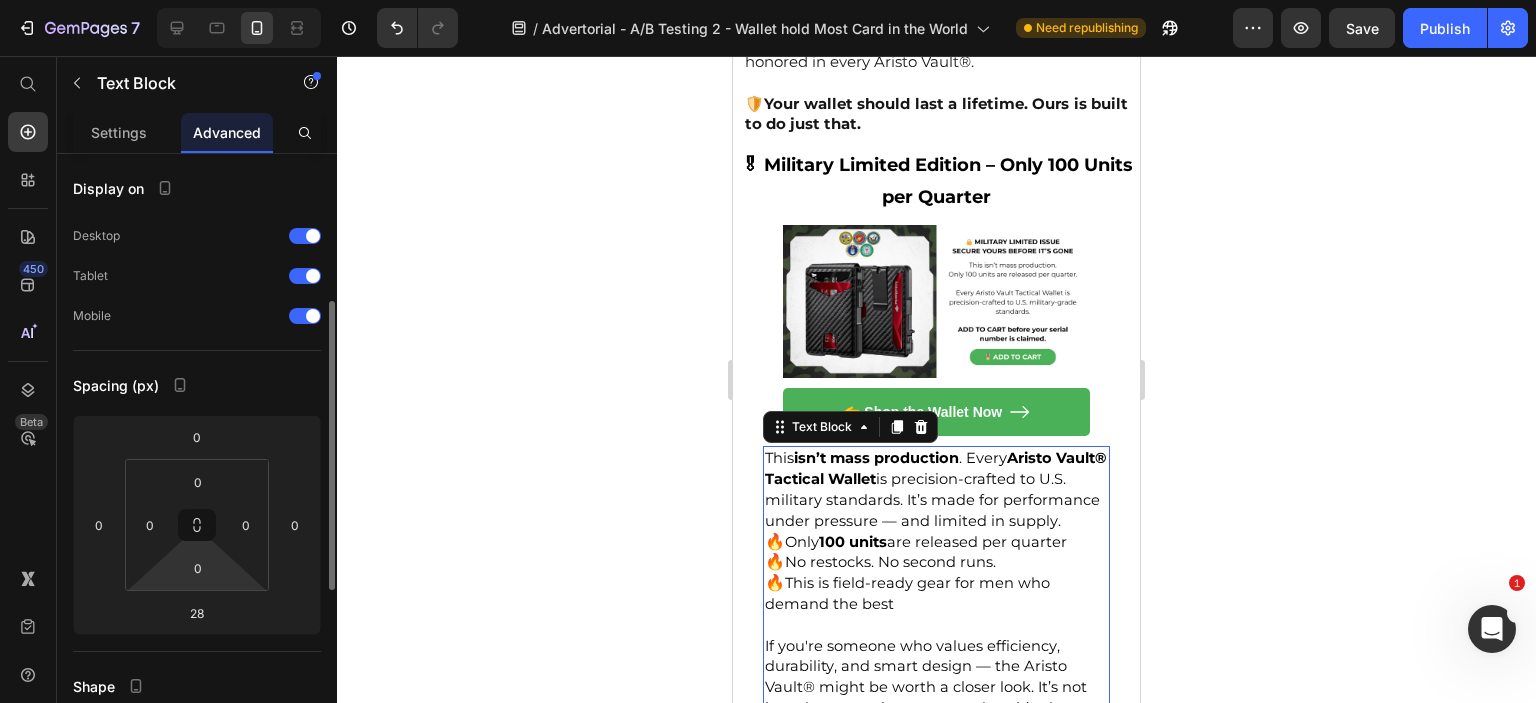 scroll, scrollTop: 100, scrollLeft: 0, axis: vertical 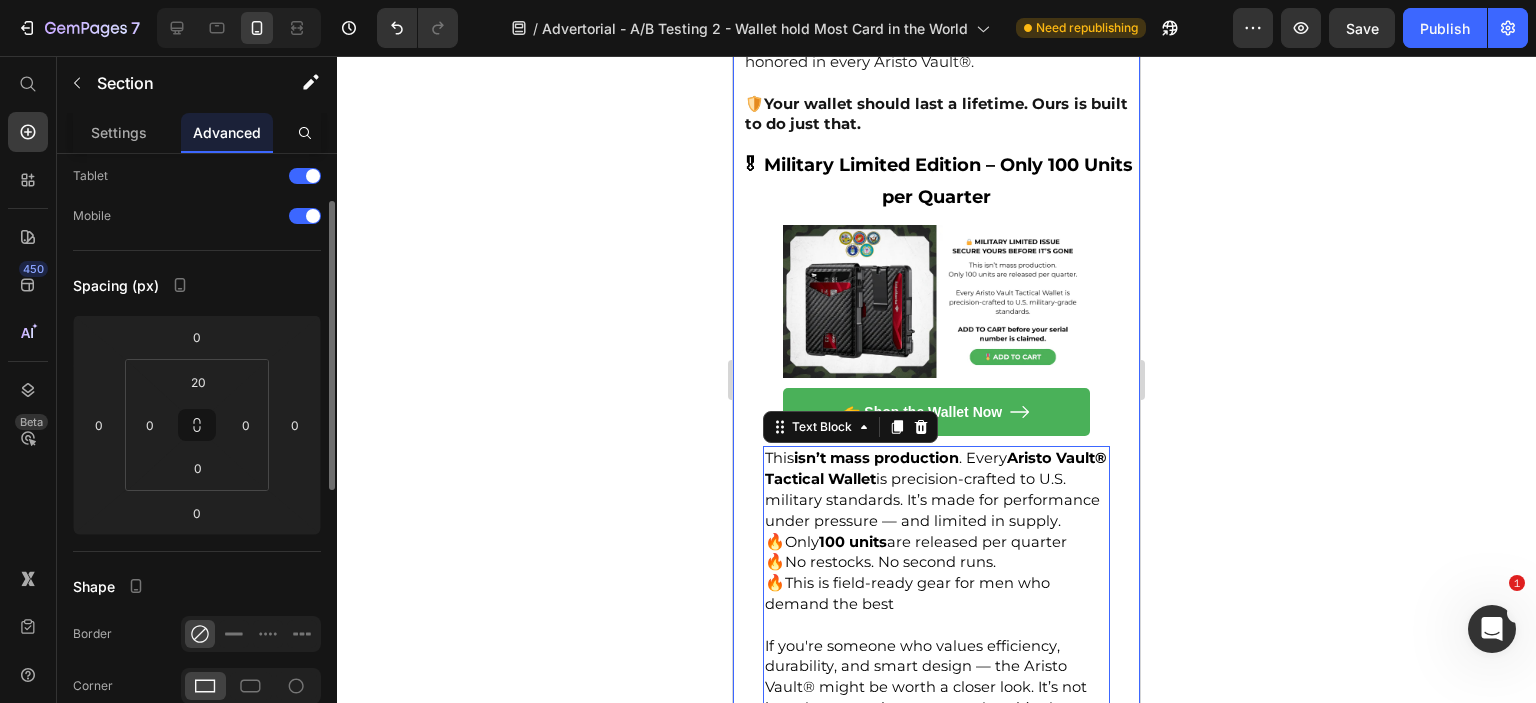 click on "🎖 FREE SHIPPING & LIFETIME GUARANTEE – MISSION-READY COMMITMENT Heading Image At Aristo Vault®, we operate under a simple rule:  Gear issued for the field must never fail.   That’s why every Military Edition wallet comes with: ✅  Free Shipping Nationwide  – Fast. Secure. No hidden charges. Your mission gear ships out ready for duty — no matter where you are. ✅  Lifetime Guarantee  – If it breaks, we replace it. No questions asked. Just like the gear issued in uniform, your wallet is expected to serve with honor — day in, day out. If it doesn't meet those standards, we’ll make it right. We don’t believe in excuses. We believe in  accountability, dependability, and performance  — values forged on the field and honored in every Aristo Vault®.   🛡️  Your wallet should last a lifetime. Ours is built to do just that. Text Block Row 🎖 Military Limited Edition – Only 100 Units per Quarter Heading Image
👉 Shop the Wallet Now Button This  isn’t mass production . Every" at bounding box center (936, 537) 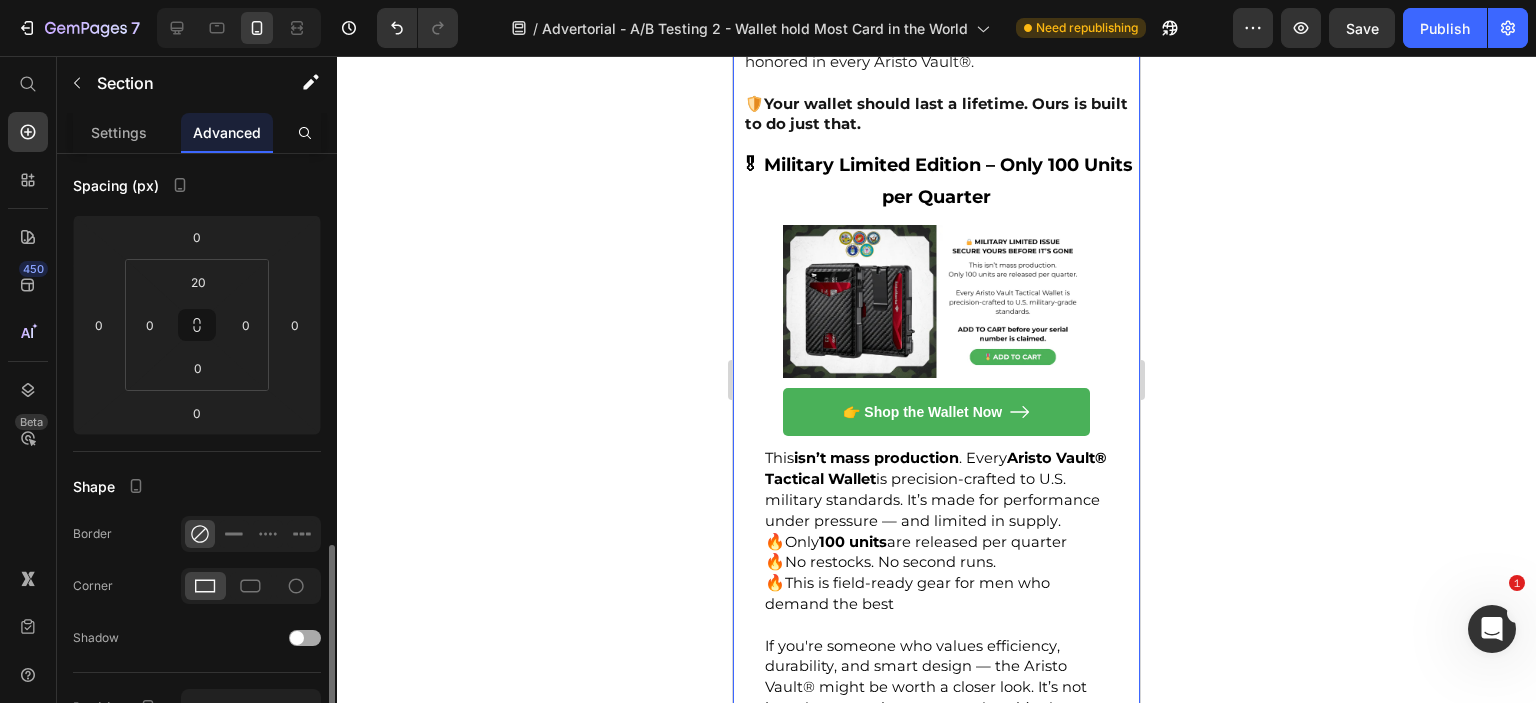 scroll, scrollTop: 600, scrollLeft: 0, axis: vertical 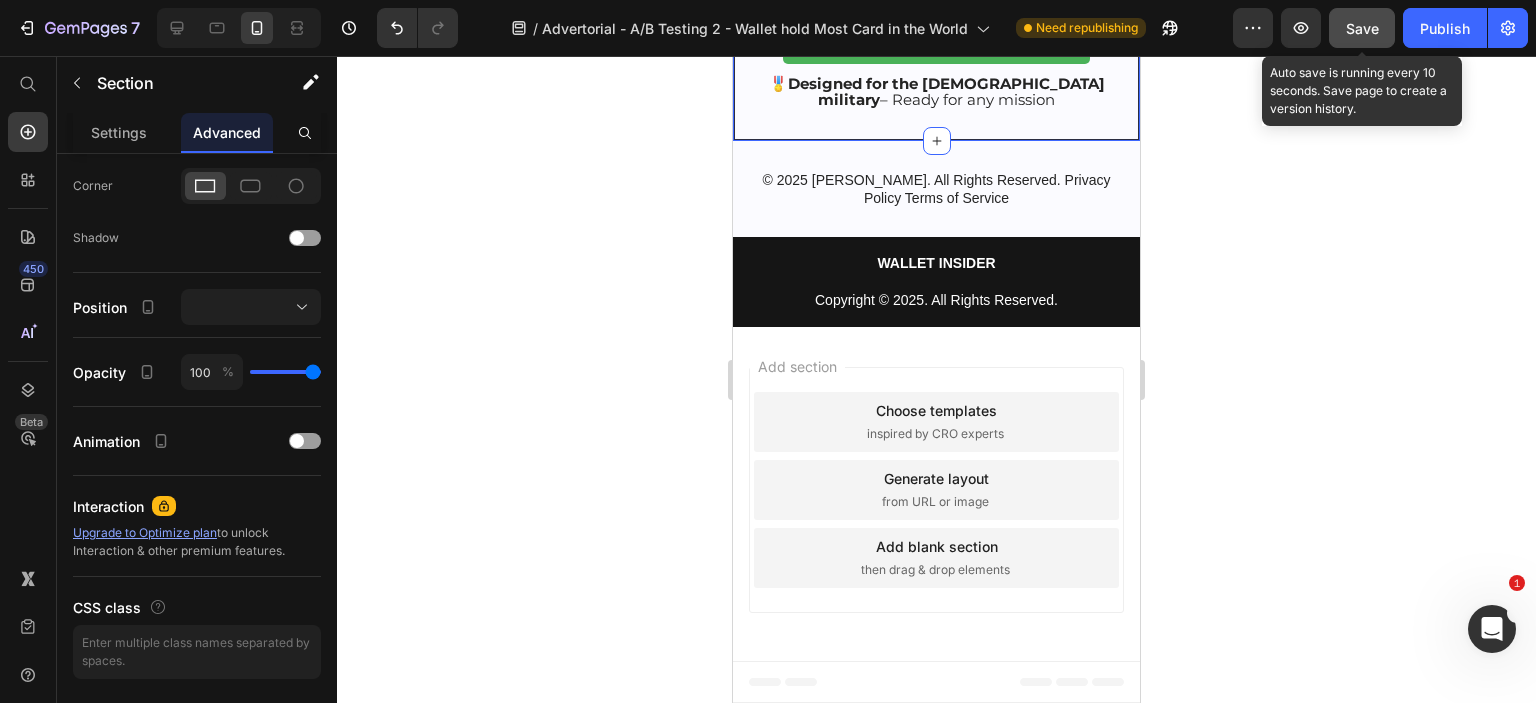 click on "Save" at bounding box center [1362, 28] 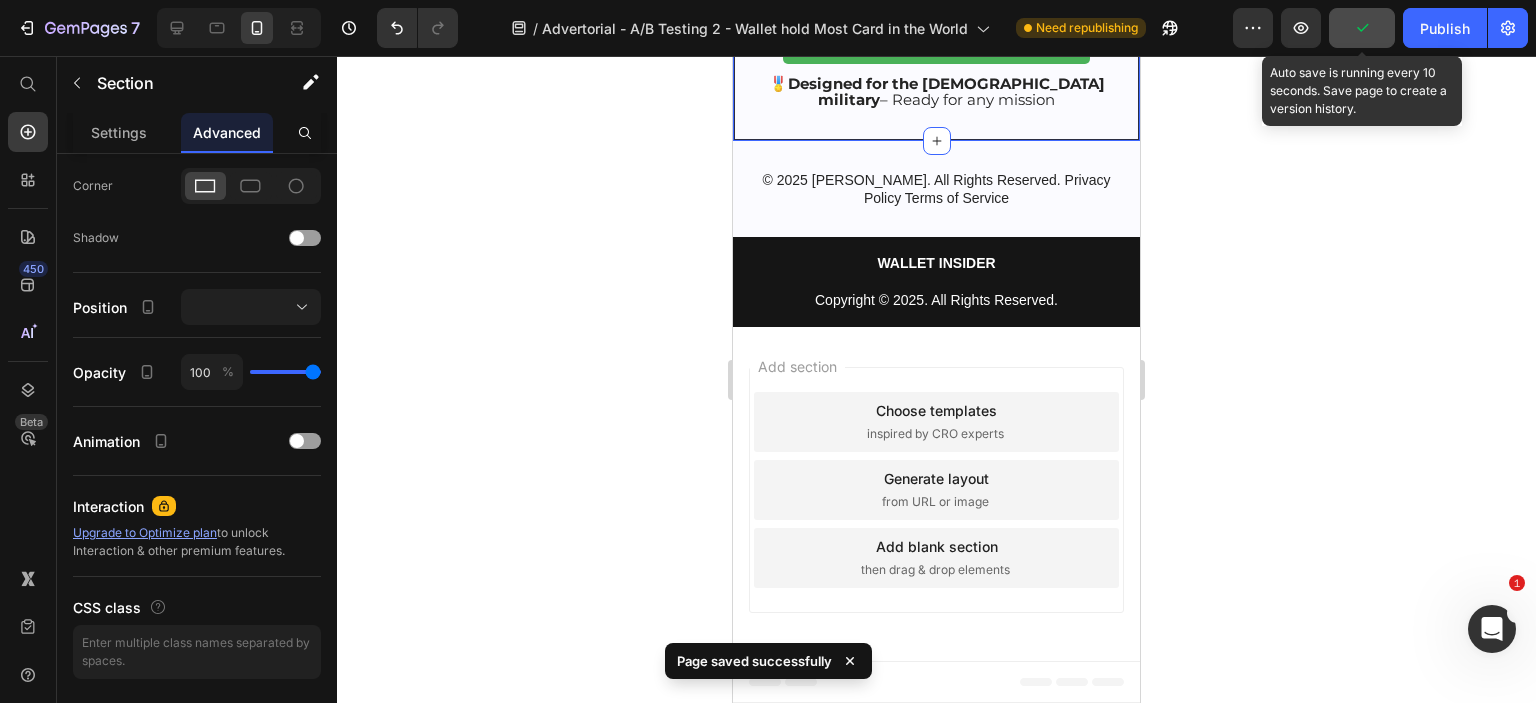 click 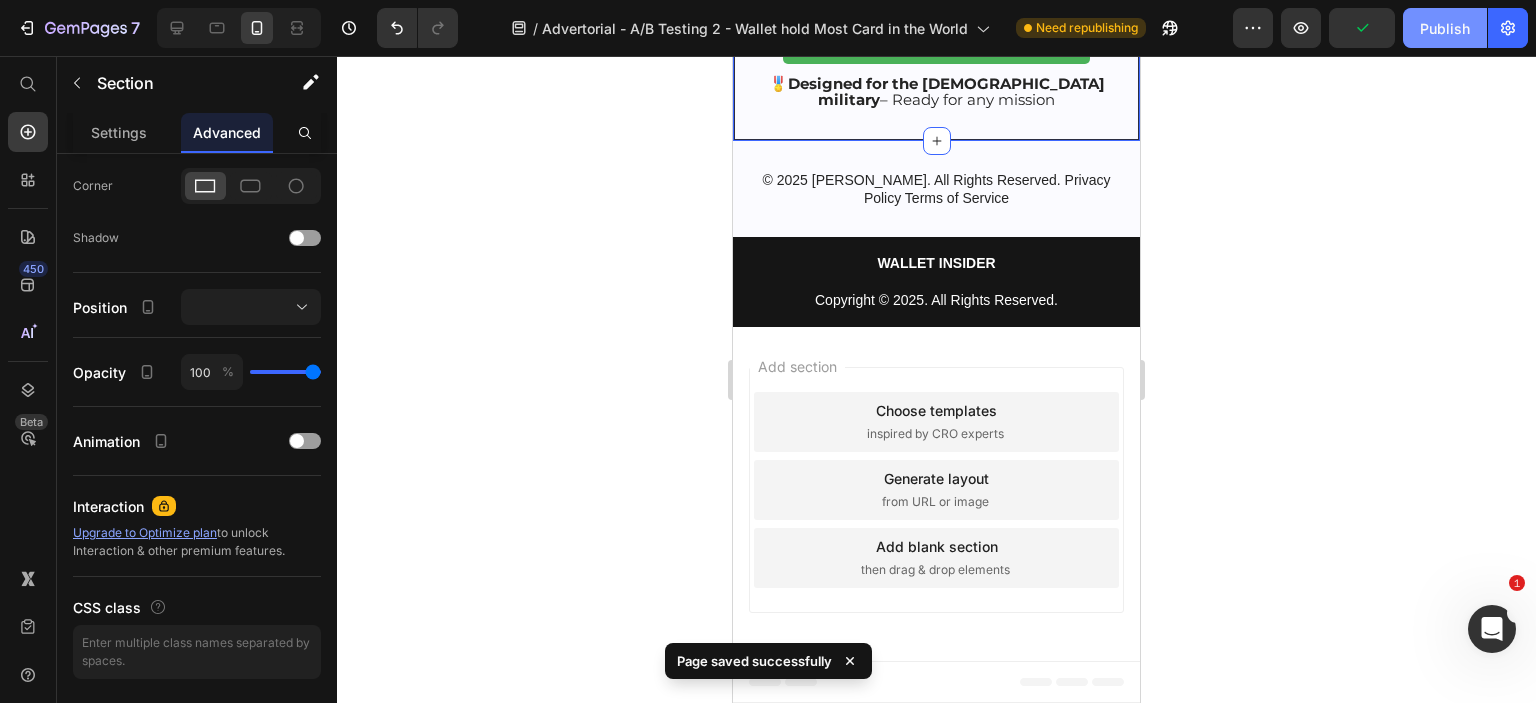 click on "Publish" at bounding box center (1445, 28) 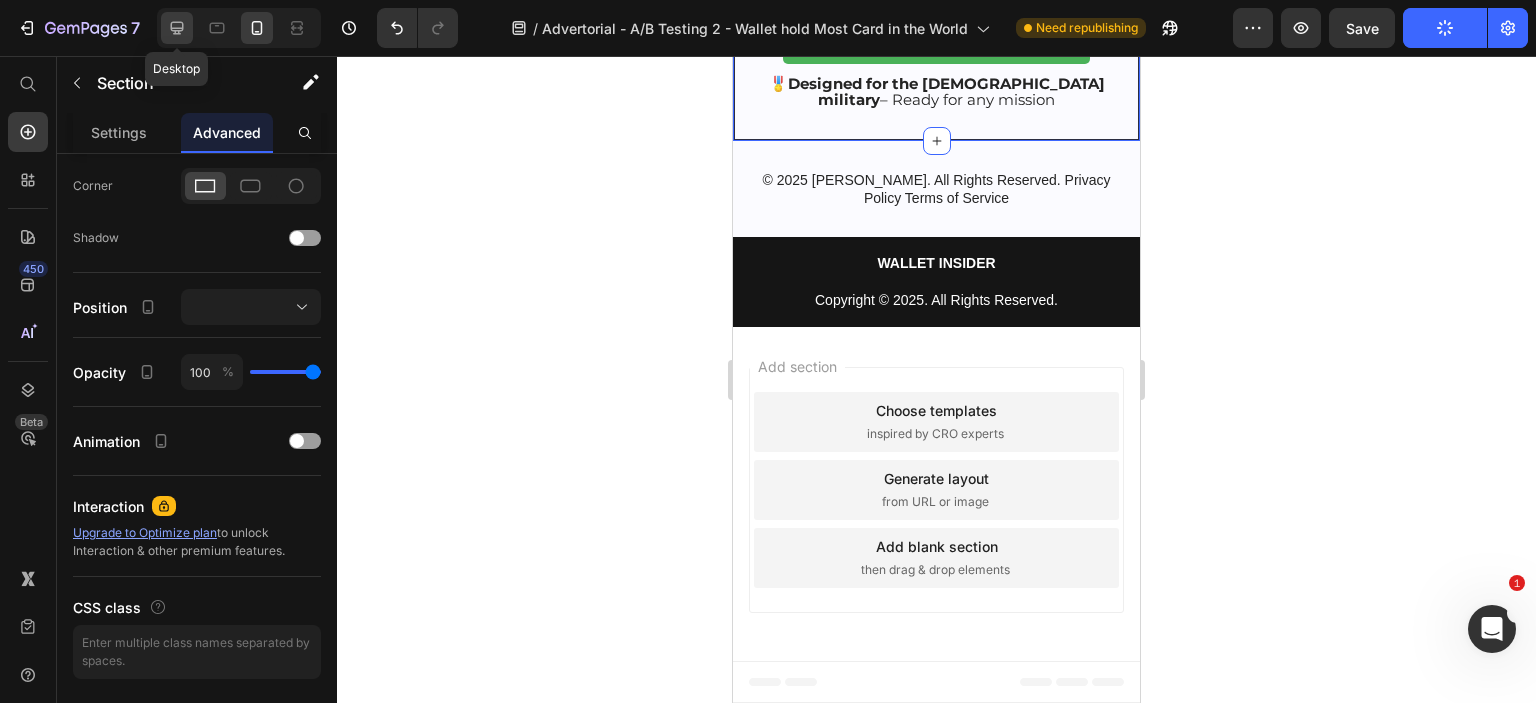 click 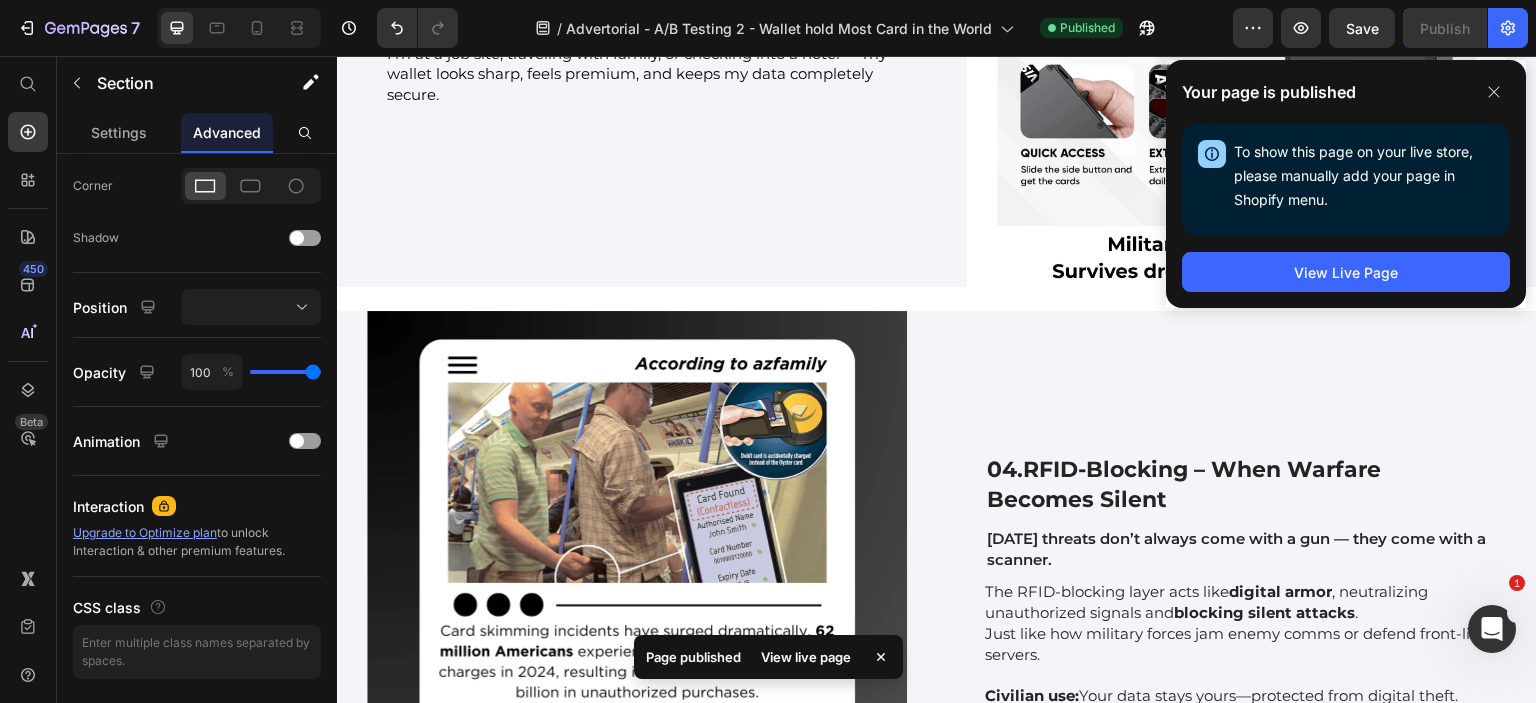 scroll, scrollTop: 6813, scrollLeft: 0, axis: vertical 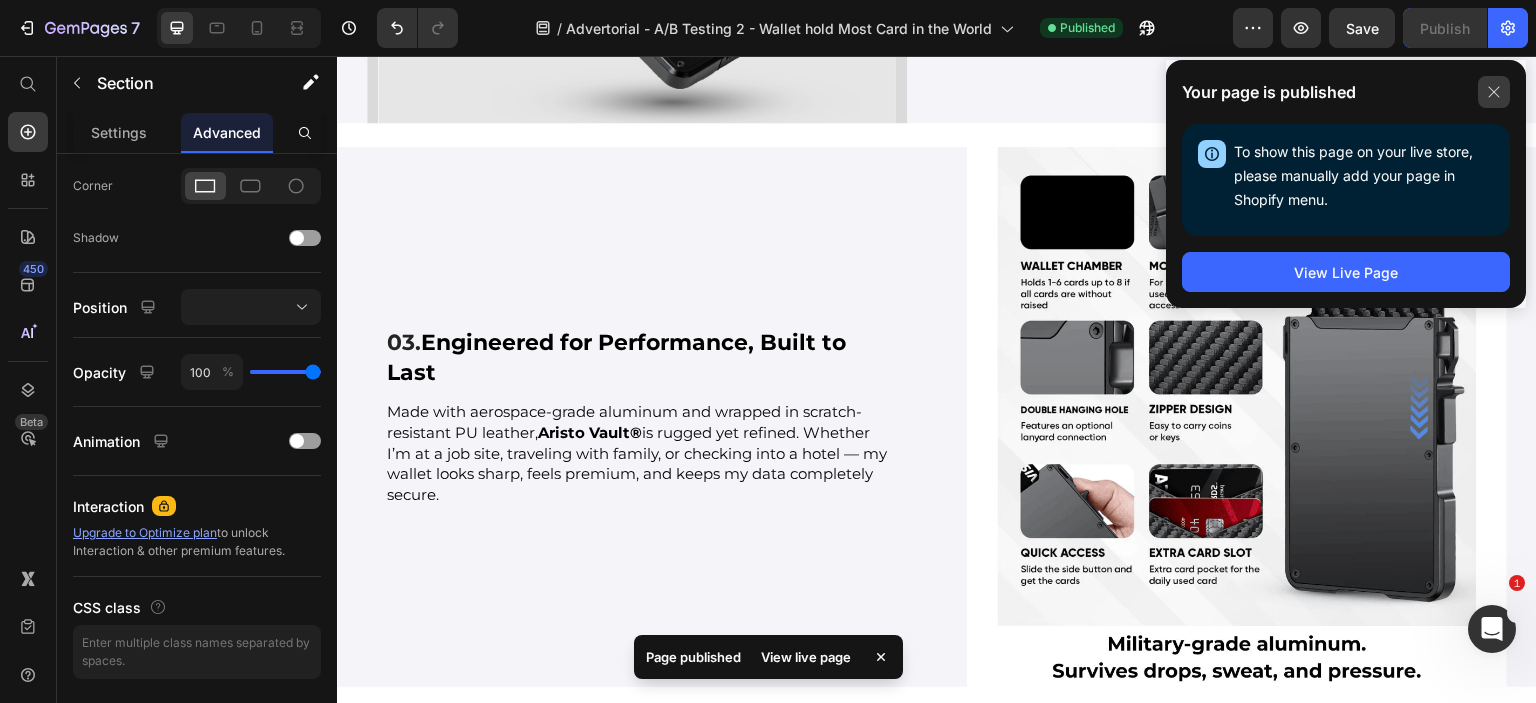 click 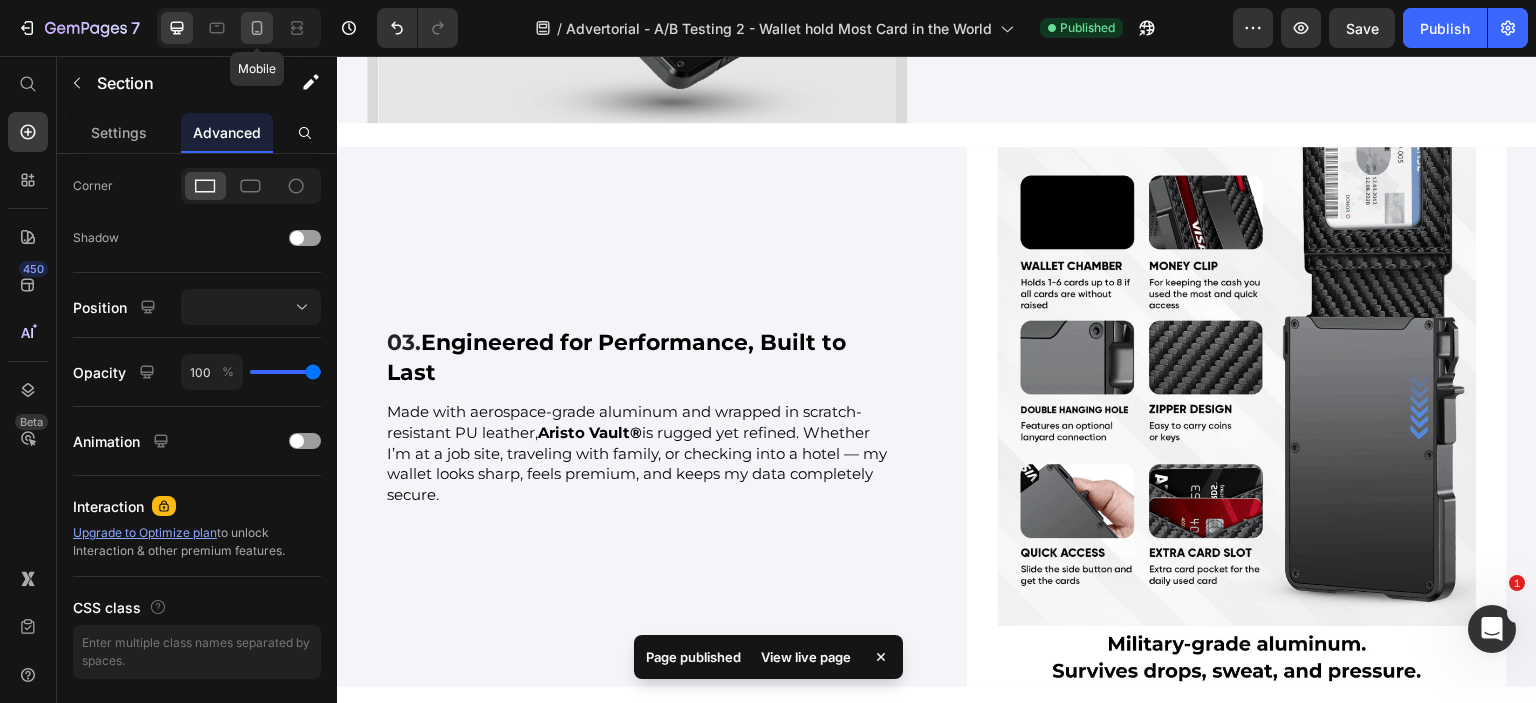 click 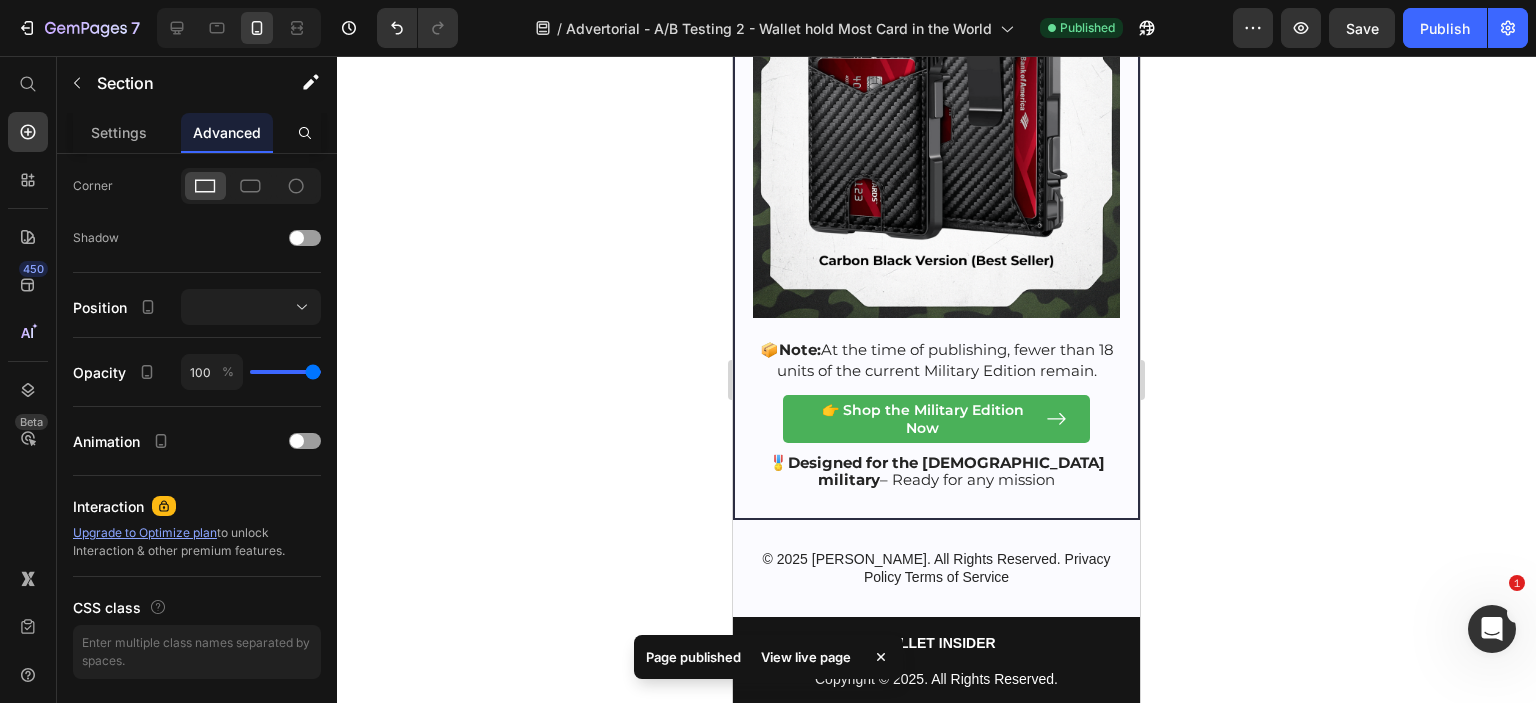 scroll, scrollTop: 12751, scrollLeft: 0, axis: vertical 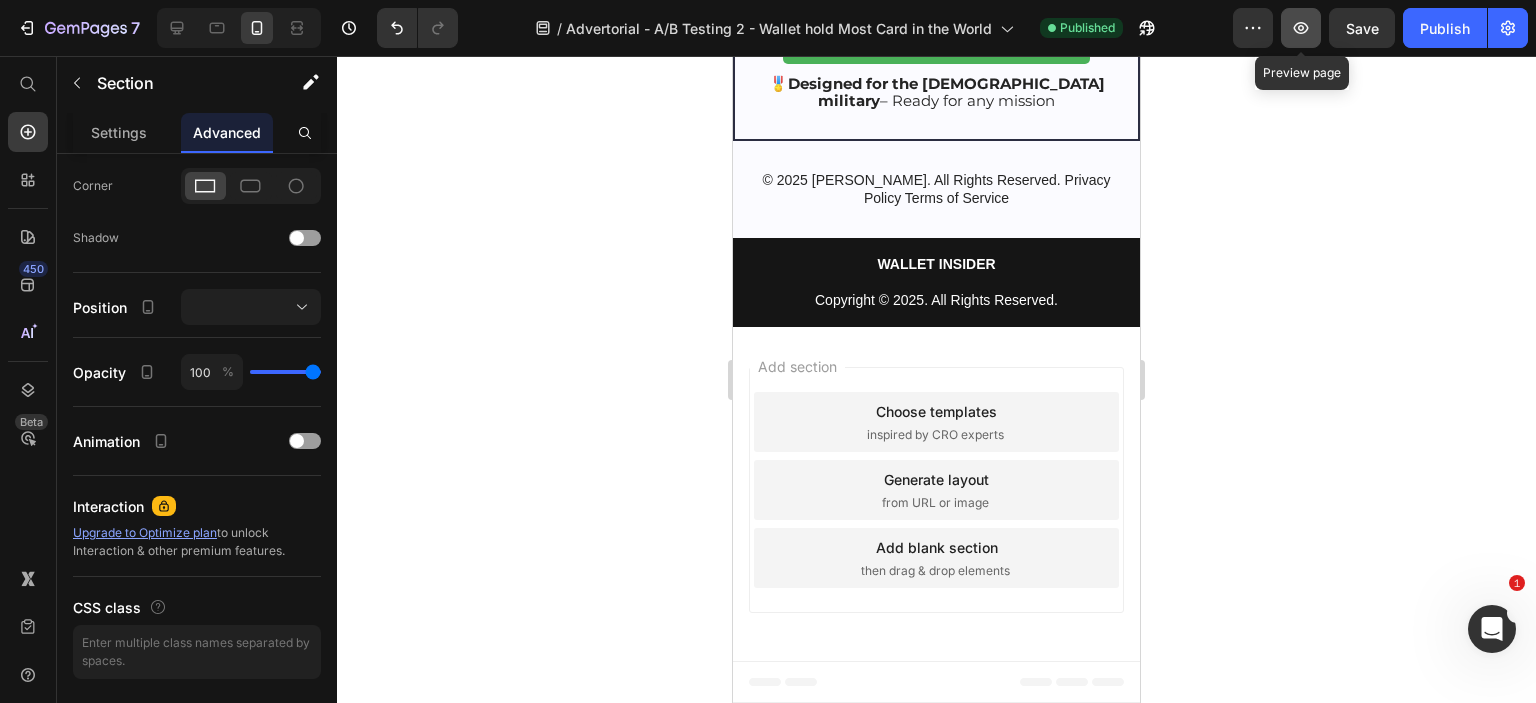 click 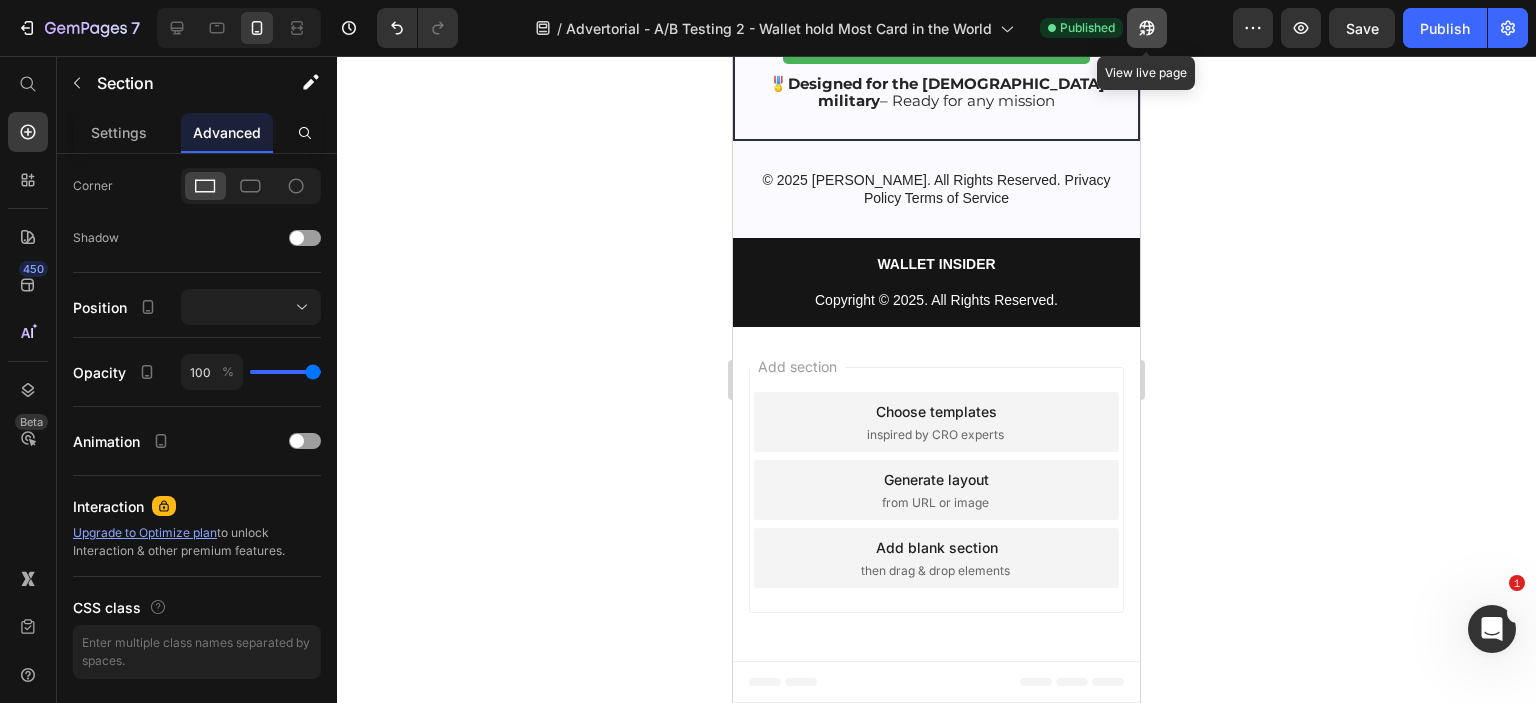 click 